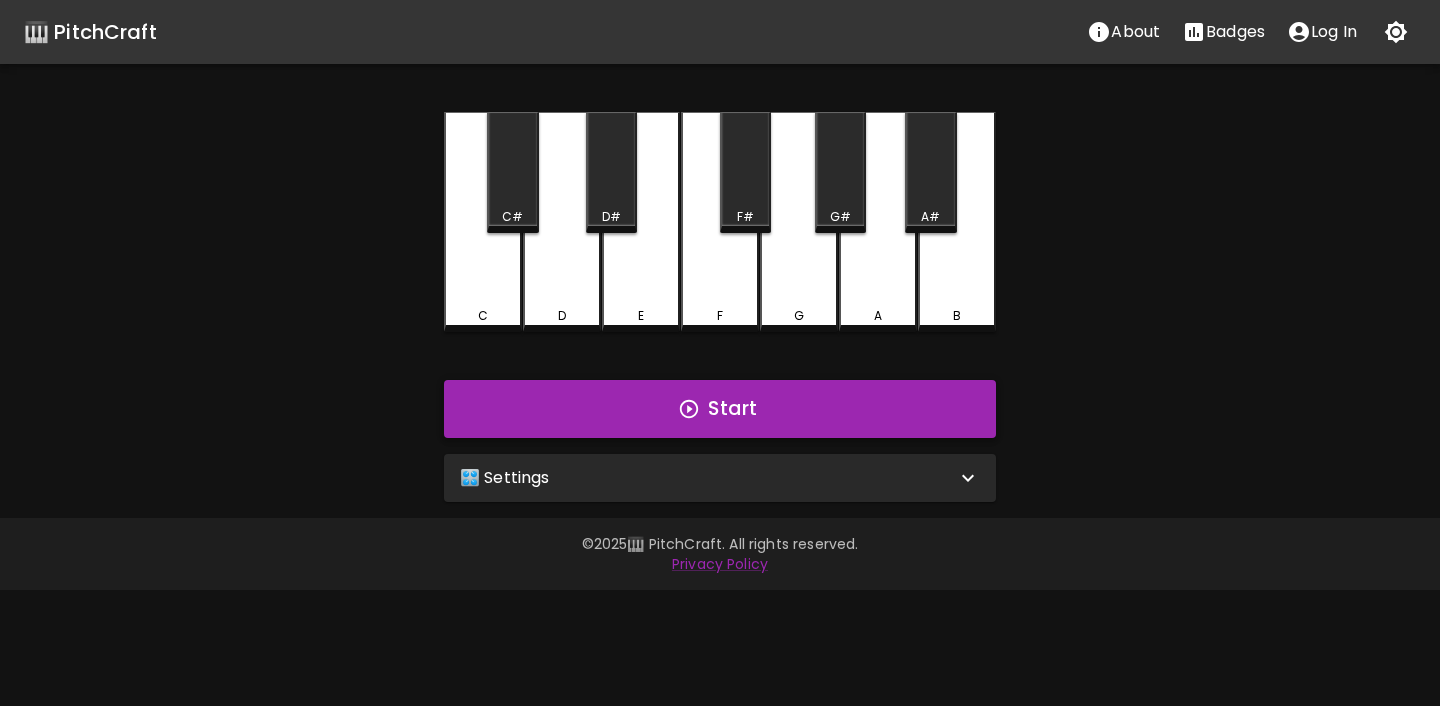 scroll, scrollTop: 0, scrollLeft: 0, axis: both 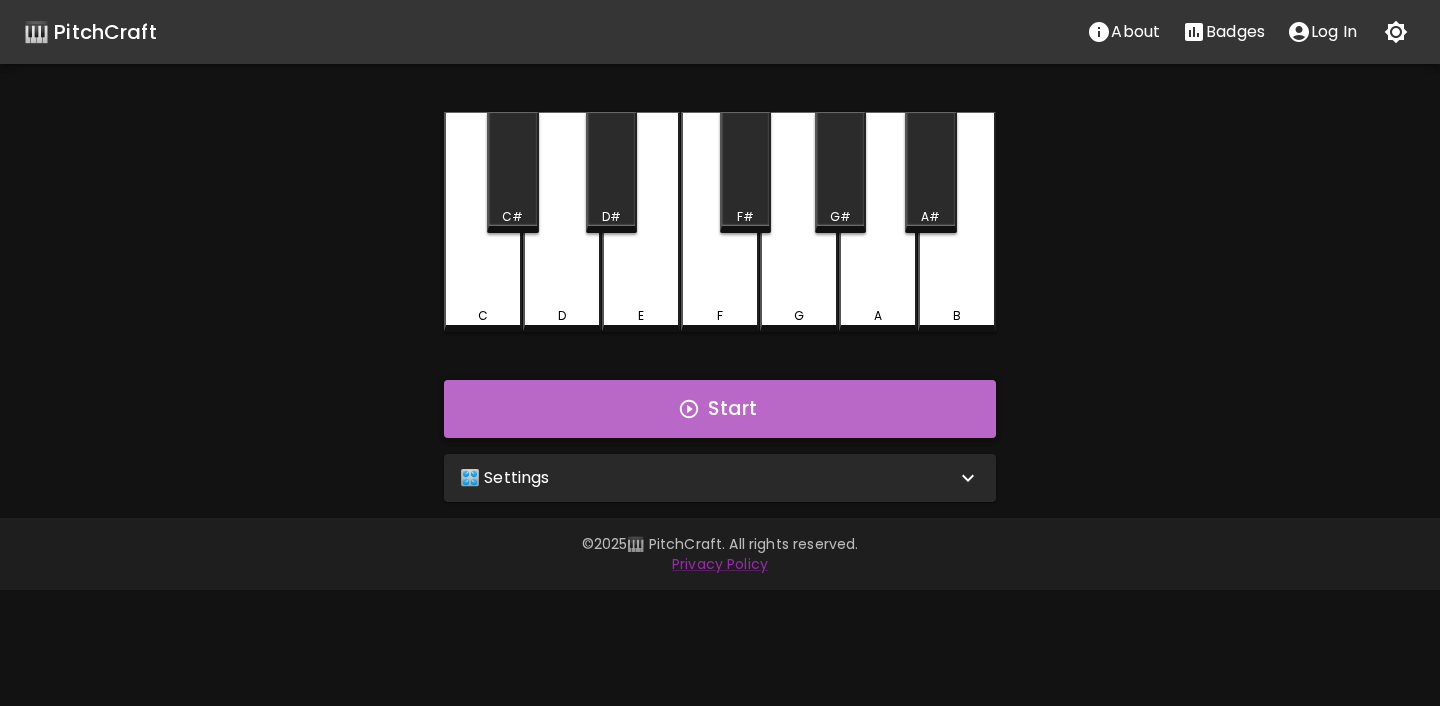 click on "Start" at bounding box center (720, 409) 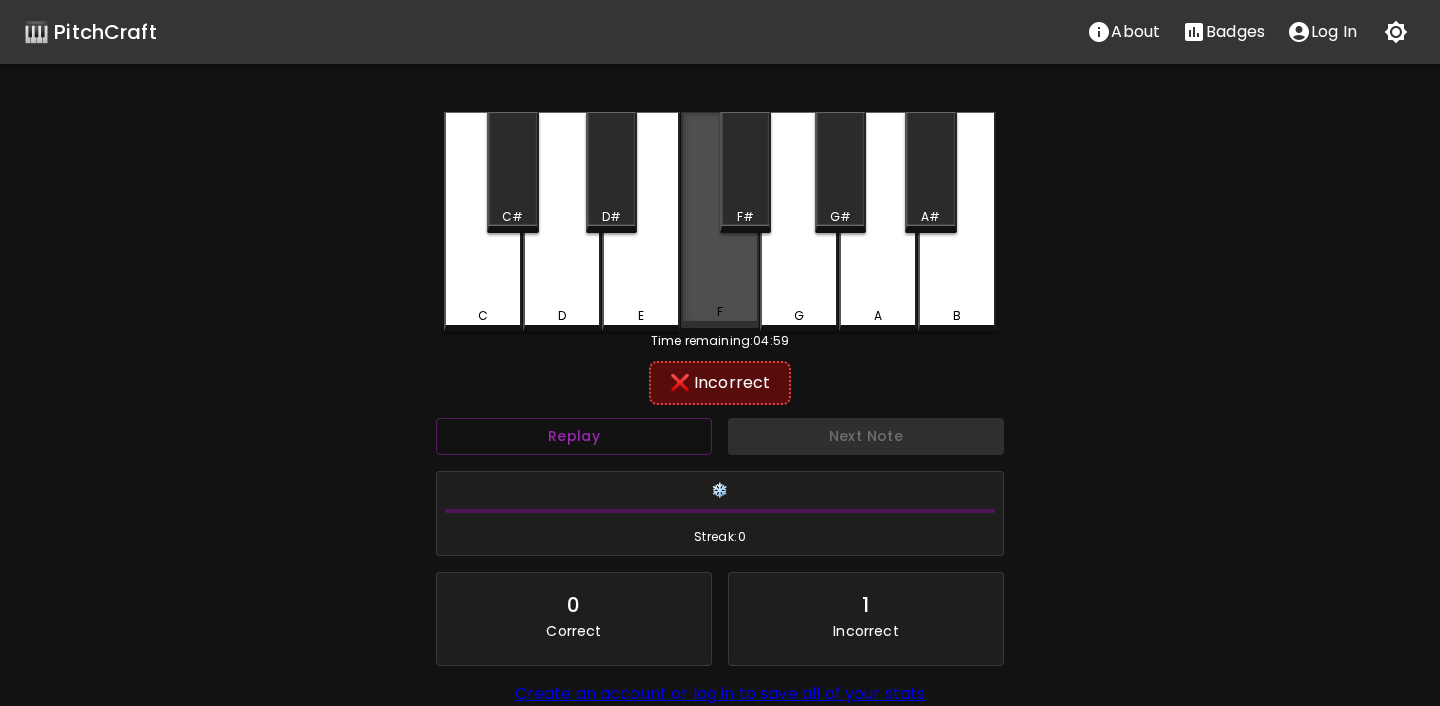 click on "F" at bounding box center (720, 220) 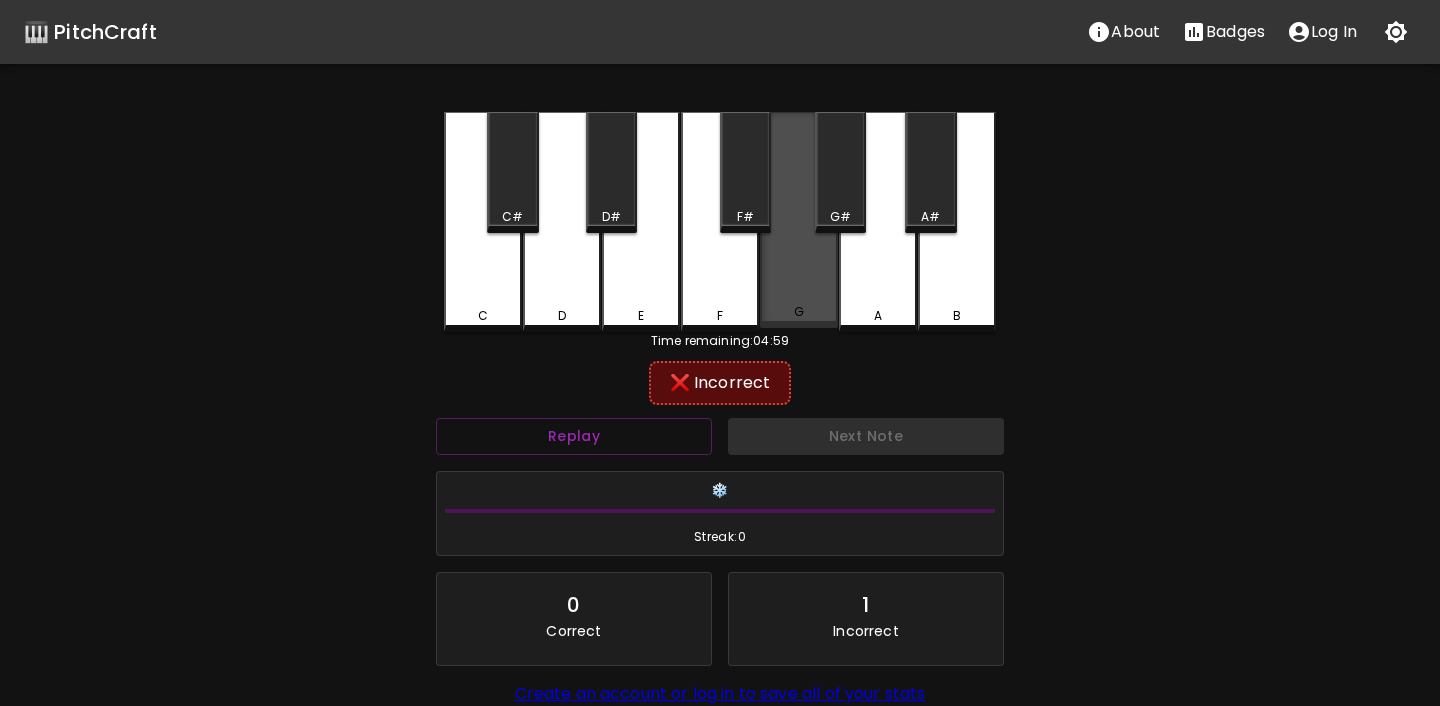 click on "G" at bounding box center (799, 312) 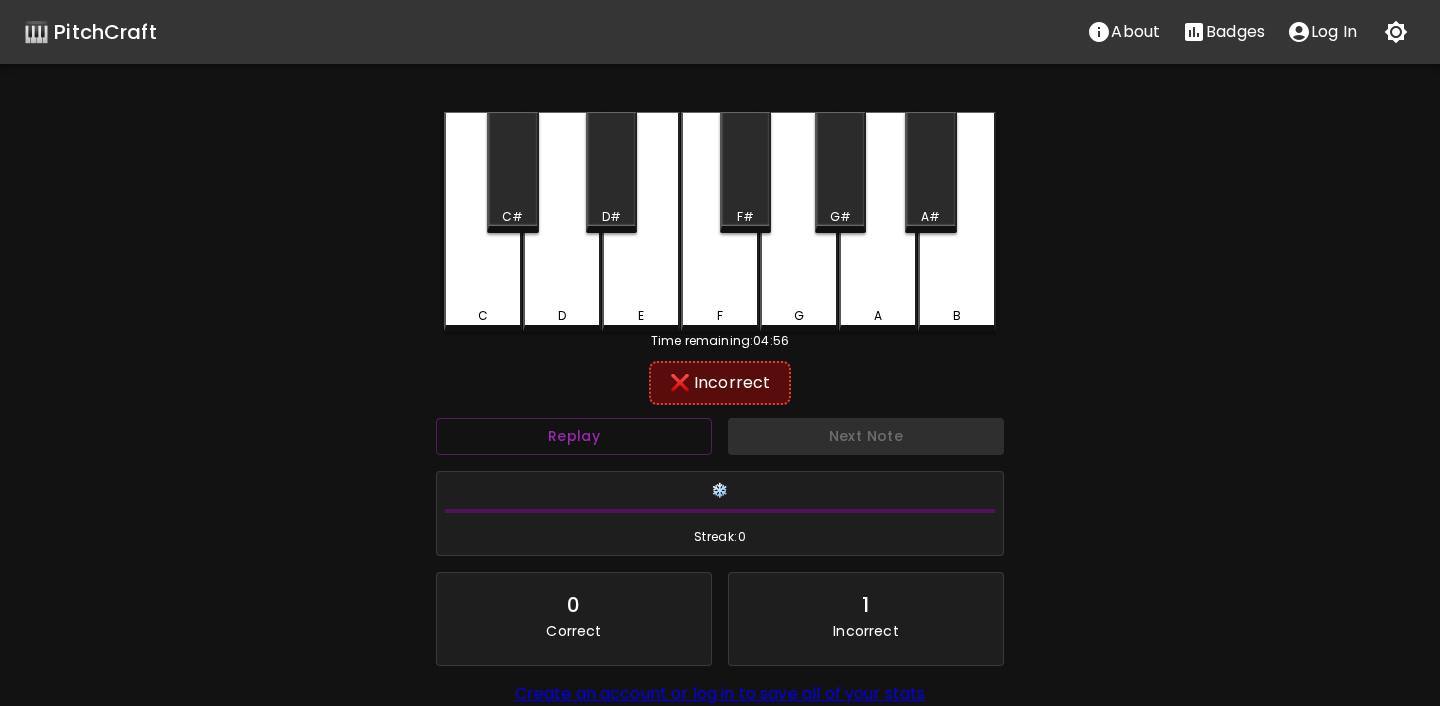scroll, scrollTop: 177, scrollLeft: 0, axis: vertical 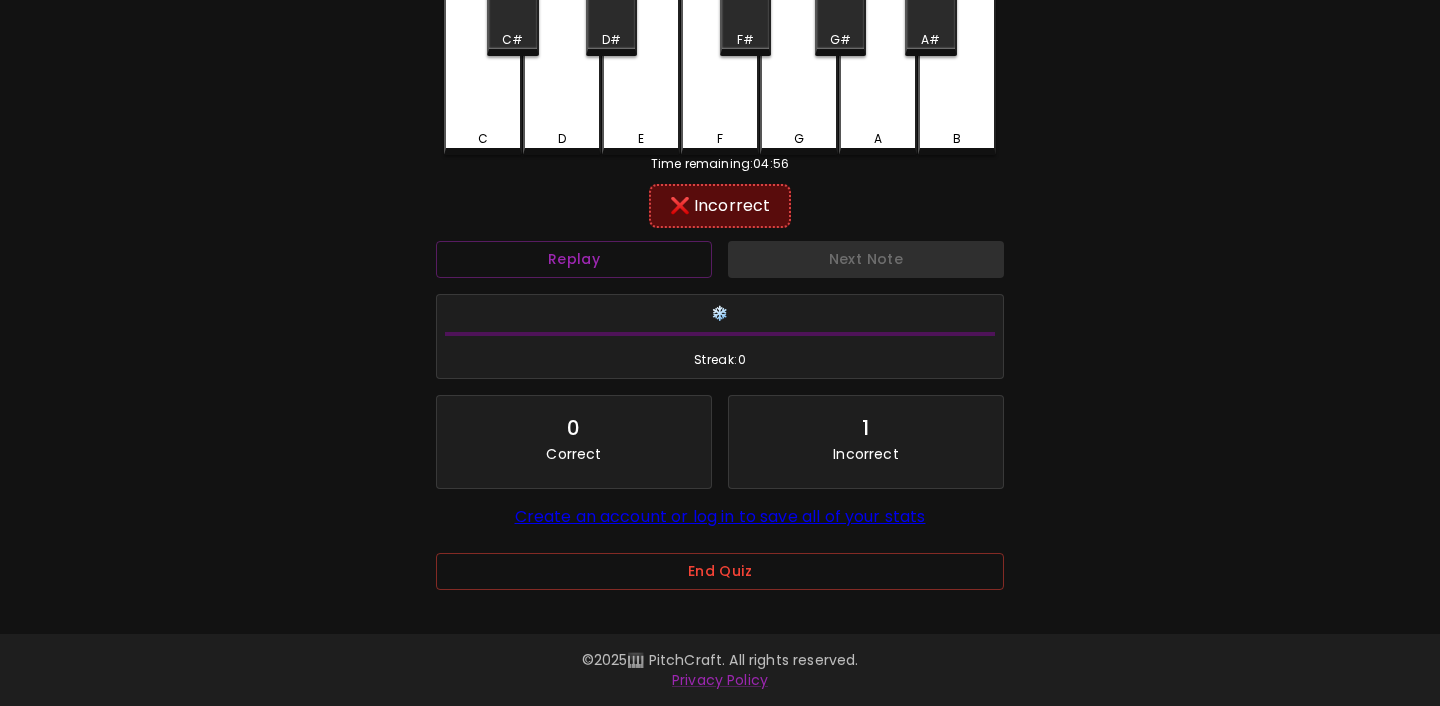 click on "End Quiz" at bounding box center [720, 577] 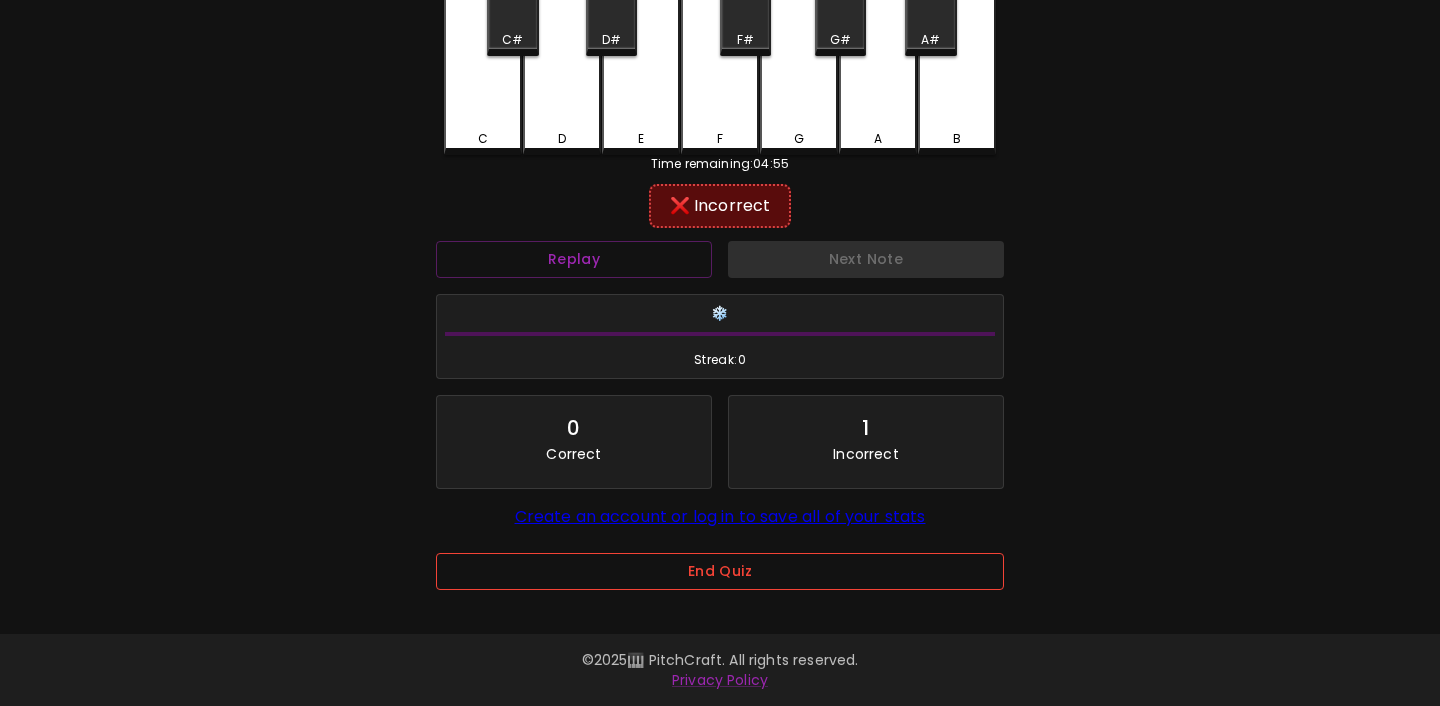 click on "End Quiz" at bounding box center [720, 571] 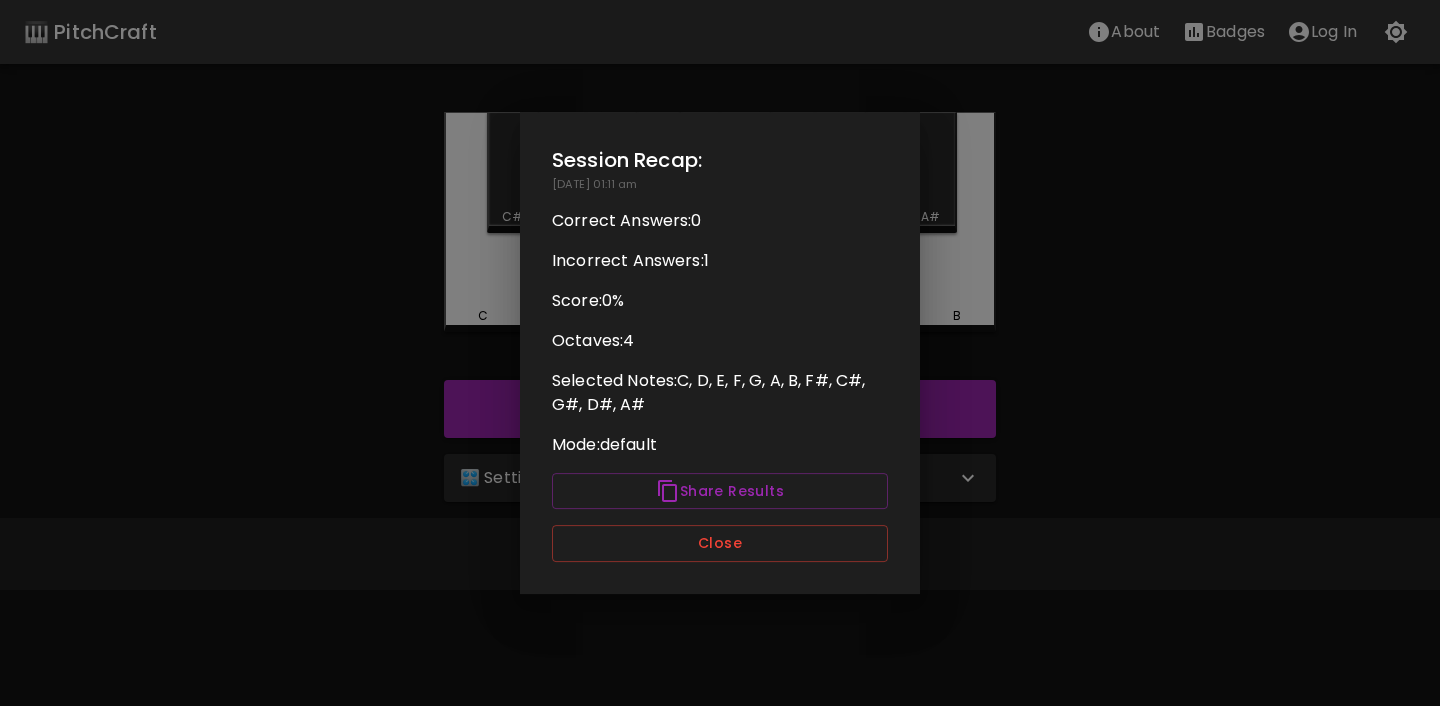 scroll, scrollTop: 0, scrollLeft: 0, axis: both 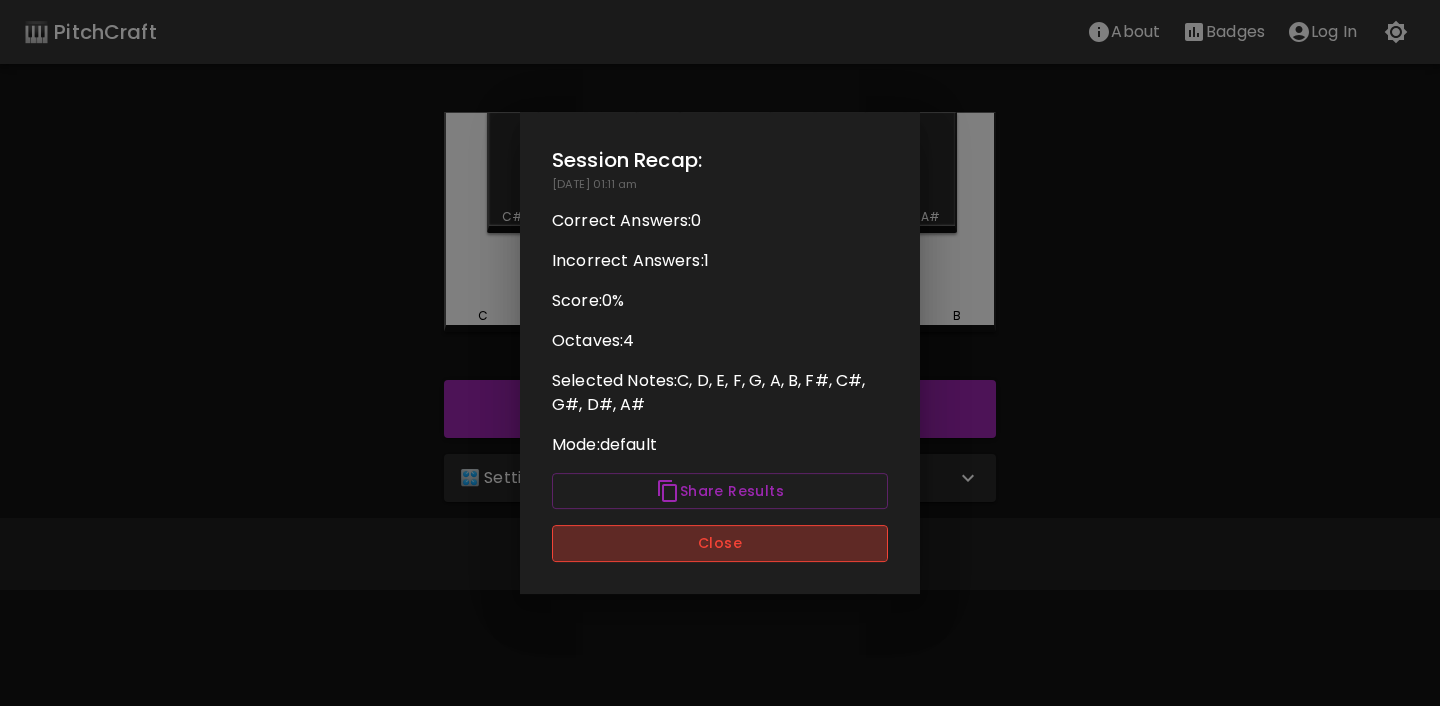 click on "Close" at bounding box center (720, 543) 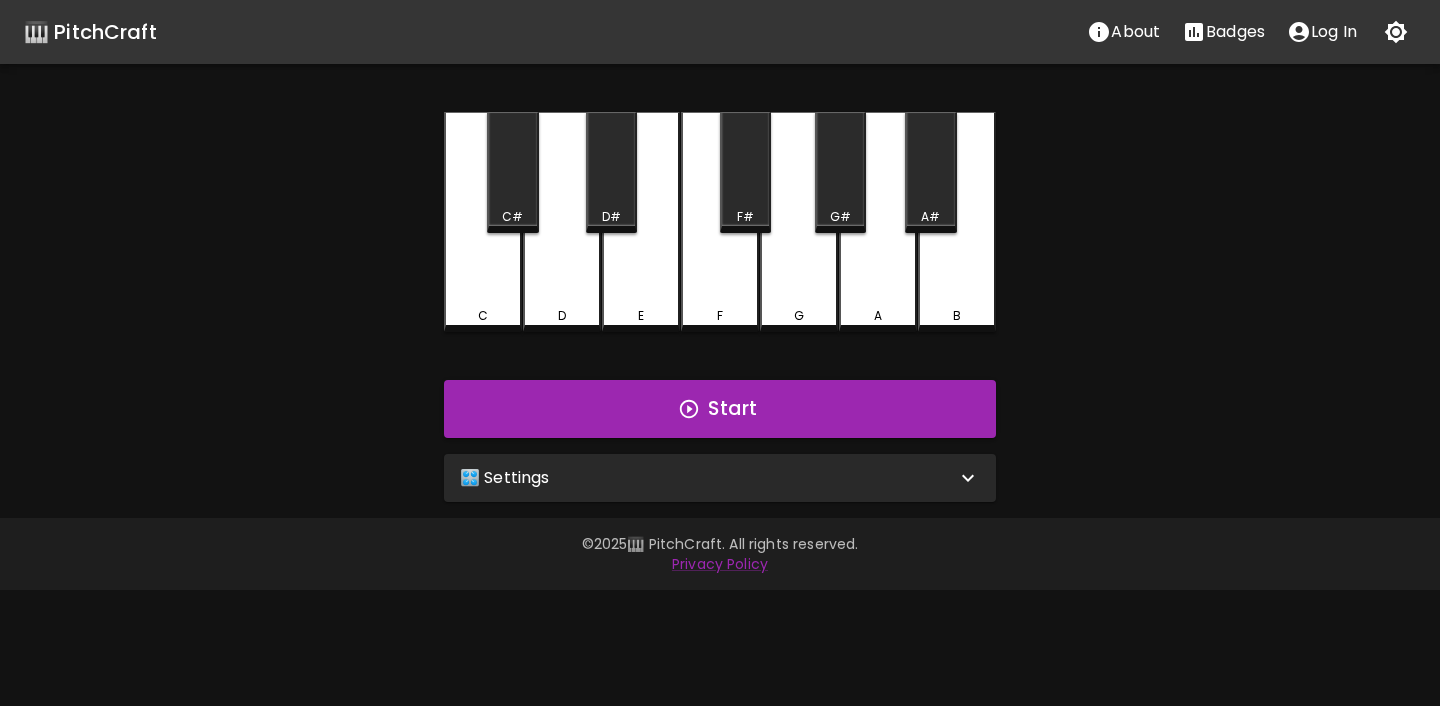 click on "🎛️ Settings" at bounding box center (708, 478) 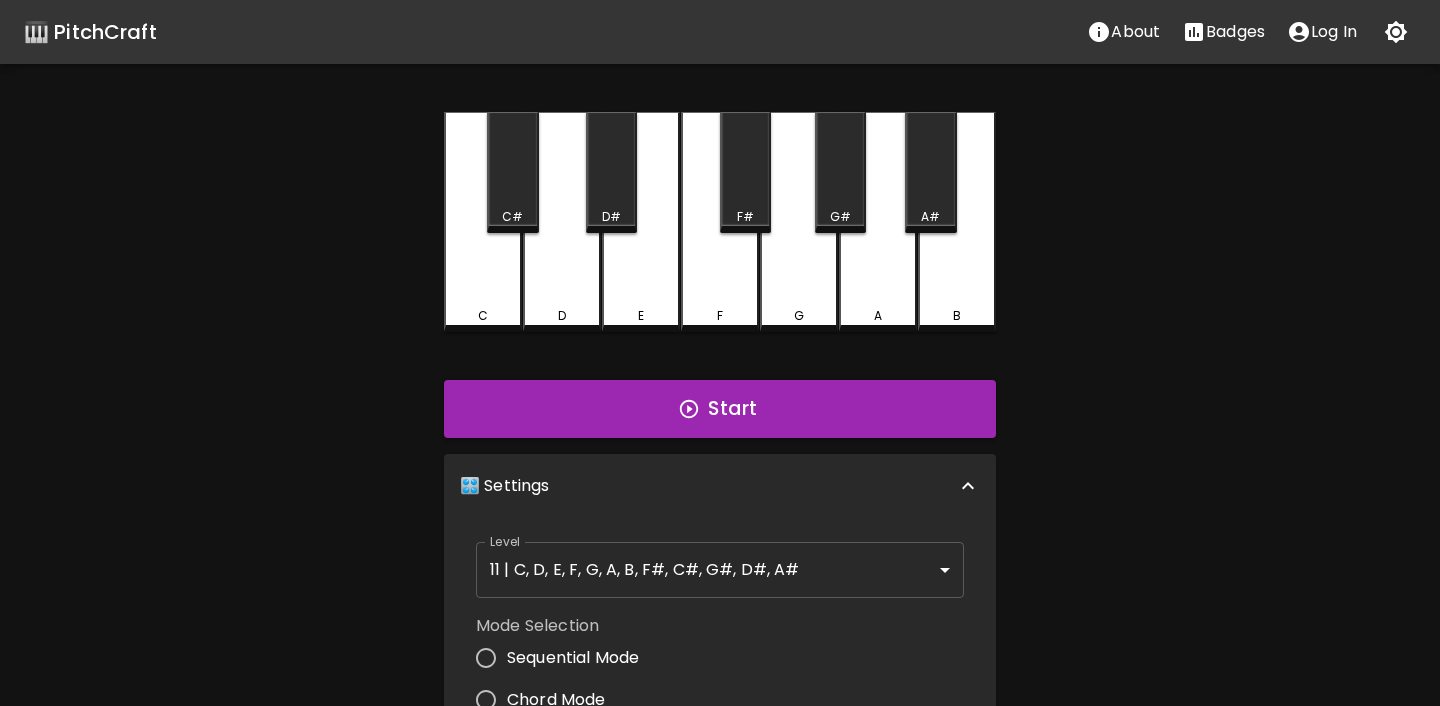 click on "🎹 PitchCraft About Badges   Log In C C# D D# E F F# G G# A A# B Start 🎛️ Settings Level 11 | C, D, E, F, G, A, B, F#, C#, G#, D#, A# 21 Level Mode Selection Sequential Mode Chord Mode Default Mode Show Keyboard Shortcuts Show Note Names Autoplay next note Show Streak Octave(s) High Voice 4 Octave Instrument Piano acoustic_grand_piano Instrument ©  2025  🎹 PitchCraft. All rights reserved. Privacy Policy About Badges Sign In Profile My account" at bounding box center [720, 605] 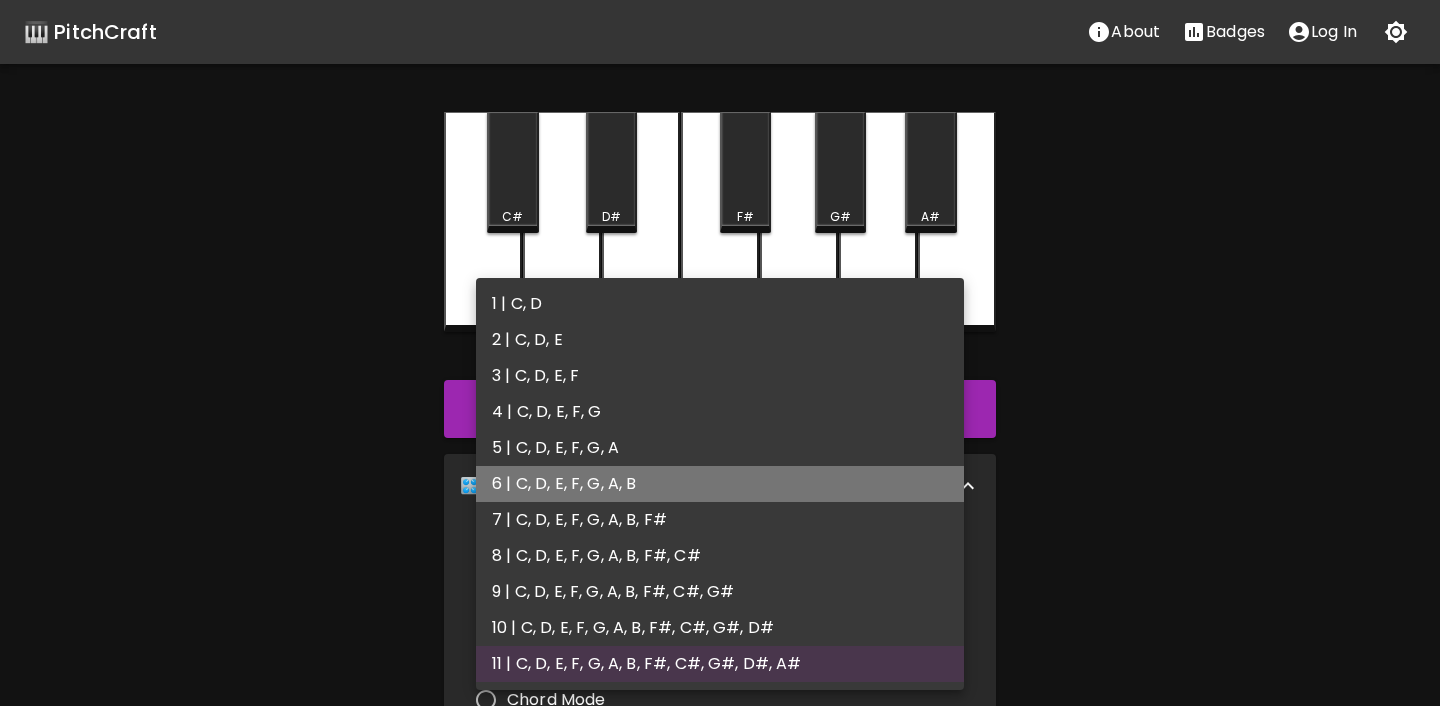 click on "6 | C, D, E, F, G, A, B" at bounding box center (720, 484) 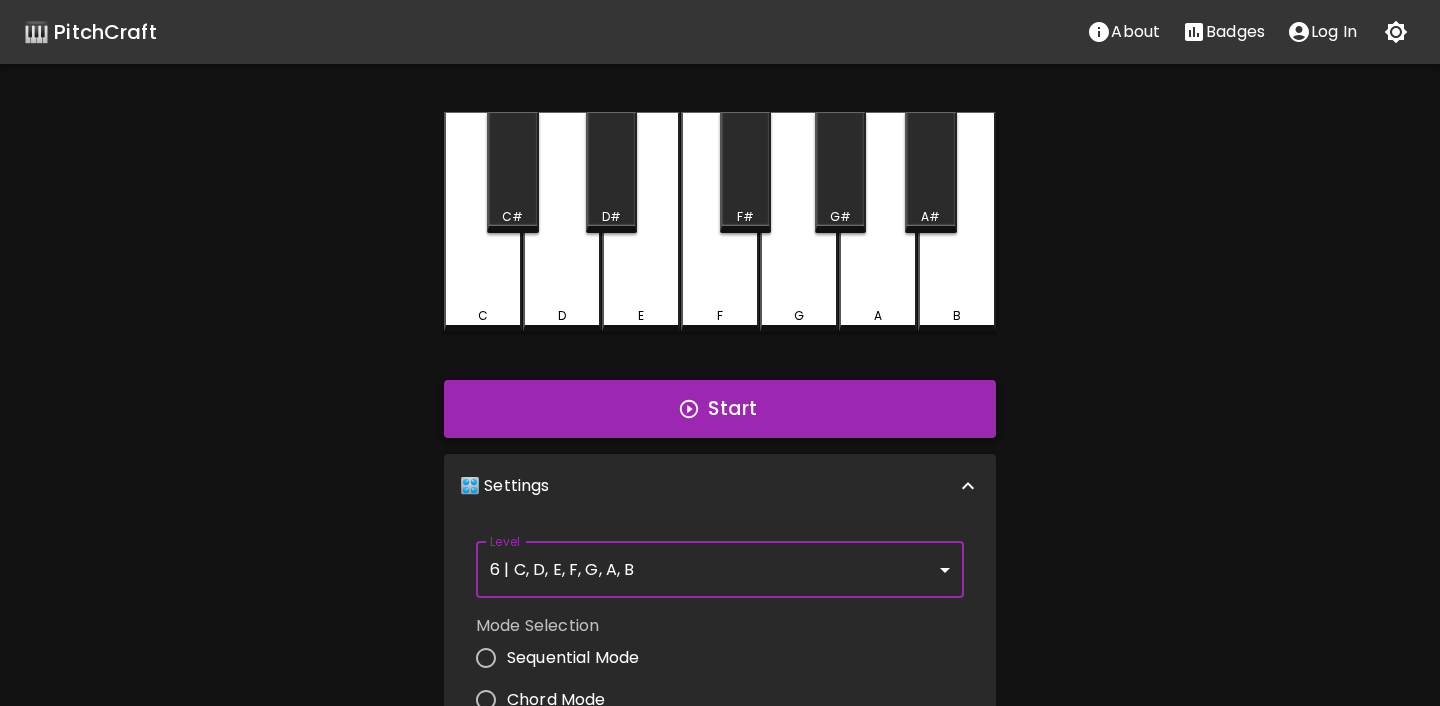click on "Start" at bounding box center (720, 409) 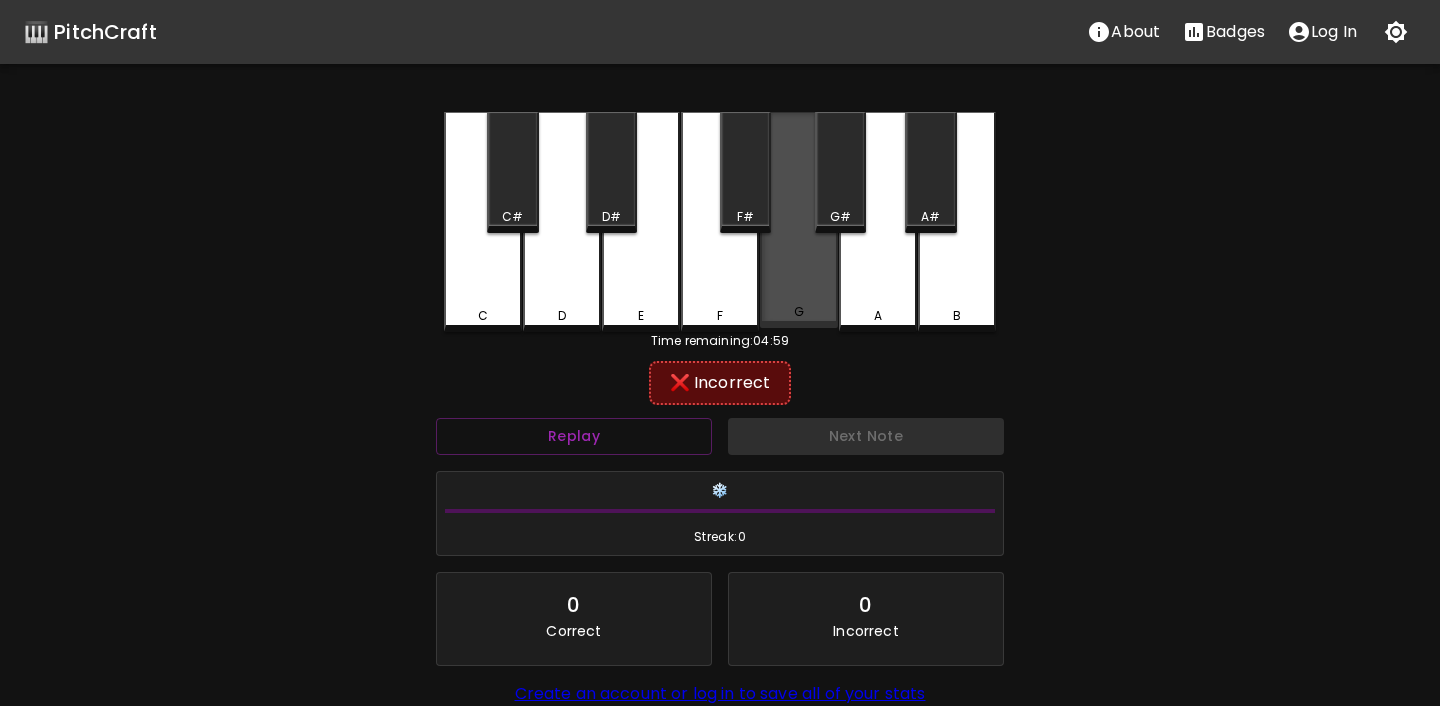 click on "G" at bounding box center (799, 312) 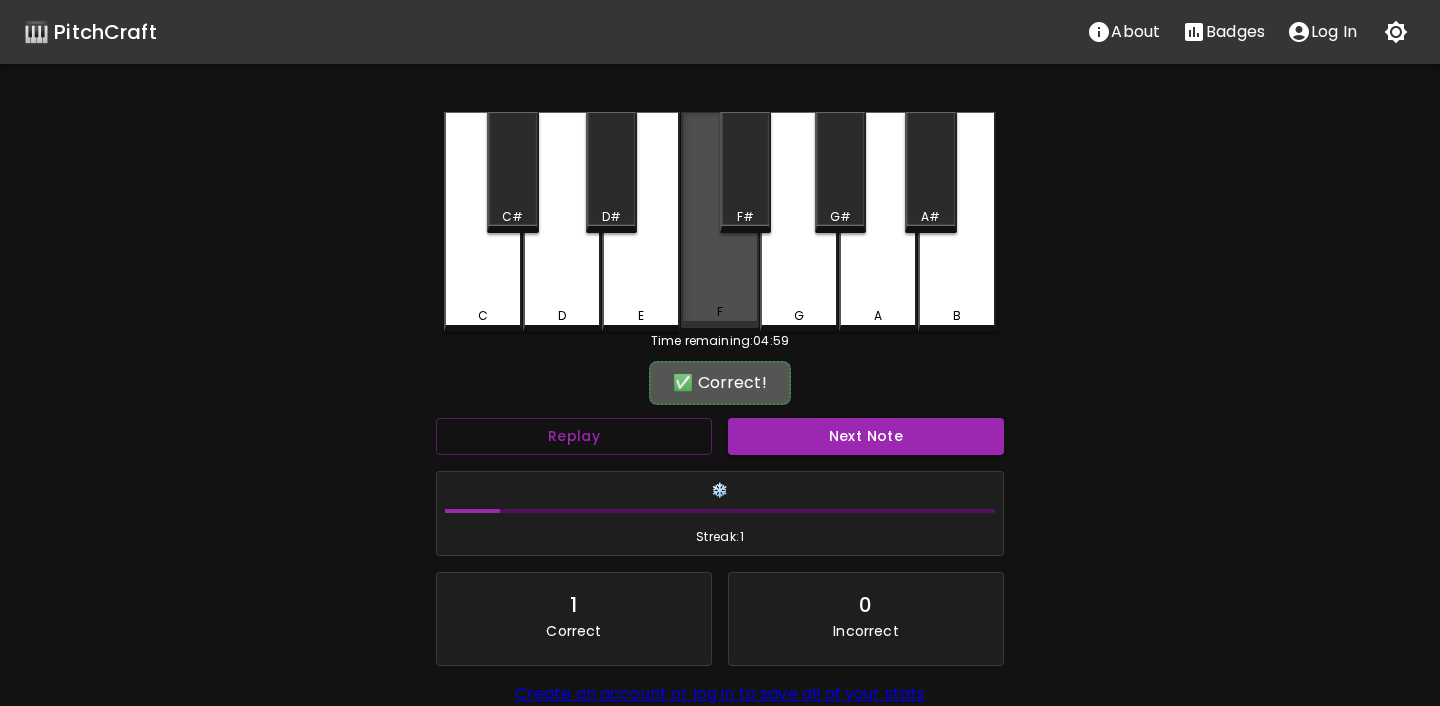 click on "F" at bounding box center (720, 312) 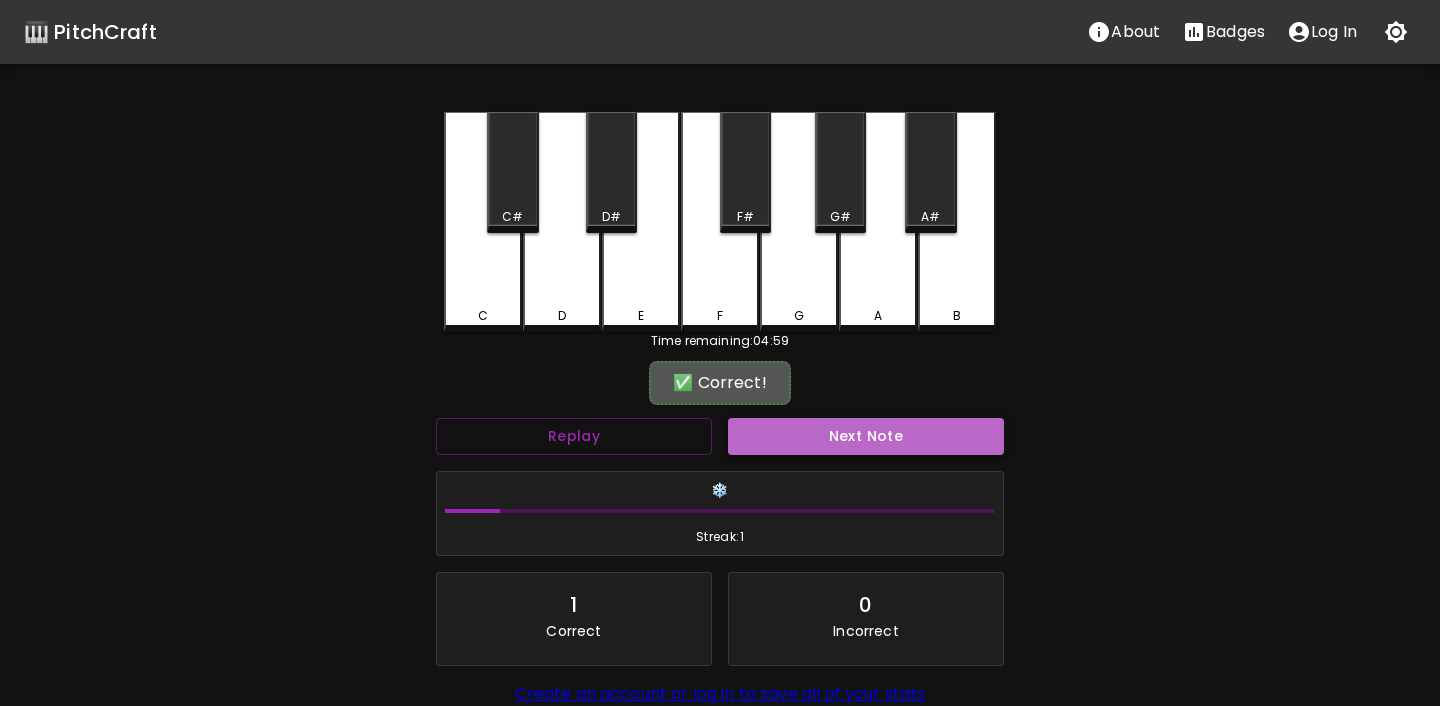 click on "Next Note" at bounding box center (866, 436) 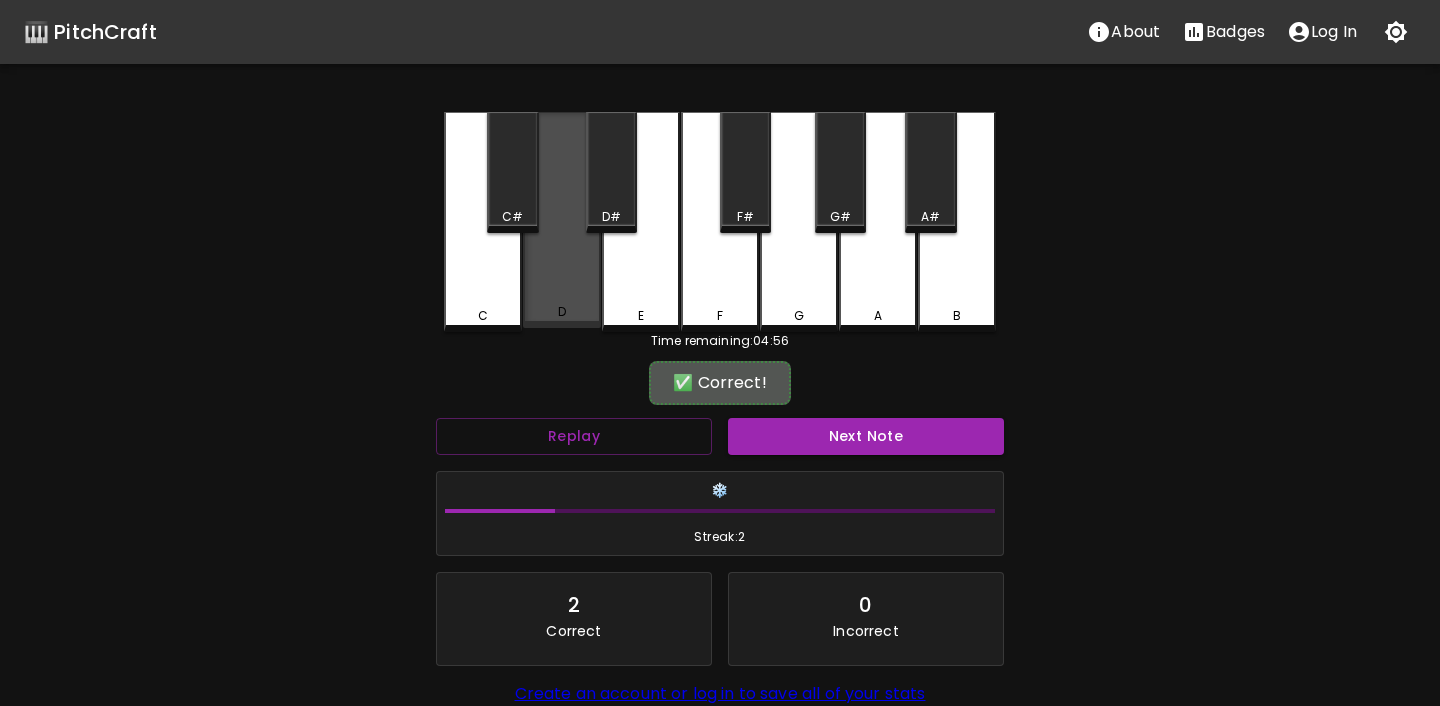 click on "D" at bounding box center [562, 312] 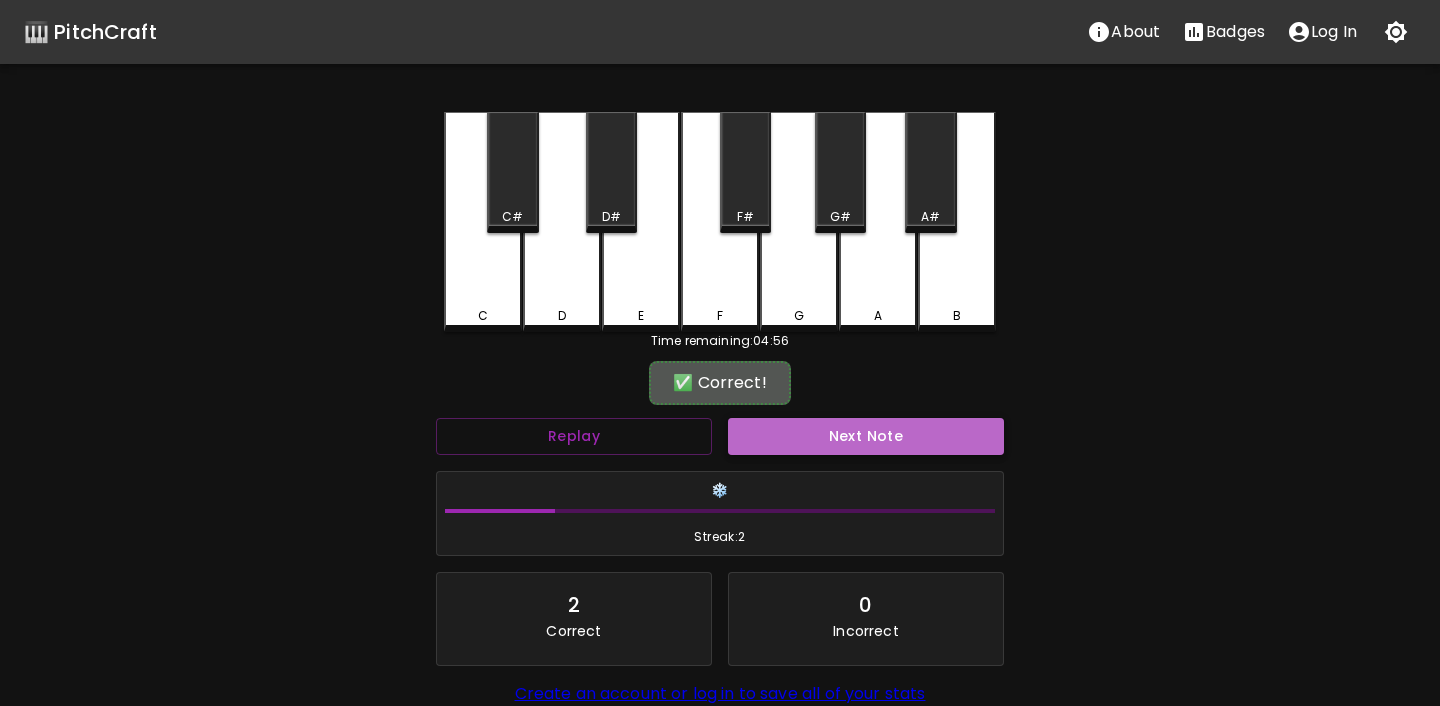 click on "Next Note" at bounding box center [866, 436] 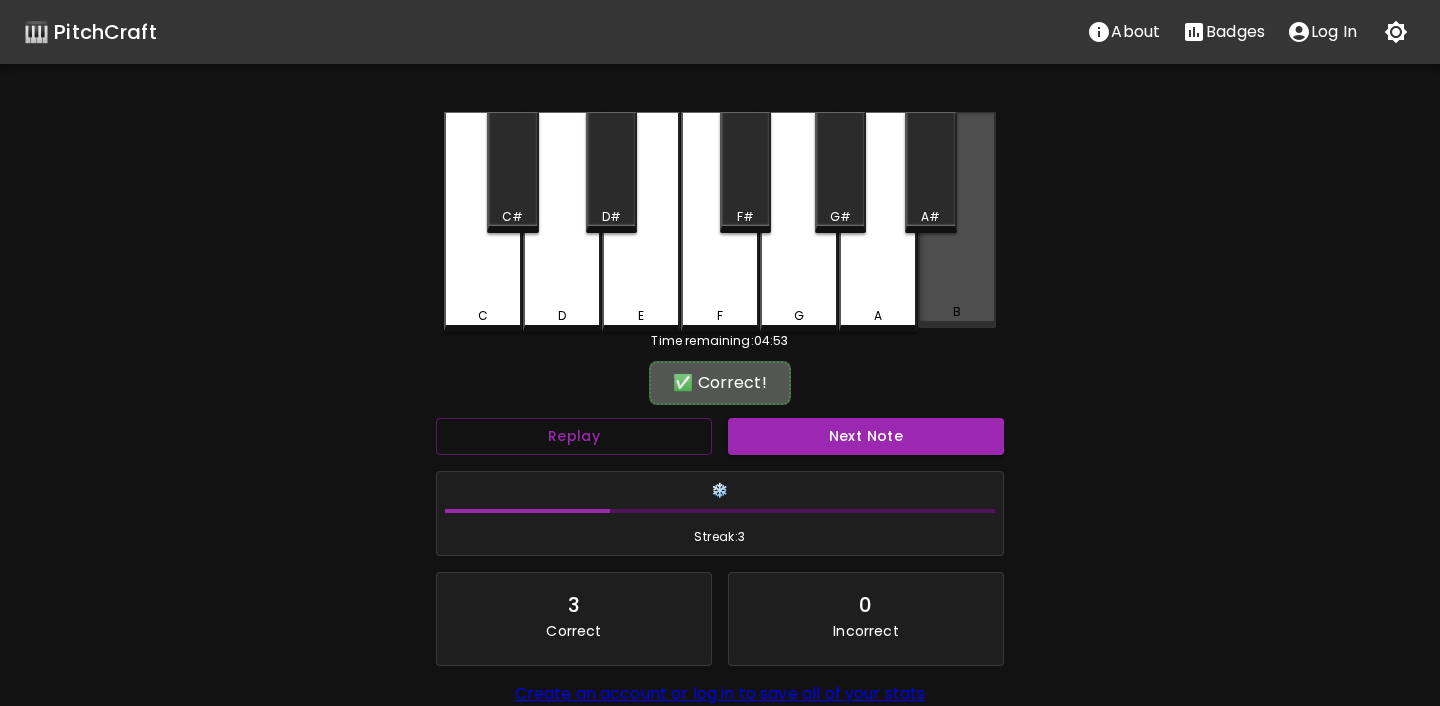 click on "B" at bounding box center [957, 220] 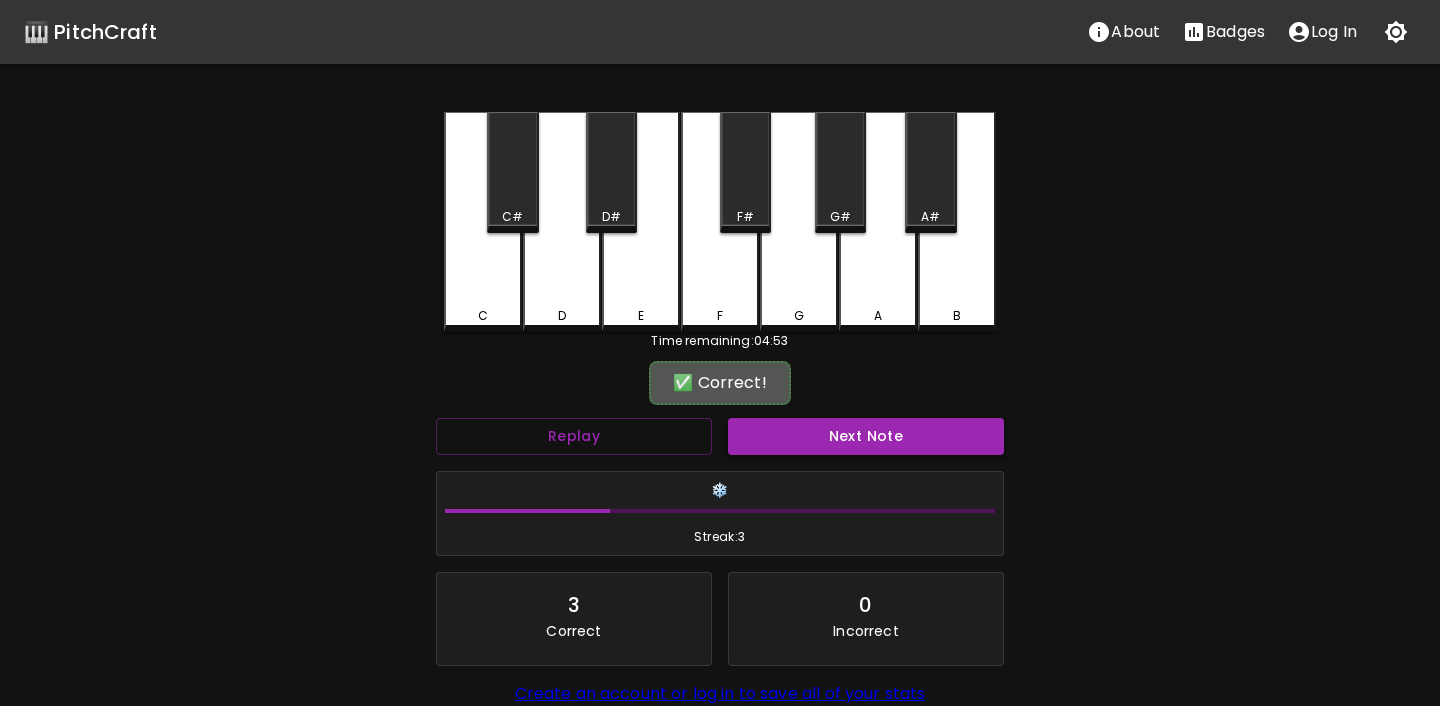 click on "Next Note" at bounding box center (866, 436) 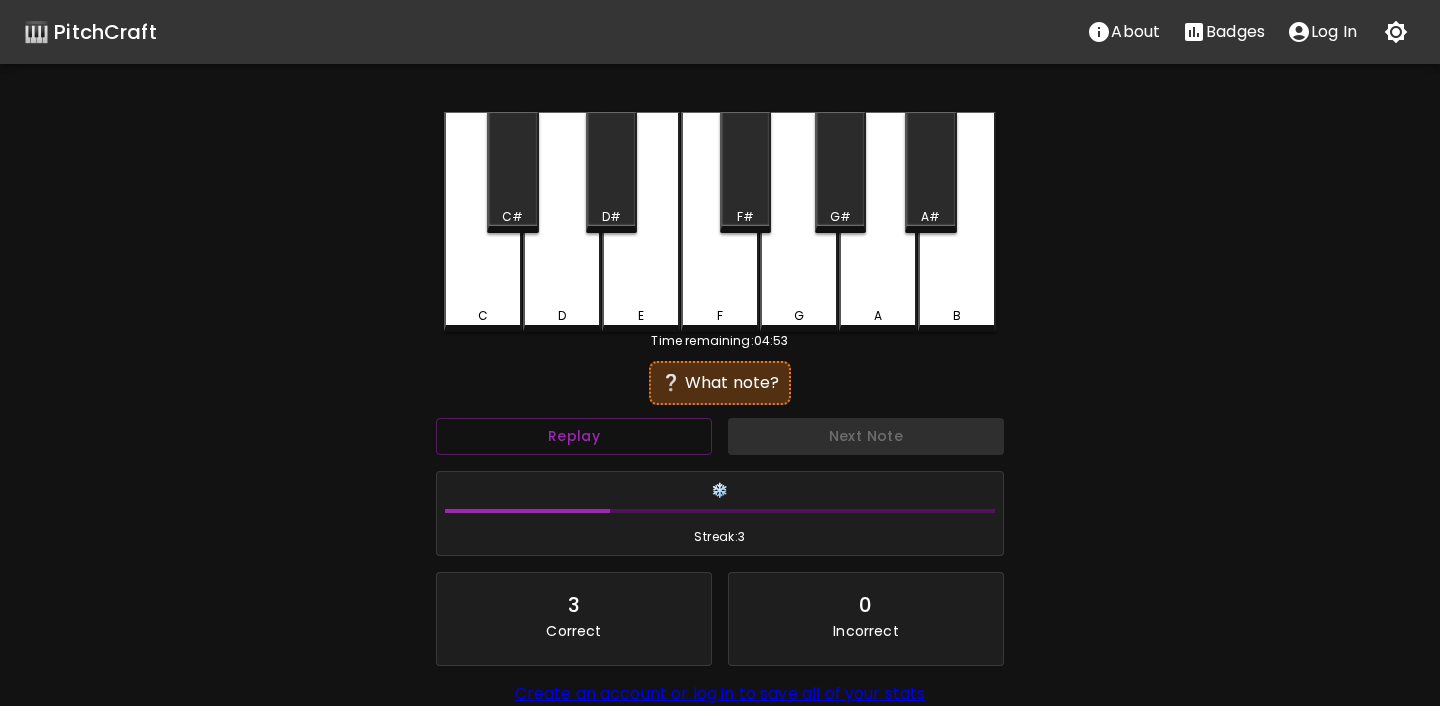 click on "G" at bounding box center [799, 316] 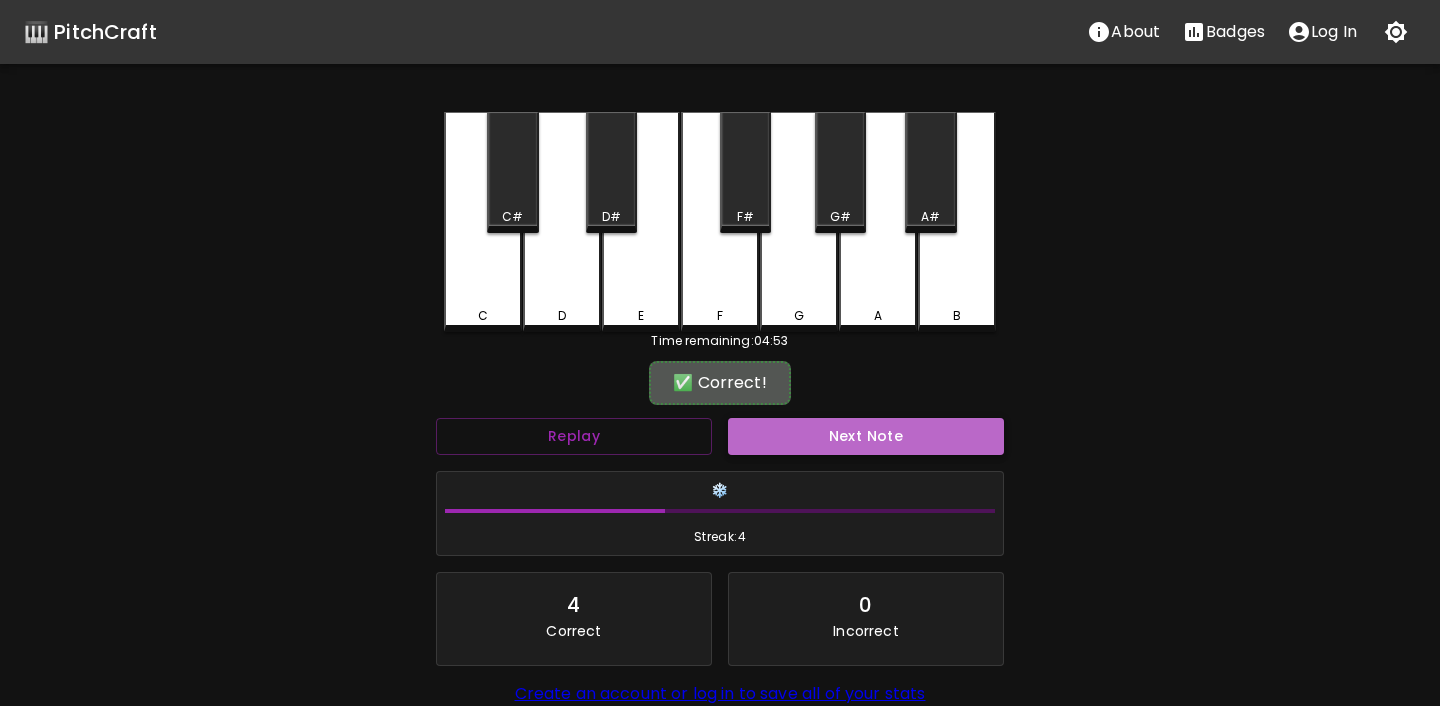 click on "Next Note" at bounding box center (866, 436) 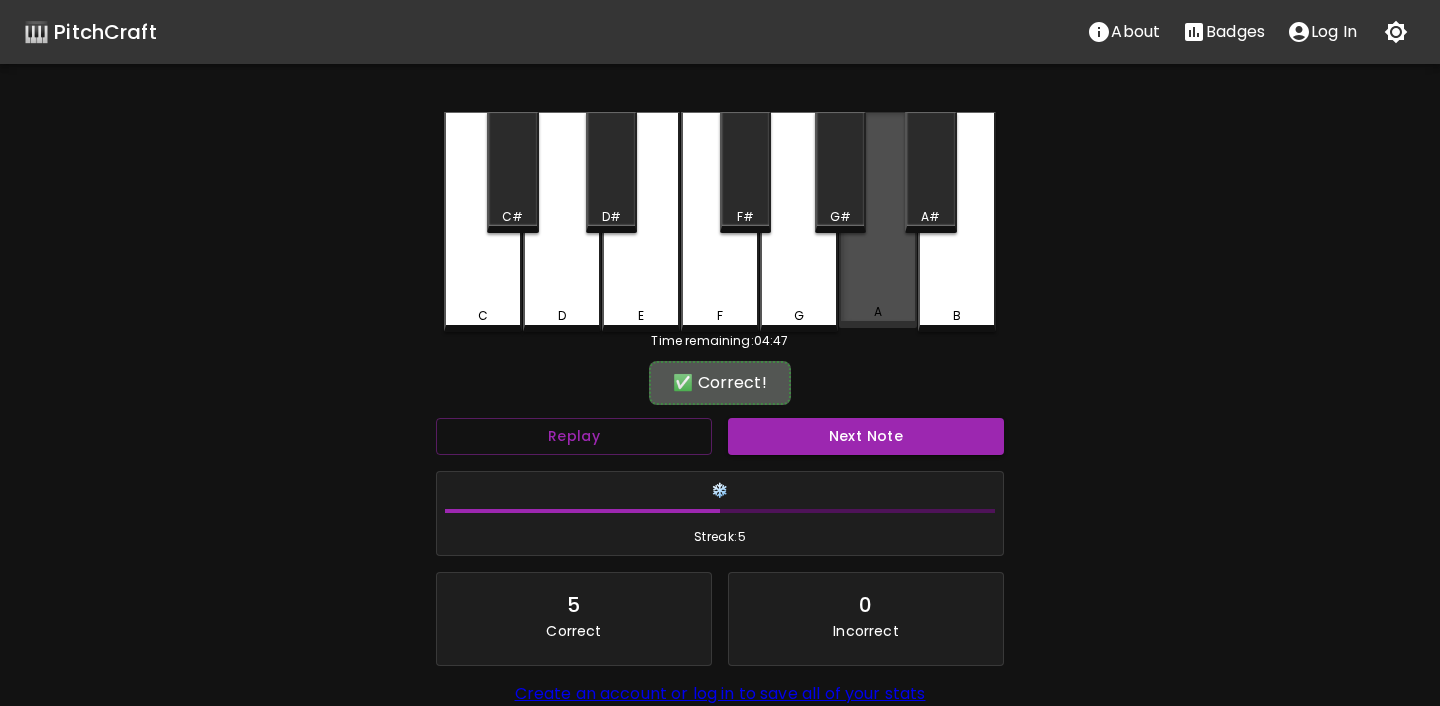 click on "A" at bounding box center [878, 220] 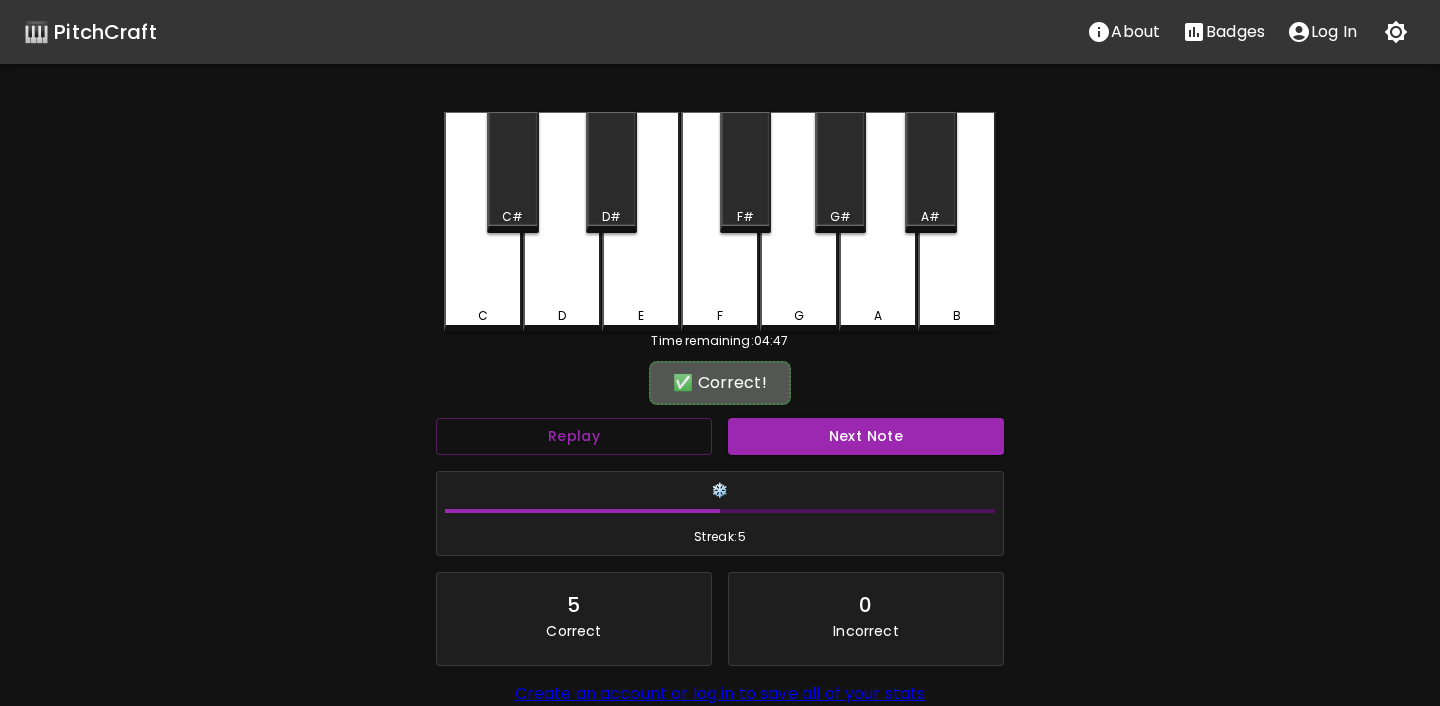 click on "❄️ Streak:  5" at bounding box center [720, 514] 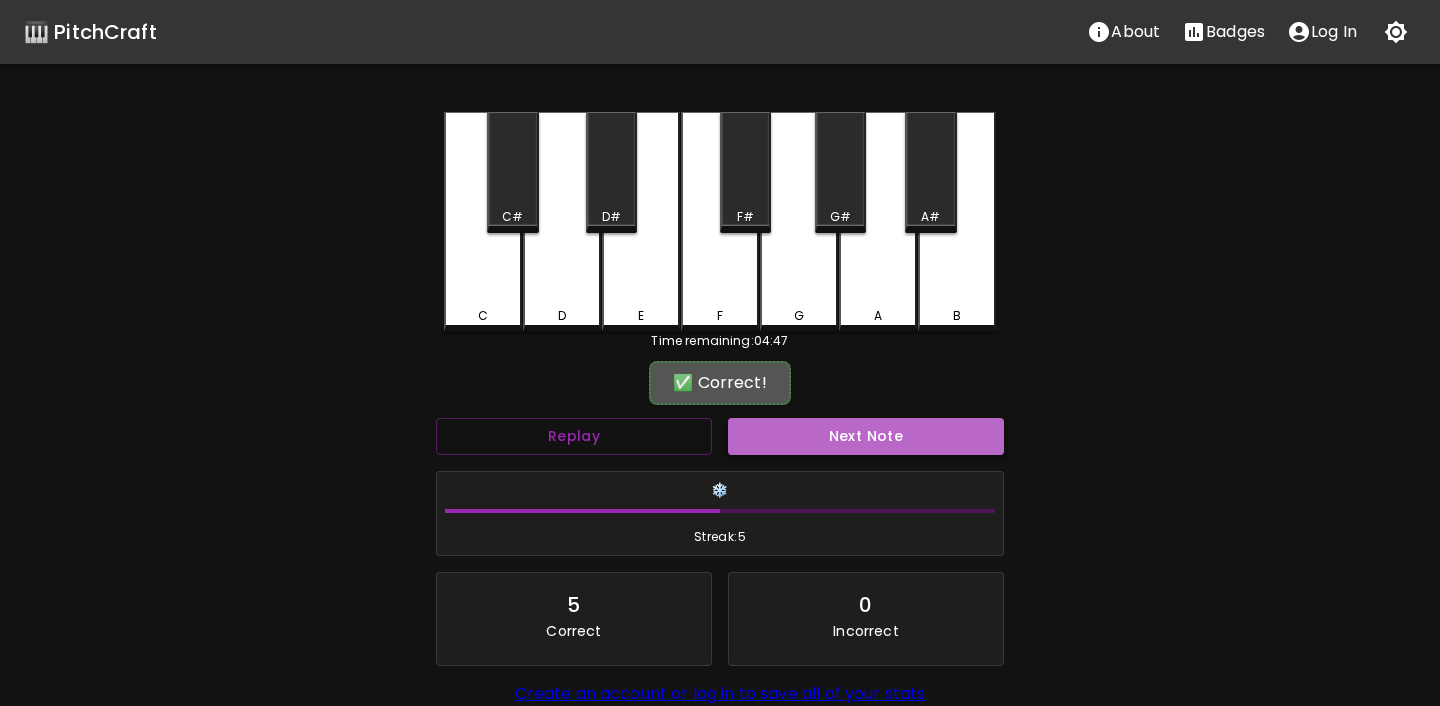 click on "Next Note" at bounding box center (866, 436) 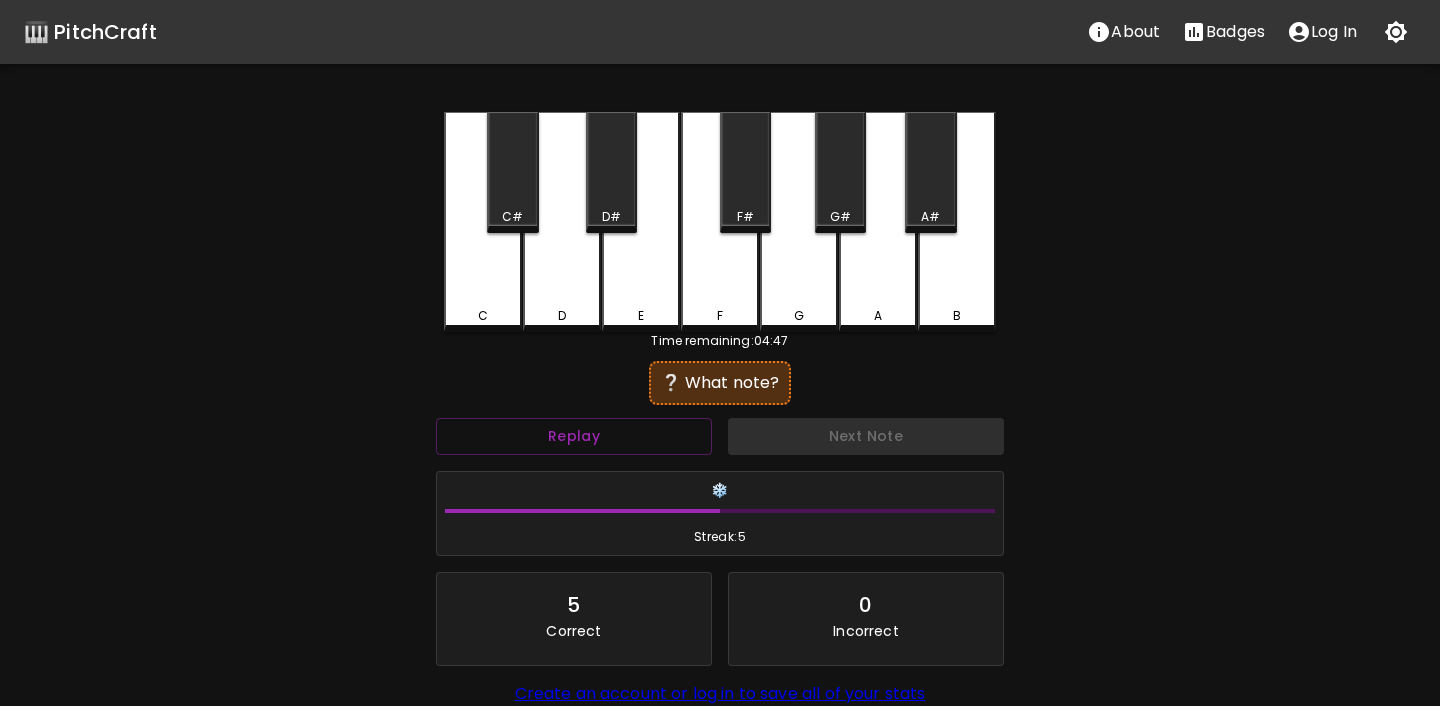 click on "C" at bounding box center [483, 222] 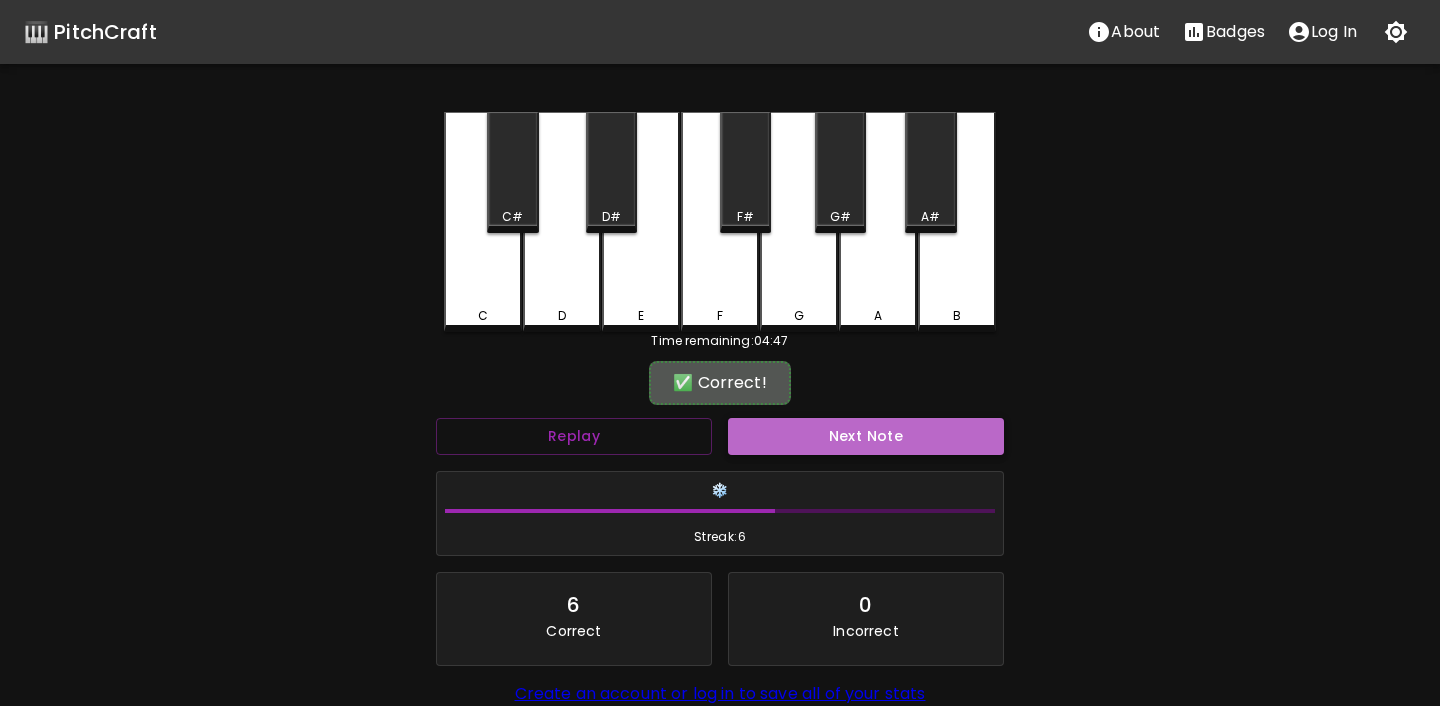 click on "Next Note" at bounding box center (866, 436) 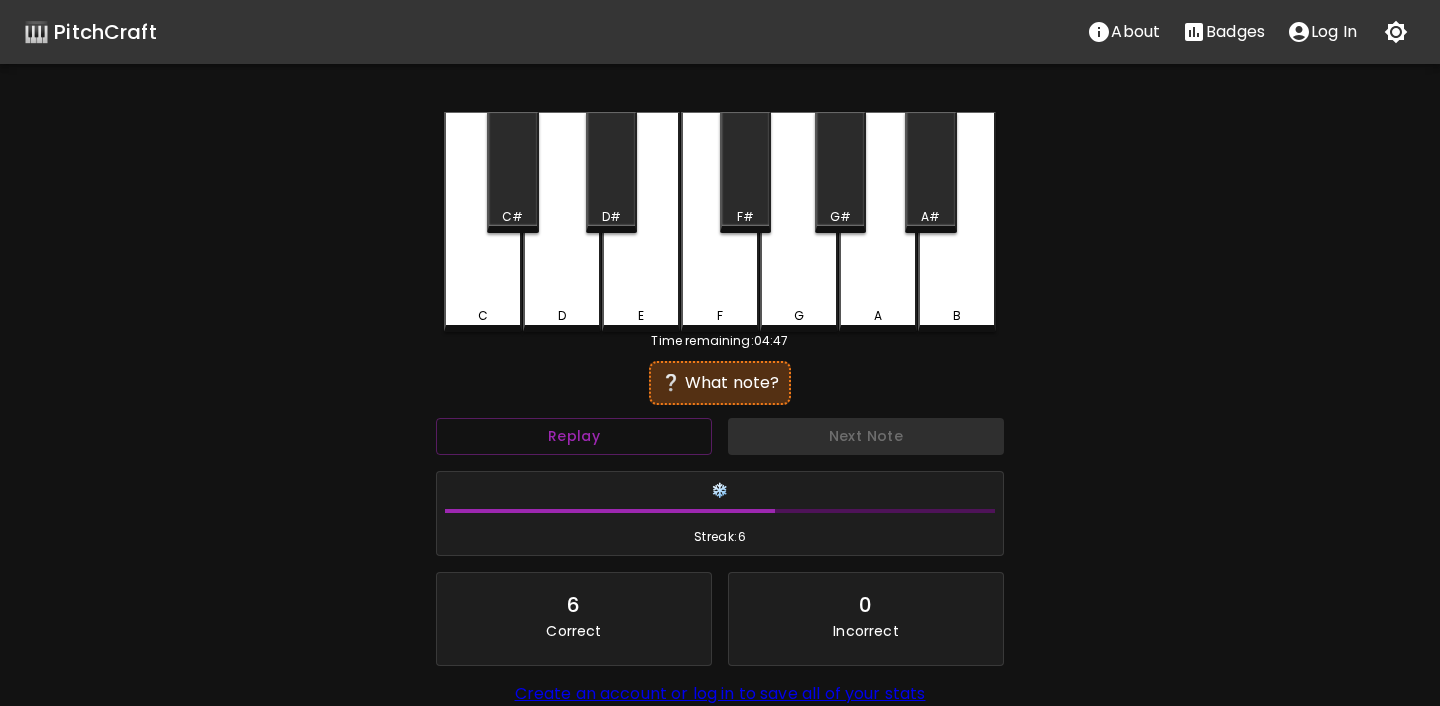 click on "E" at bounding box center (641, 316) 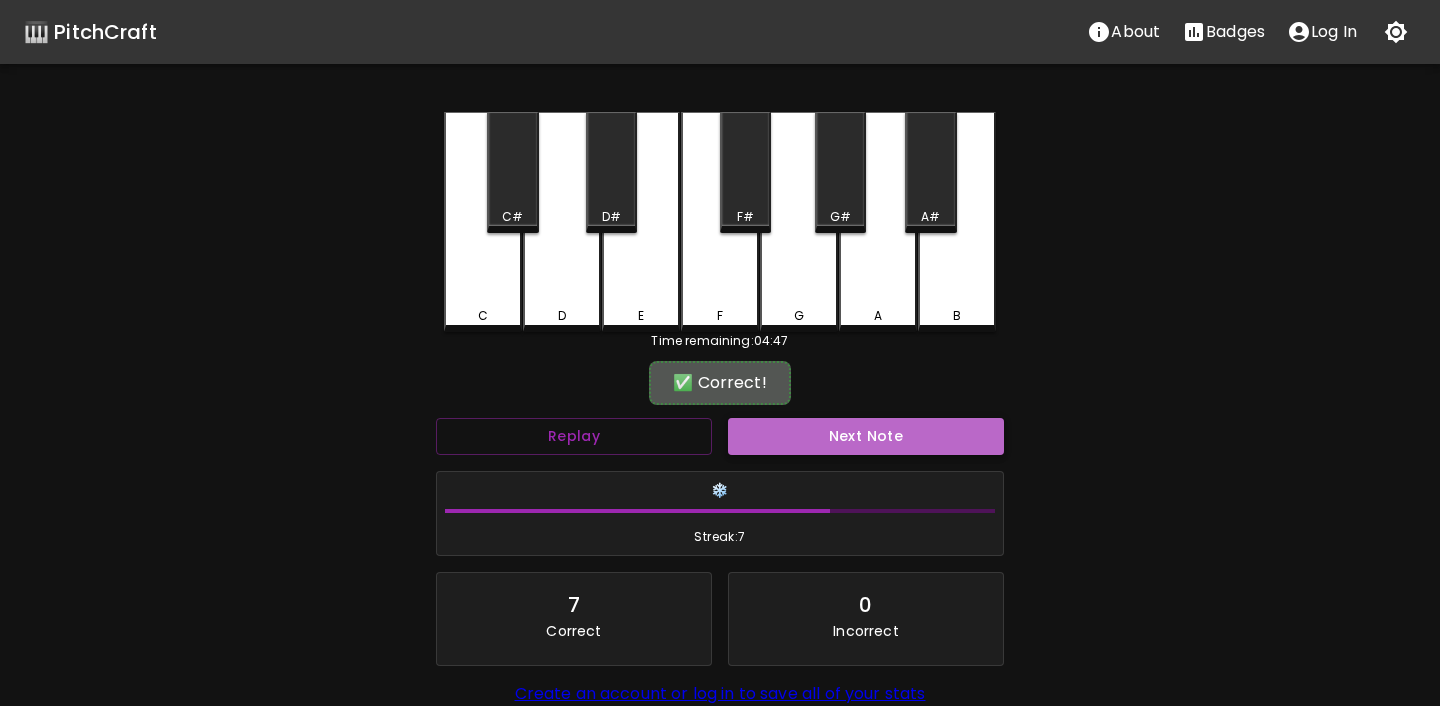 click on "Next Note" at bounding box center (866, 436) 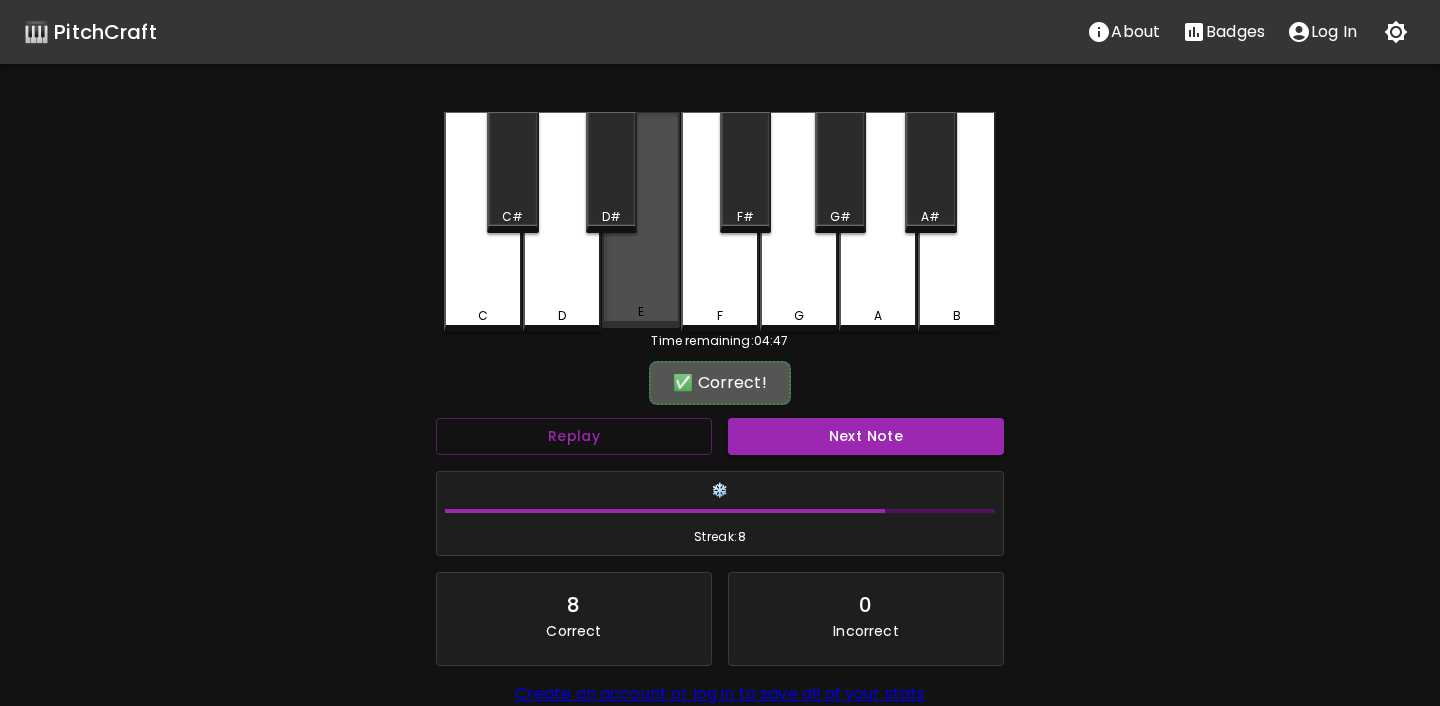 click on "E" at bounding box center (641, 312) 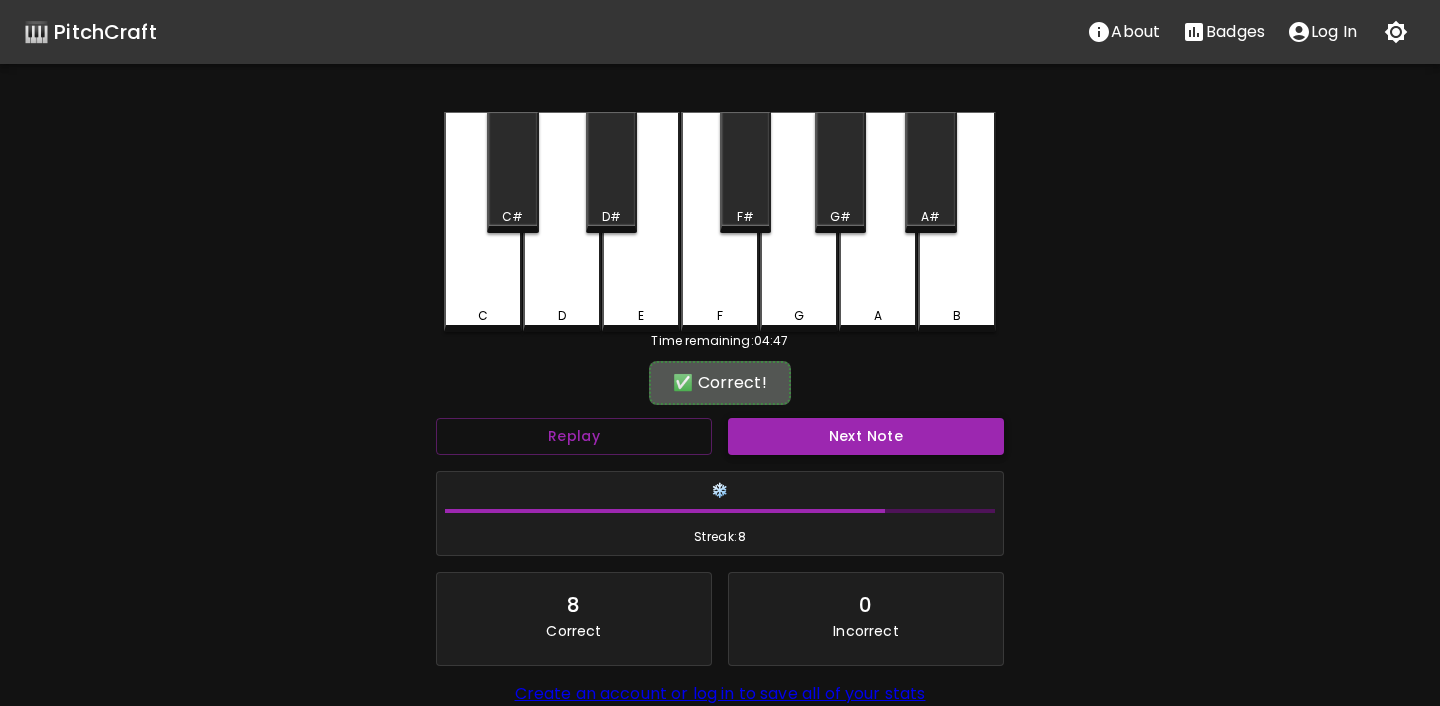 click on "Next Note" at bounding box center [866, 436] 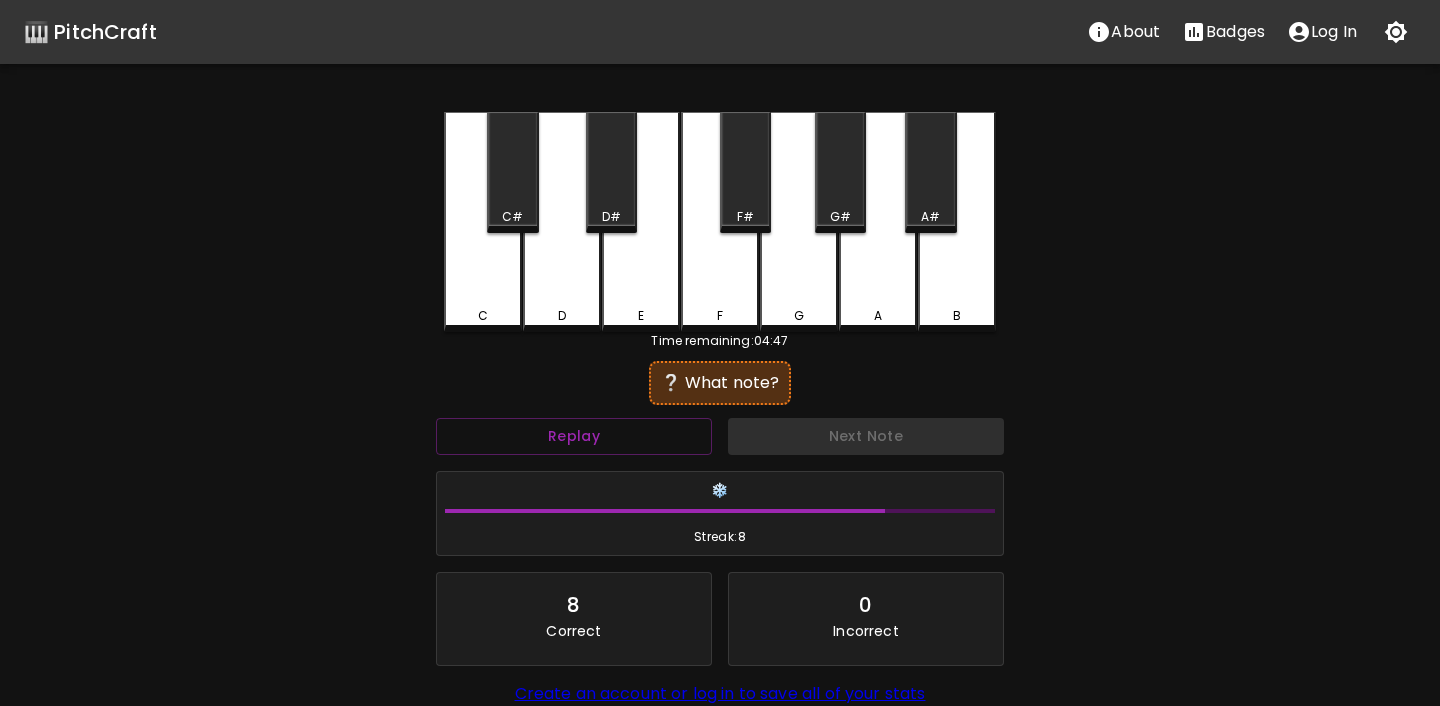 click on "D" at bounding box center (562, 316) 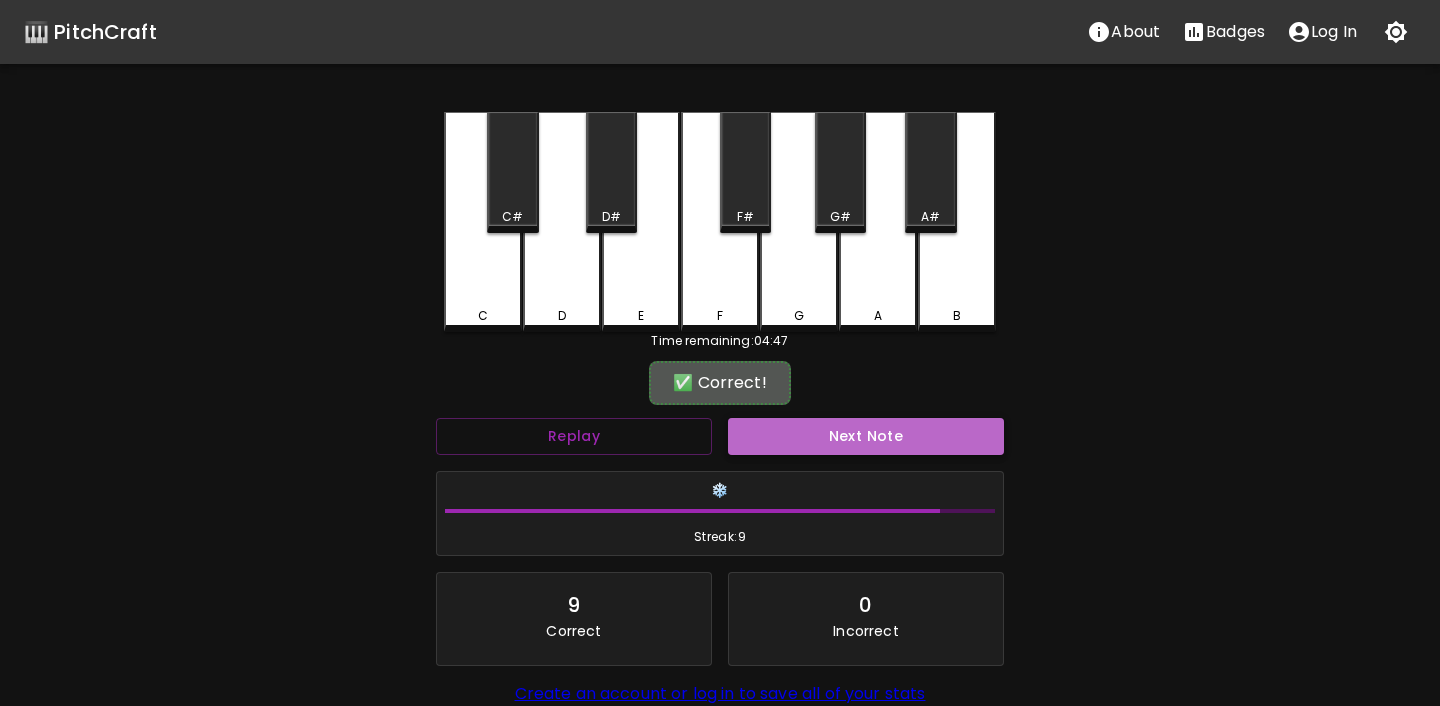 click on "Next Note" at bounding box center [866, 436] 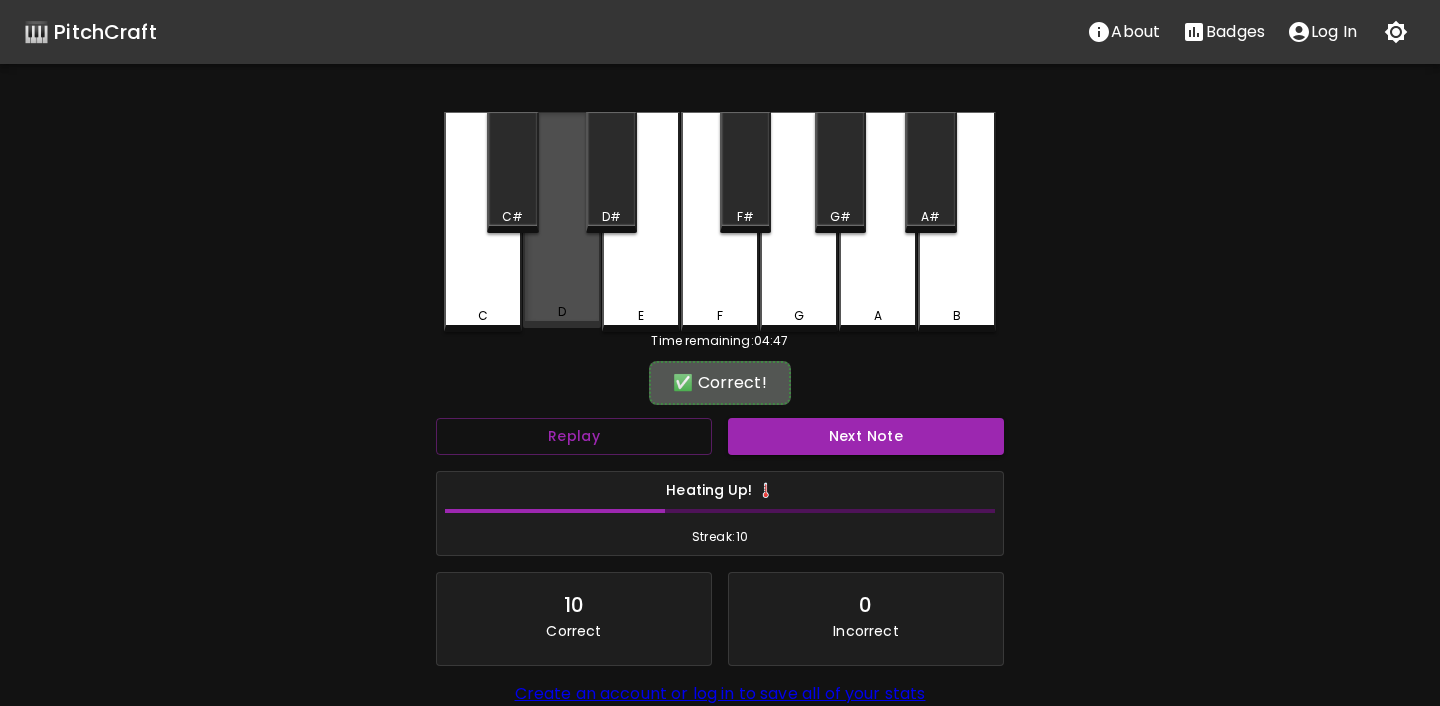 click on "D" at bounding box center [562, 220] 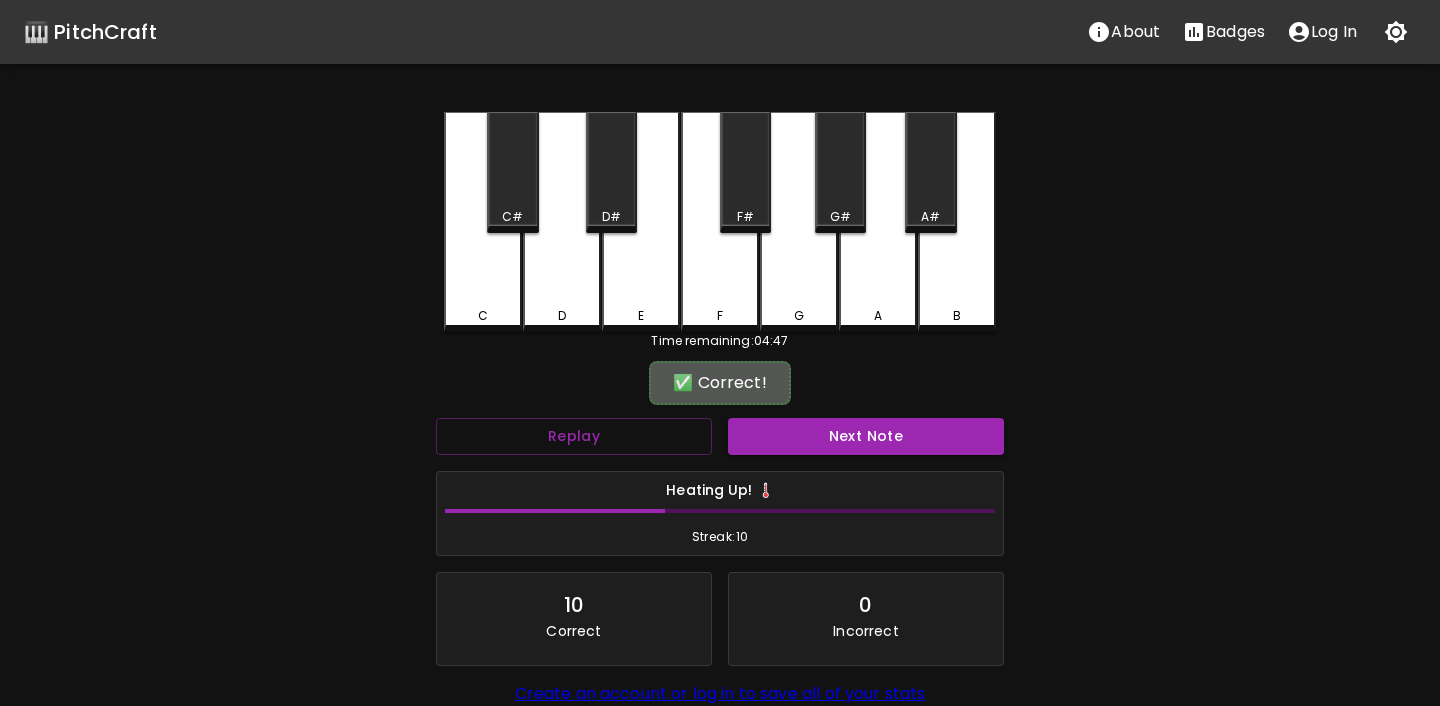 click on "Next Note" at bounding box center [866, 436] 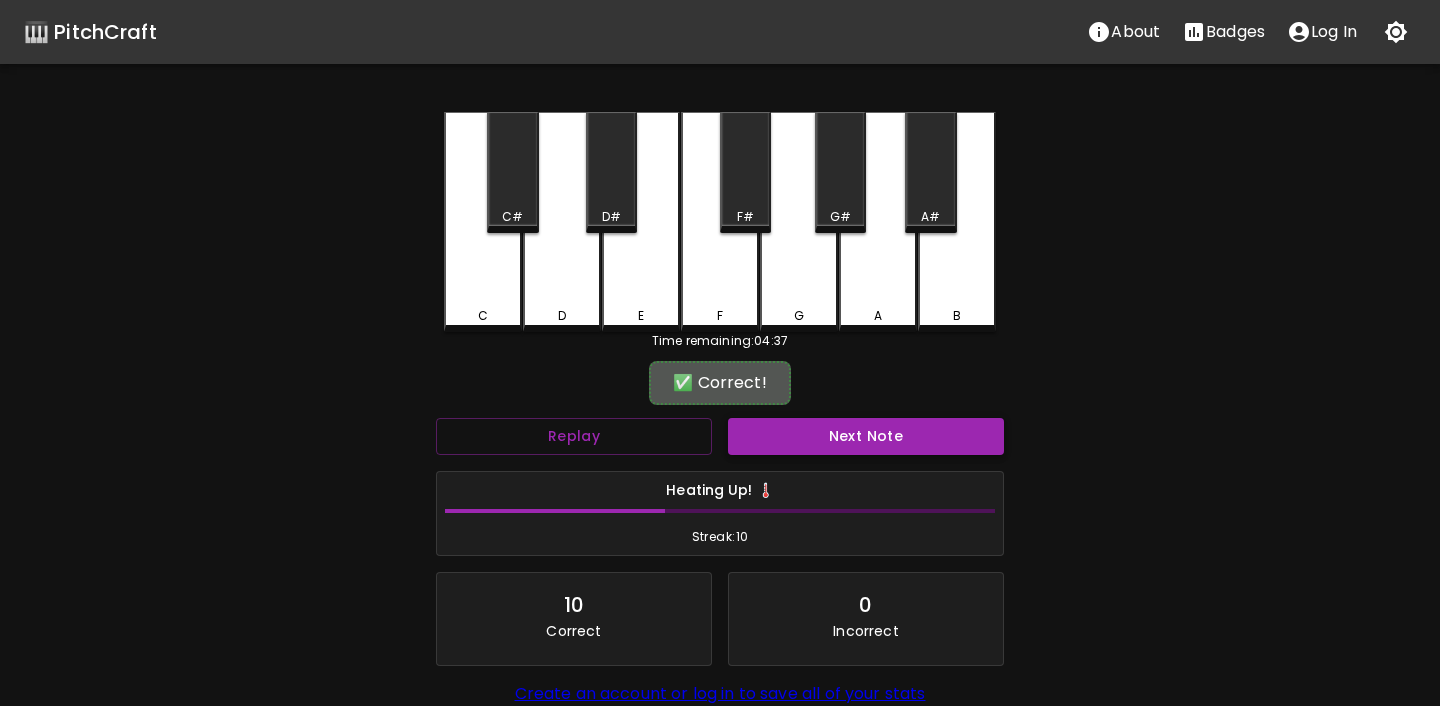click on "Next Note" at bounding box center [866, 436] 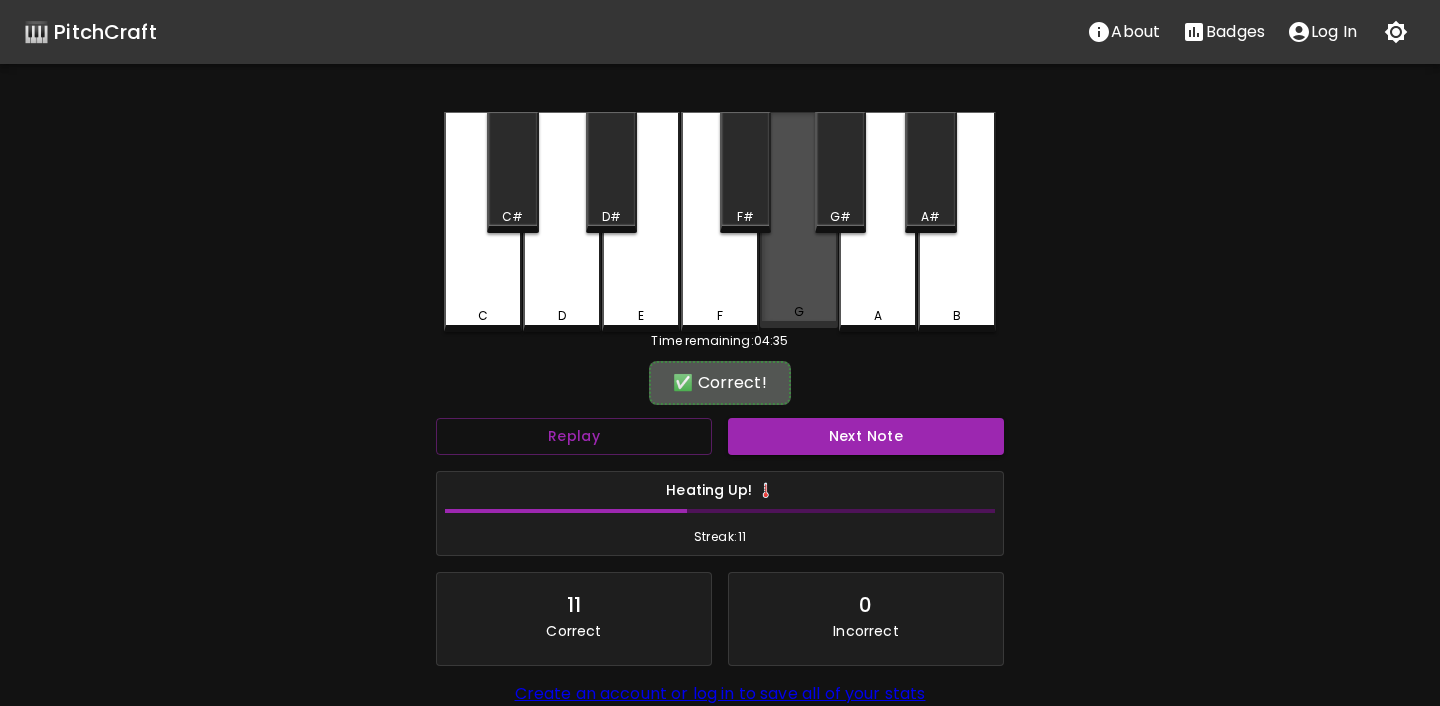 click on "G" at bounding box center (799, 312) 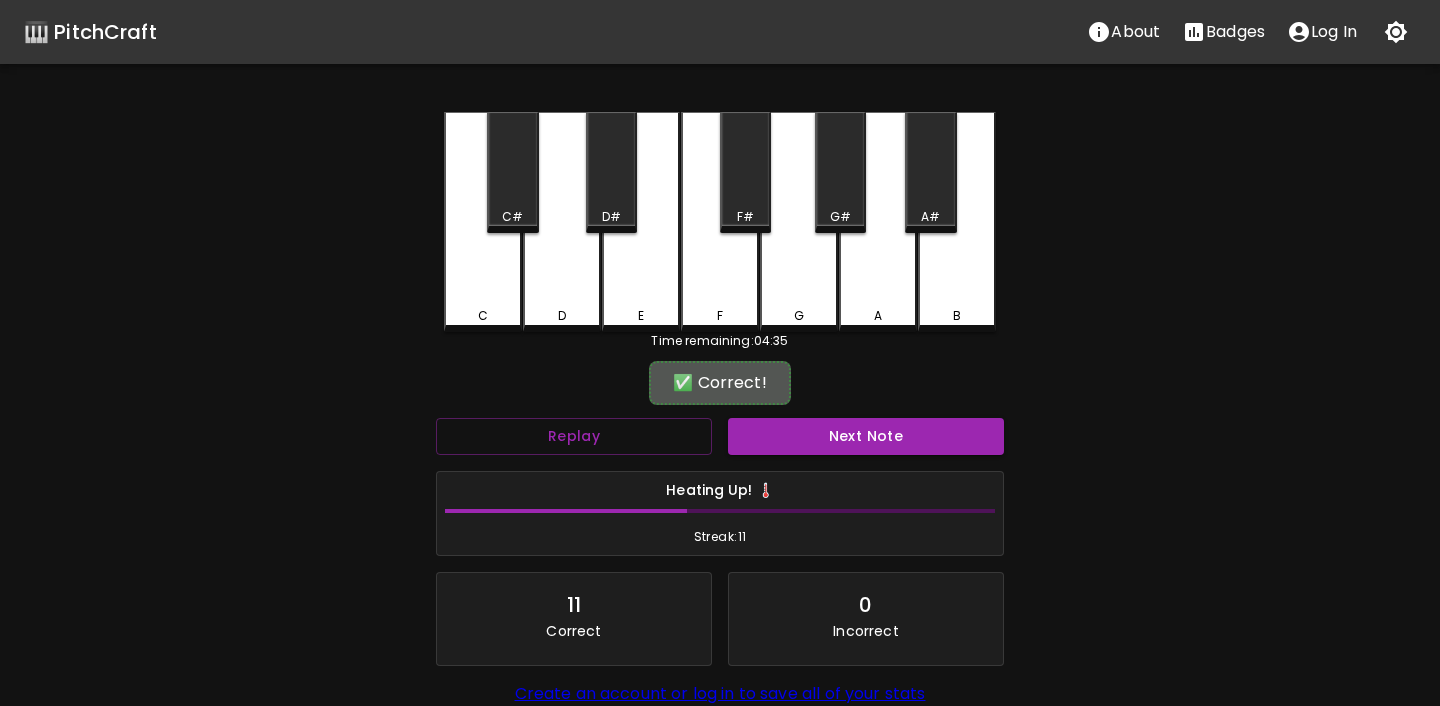 click on "Next Note" at bounding box center [866, 436] 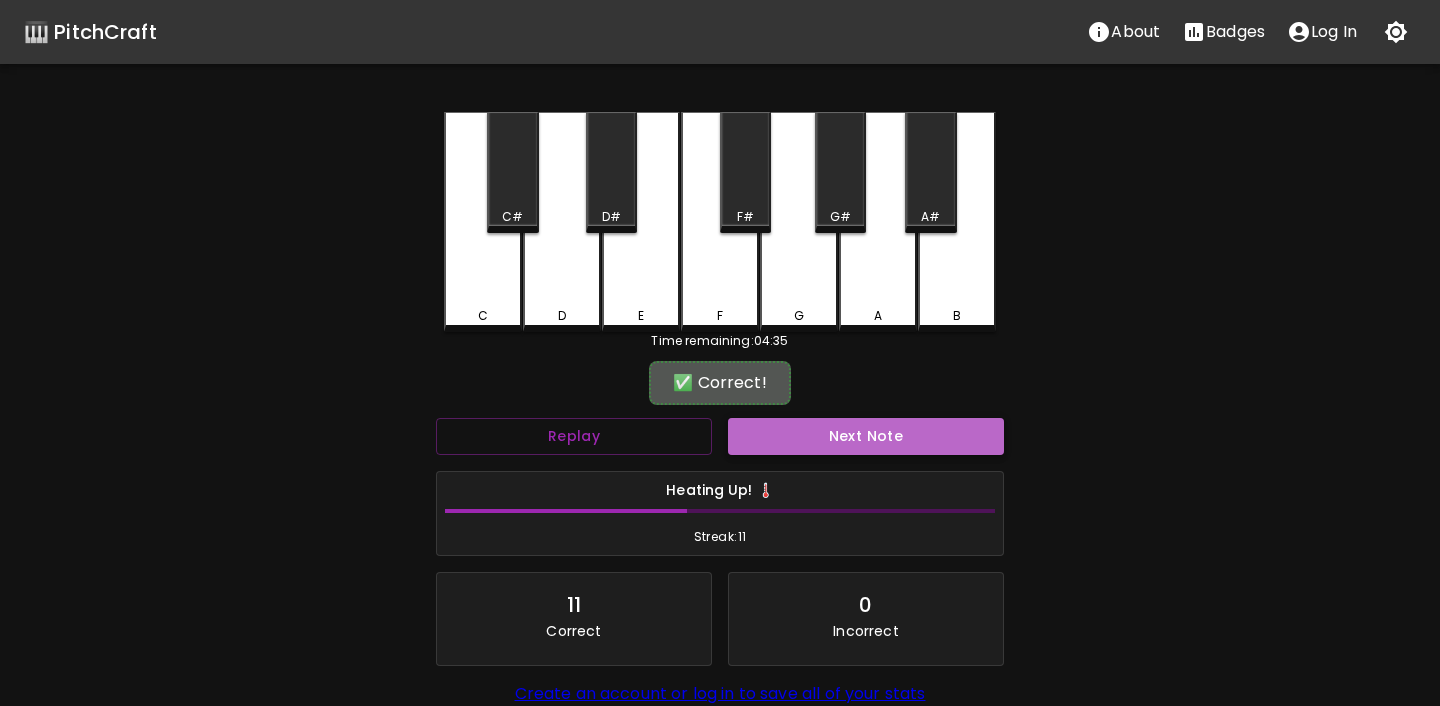 click on "Next Note" at bounding box center [866, 436] 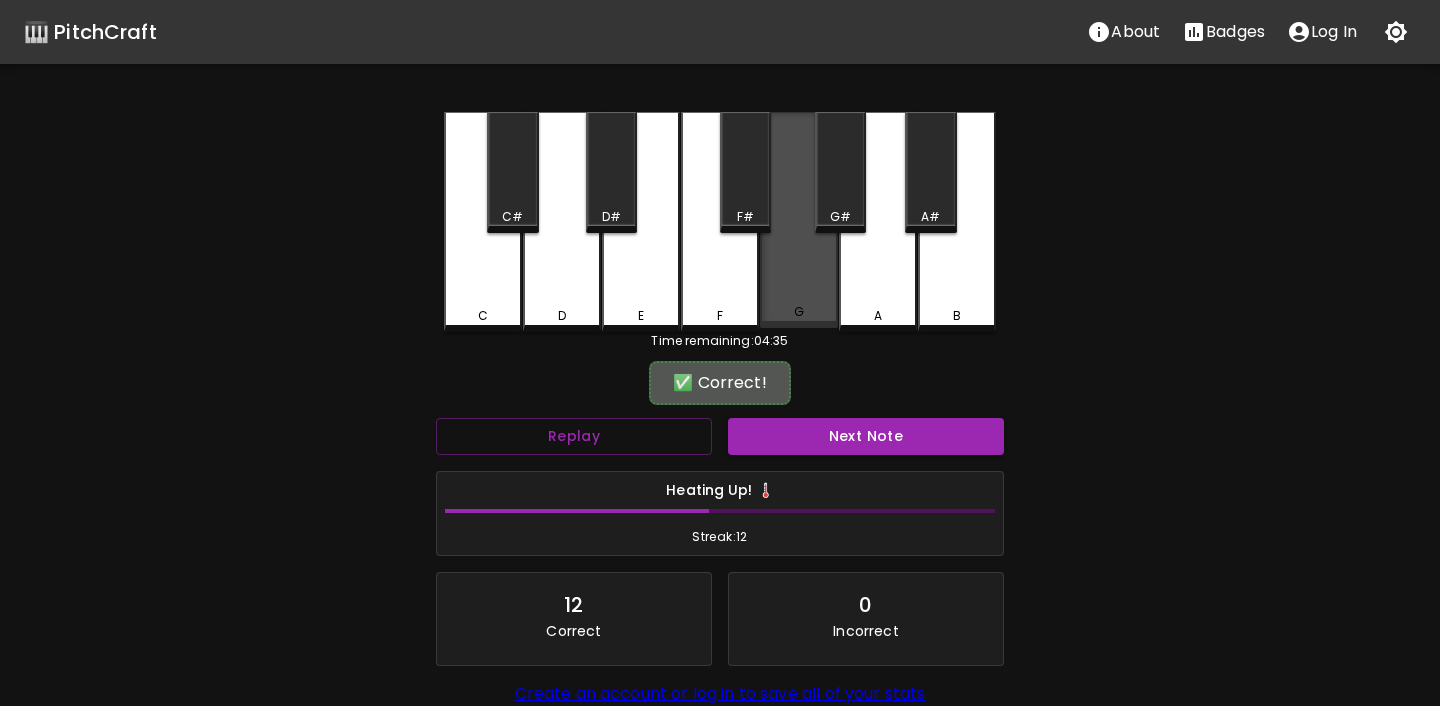 click on "G" at bounding box center (799, 220) 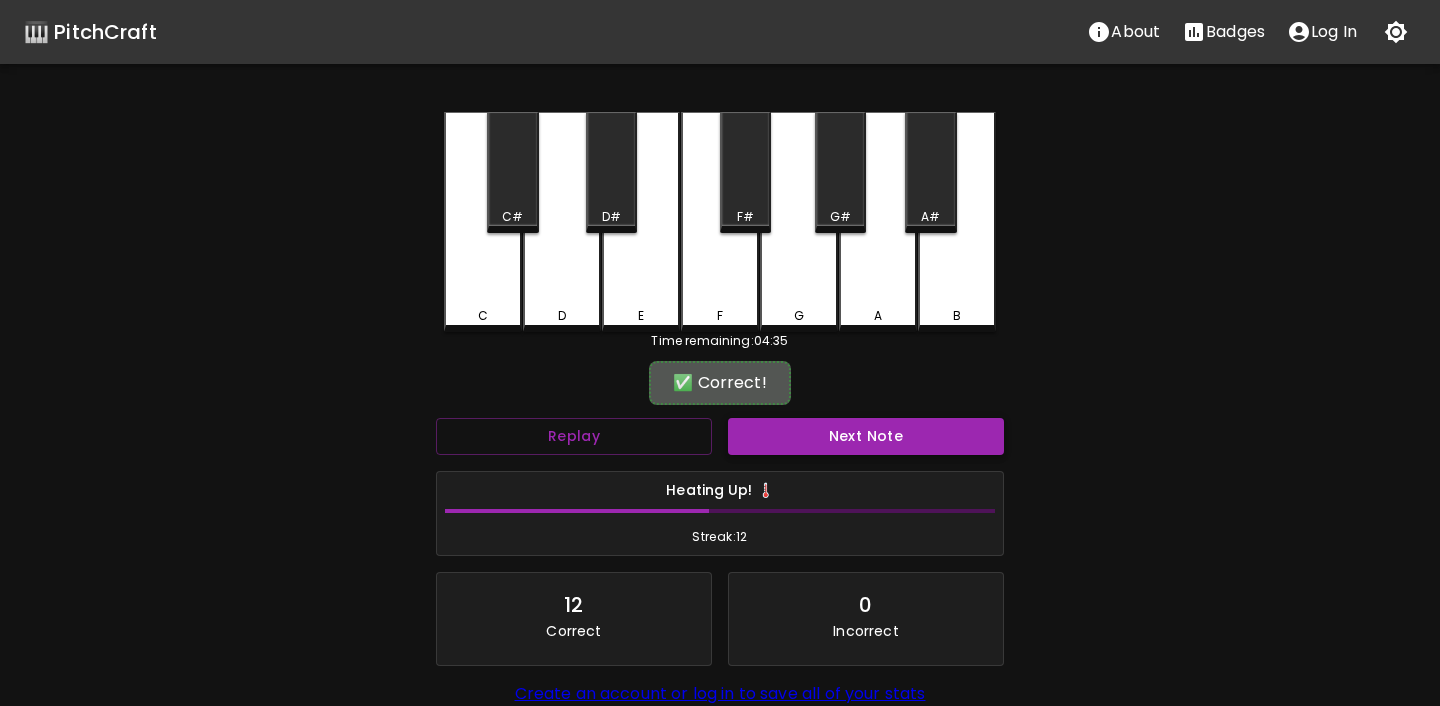 click on "Next Note" at bounding box center [866, 436] 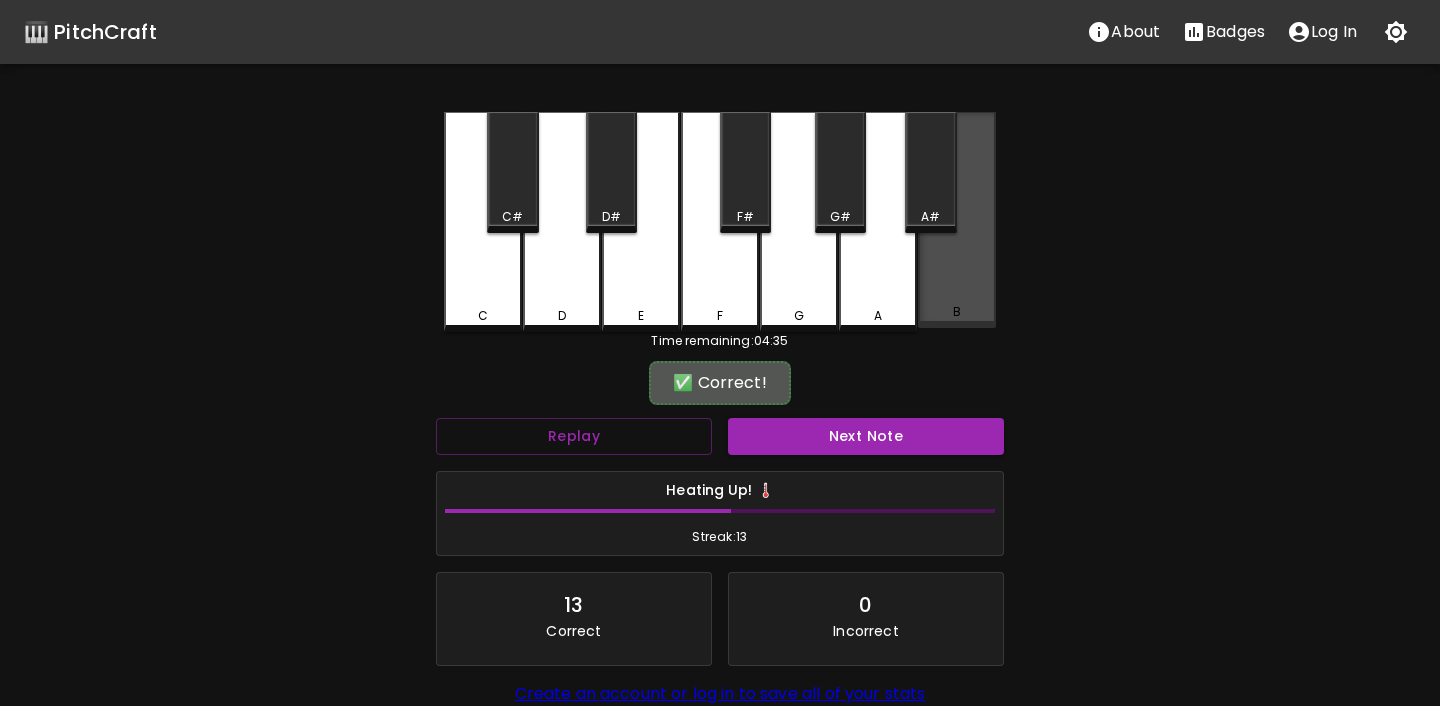 click on "B" at bounding box center [957, 312] 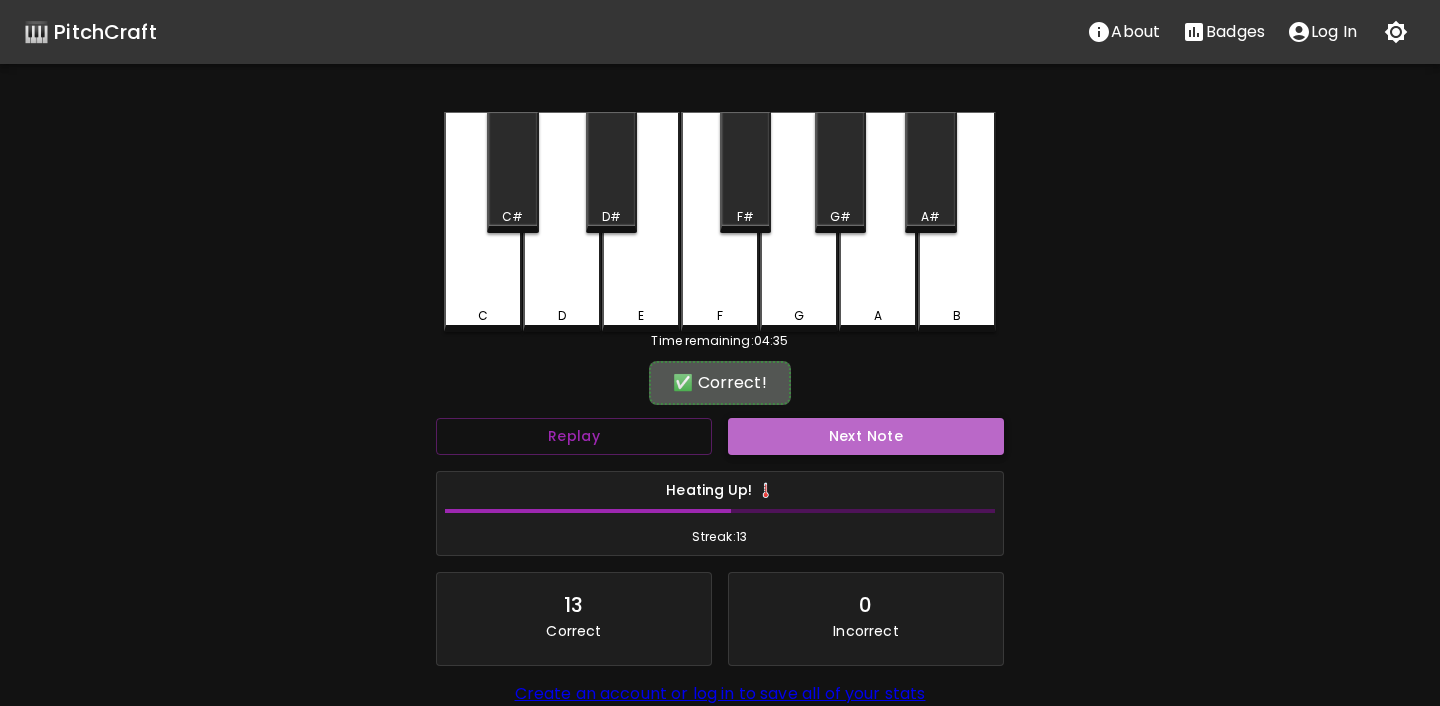 click on "Next Note" at bounding box center [866, 436] 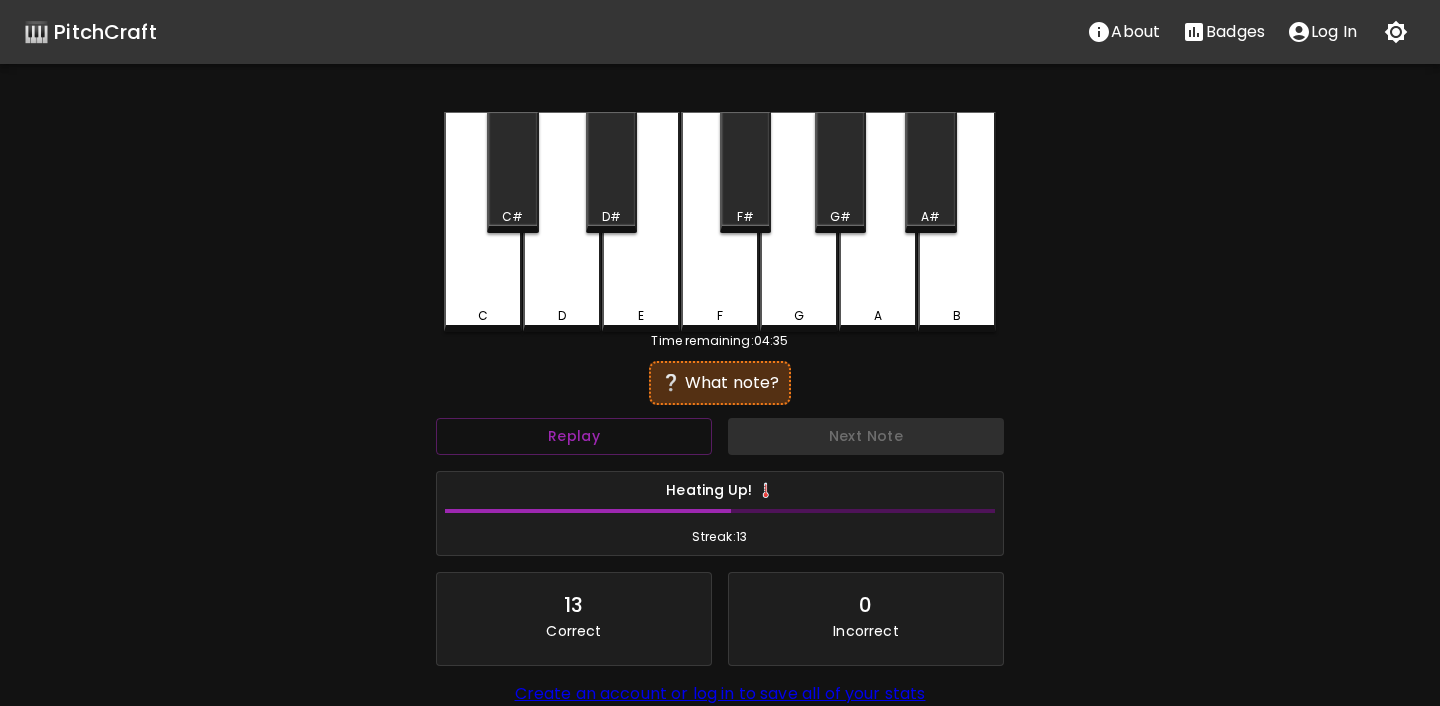 click on "D" at bounding box center [562, 222] 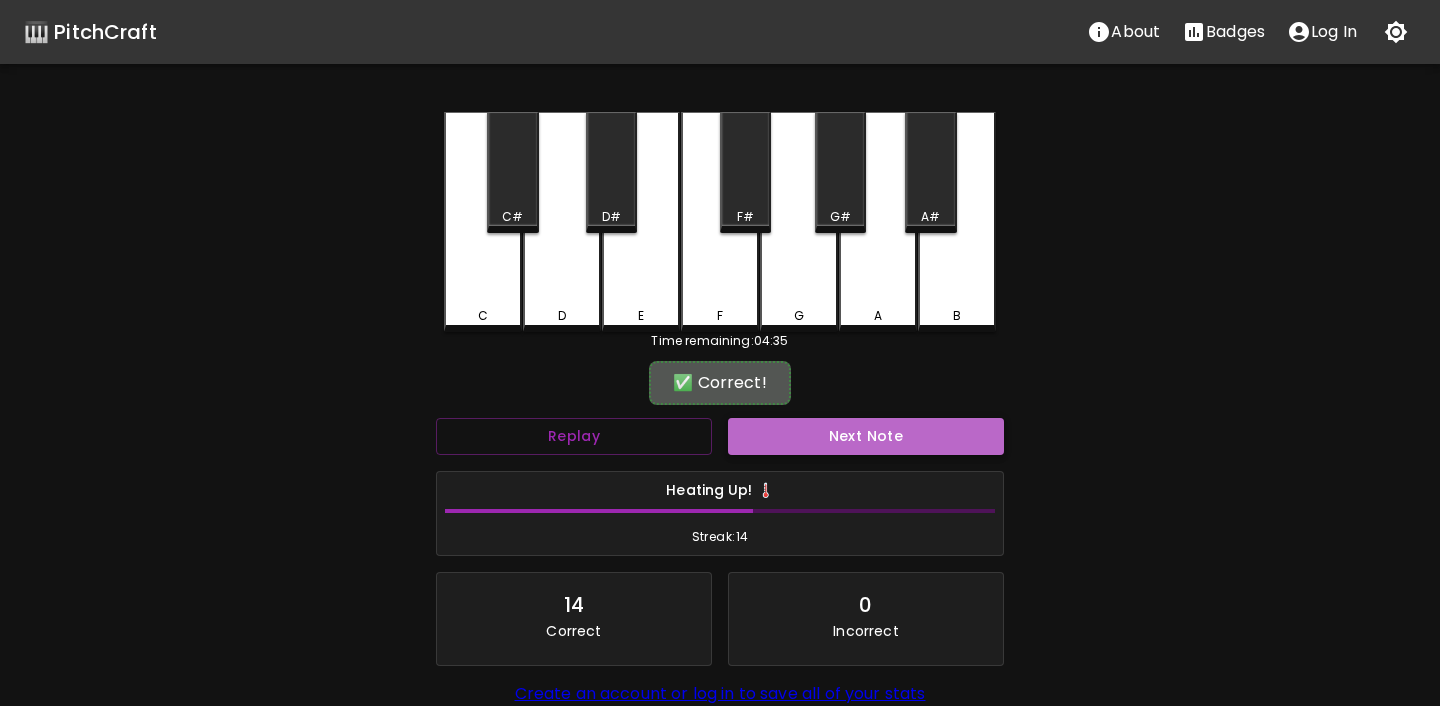 click on "Next Note" at bounding box center [866, 436] 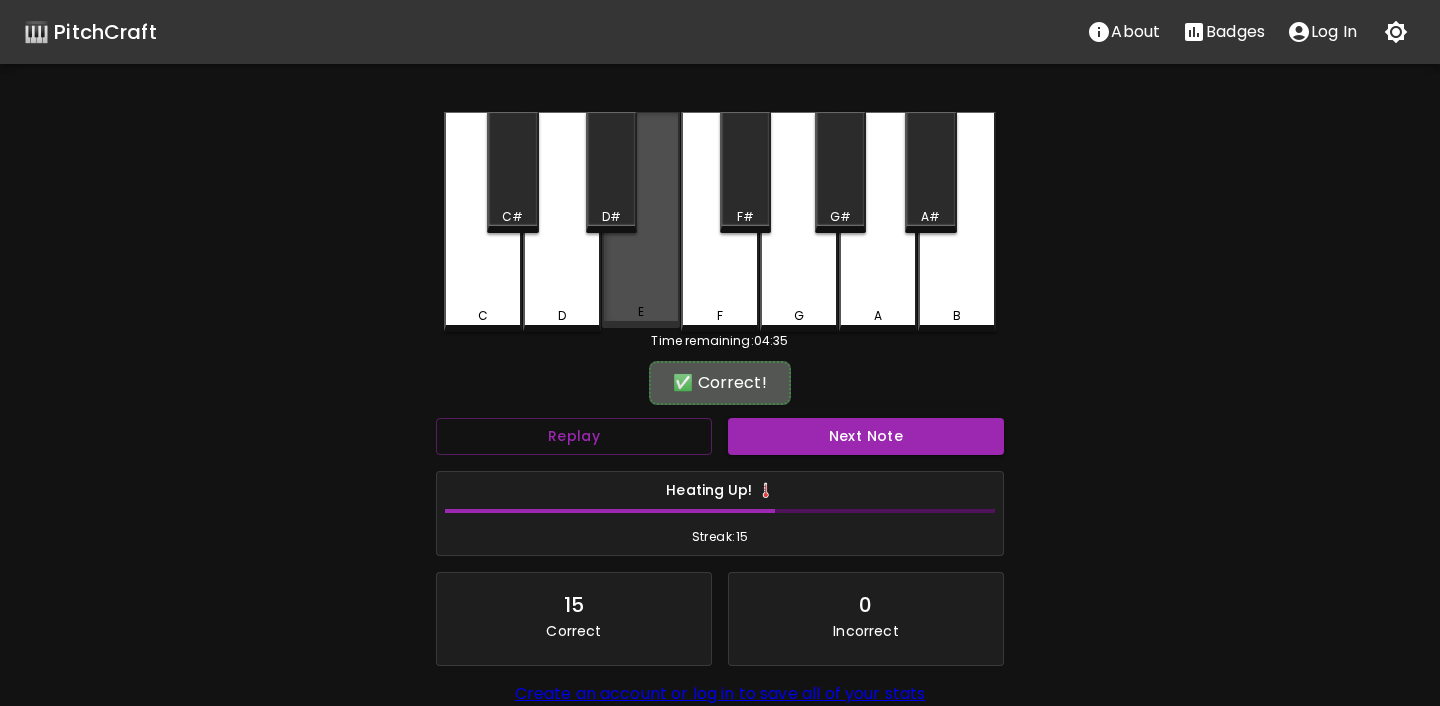 click on "E" at bounding box center [641, 312] 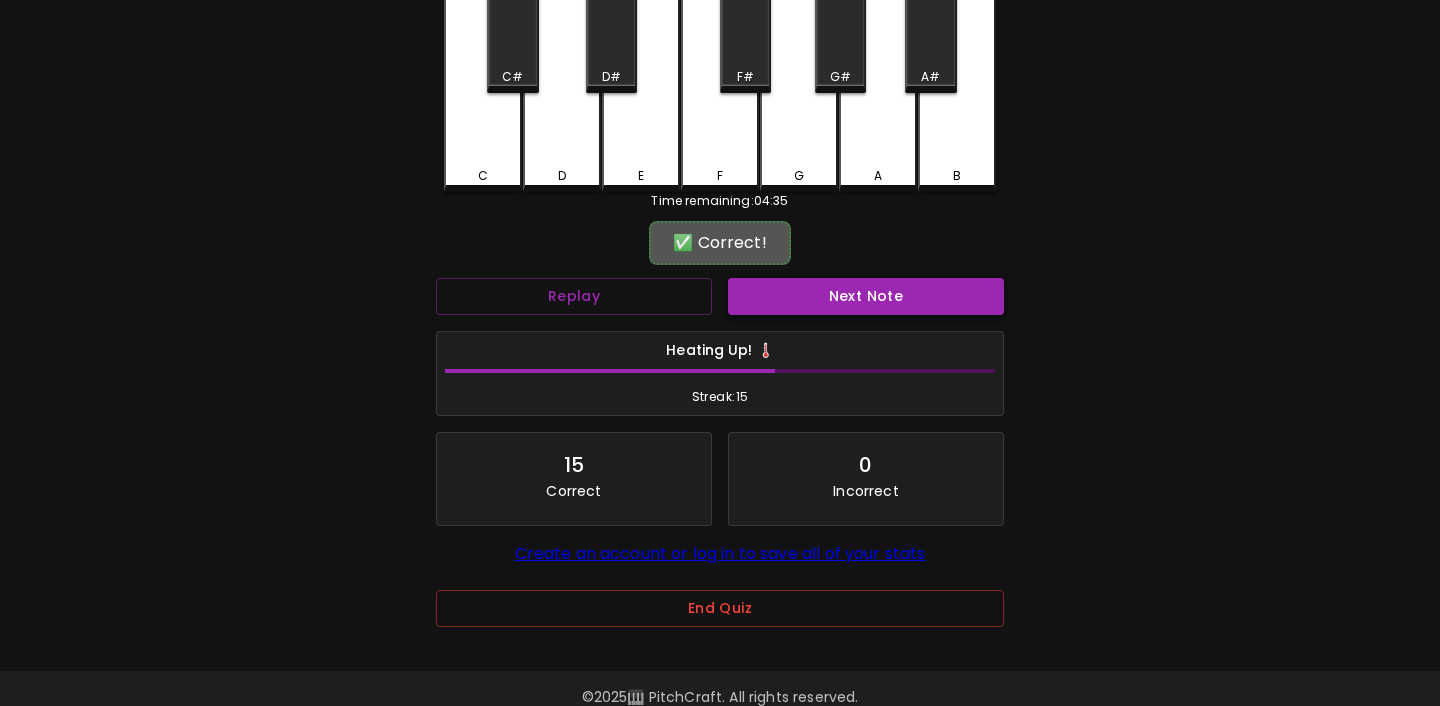 scroll, scrollTop: 177, scrollLeft: 0, axis: vertical 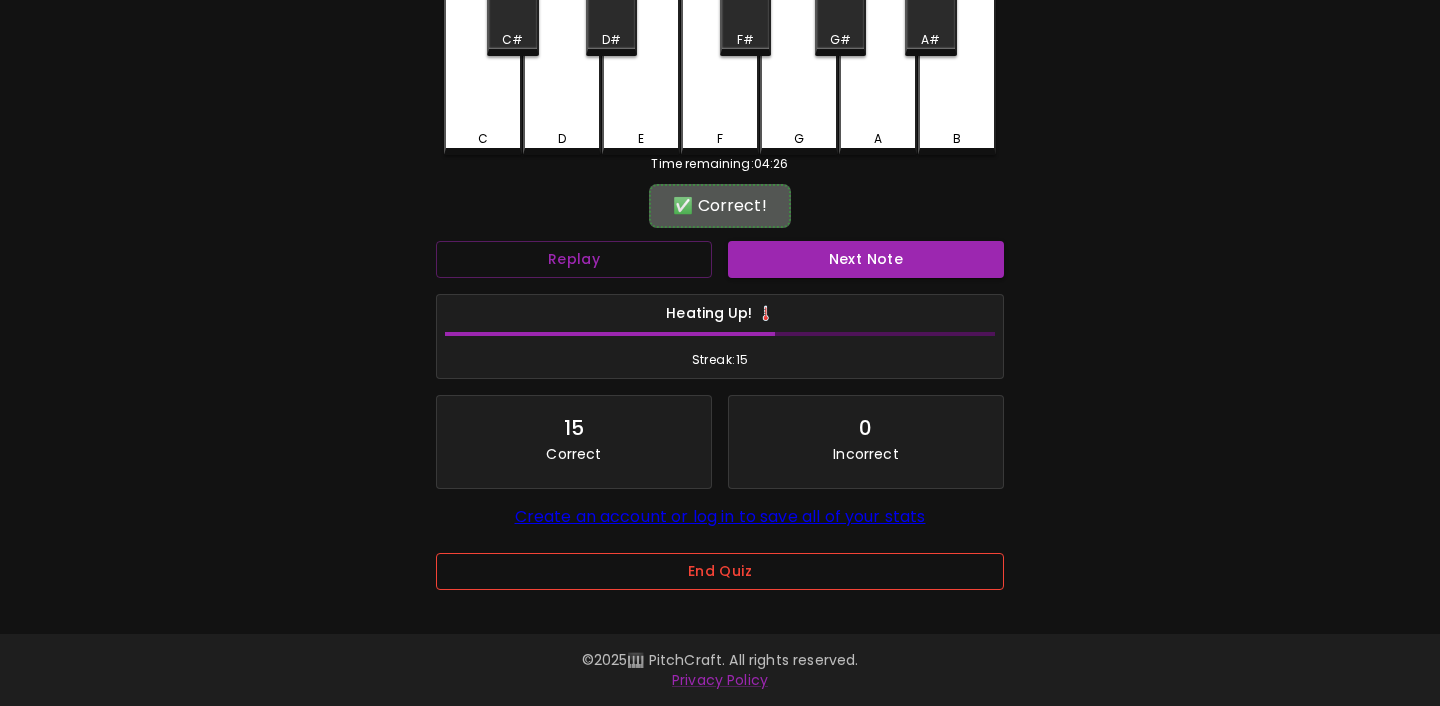 click on "End Quiz" at bounding box center (720, 571) 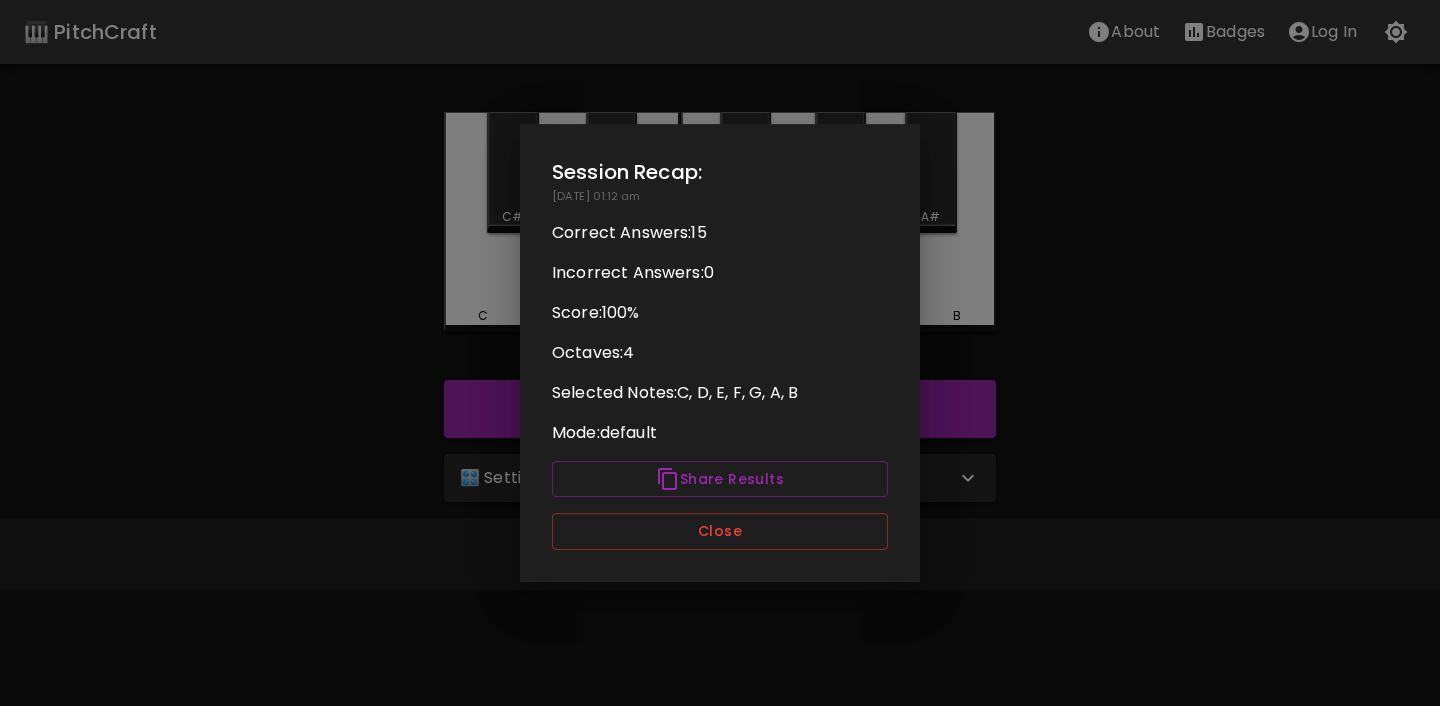 scroll, scrollTop: 0, scrollLeft: 0, axis: both 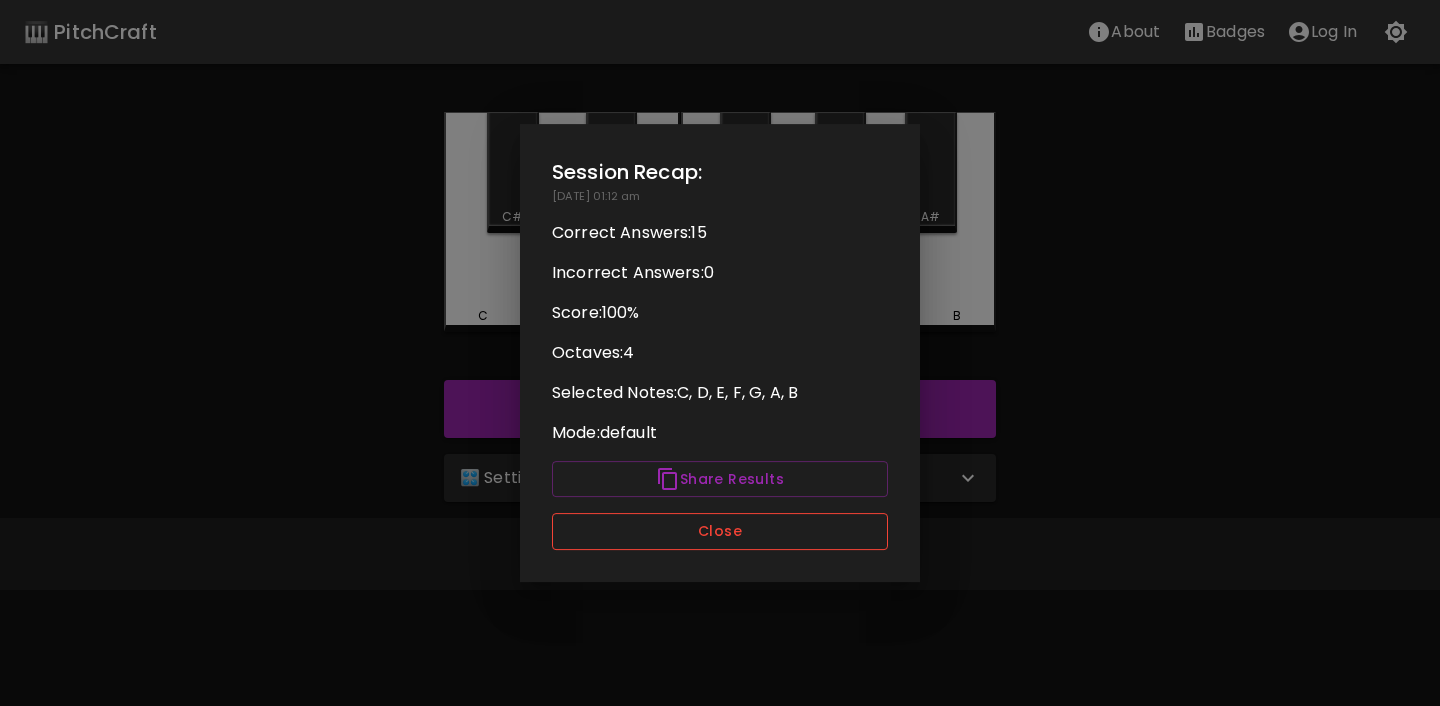 click on "Close" at bounding box center (720, 531) 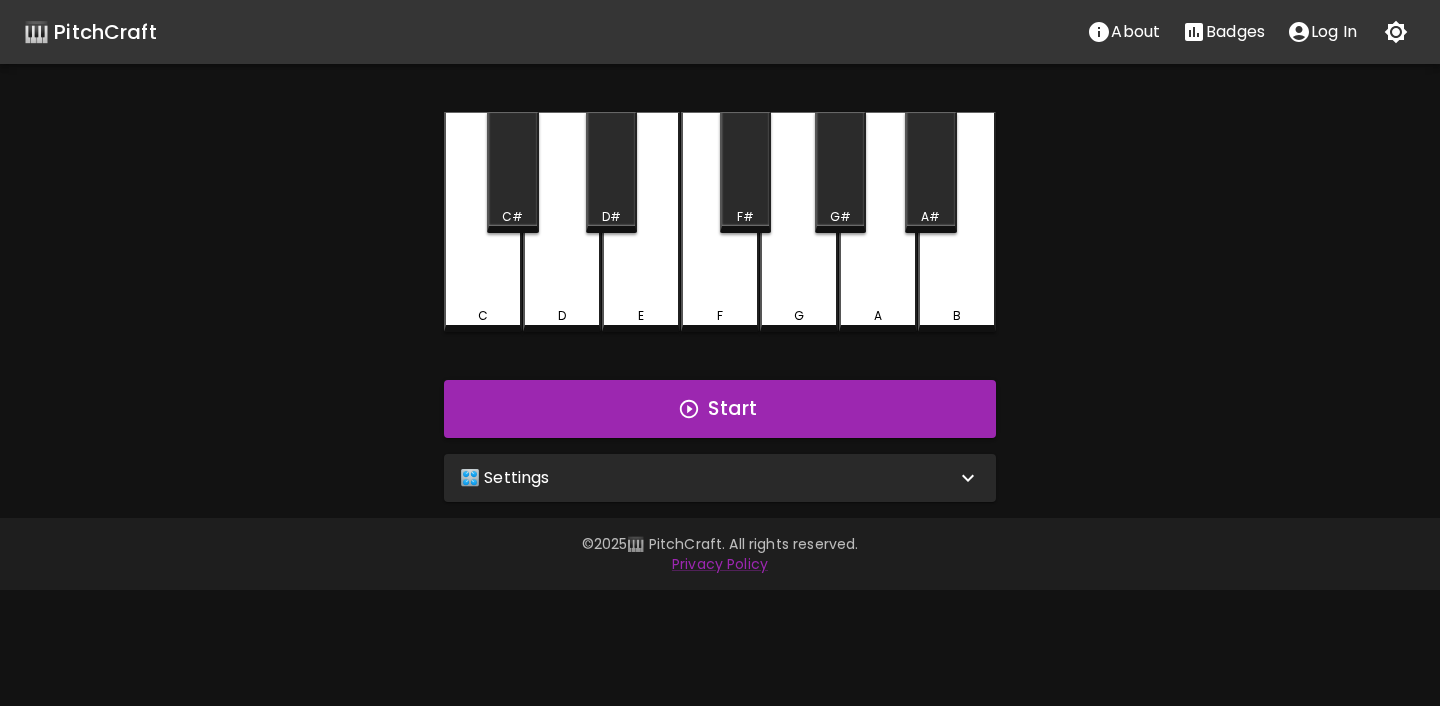 click on "🎛️ Settings" at bounding box center (708, 478) 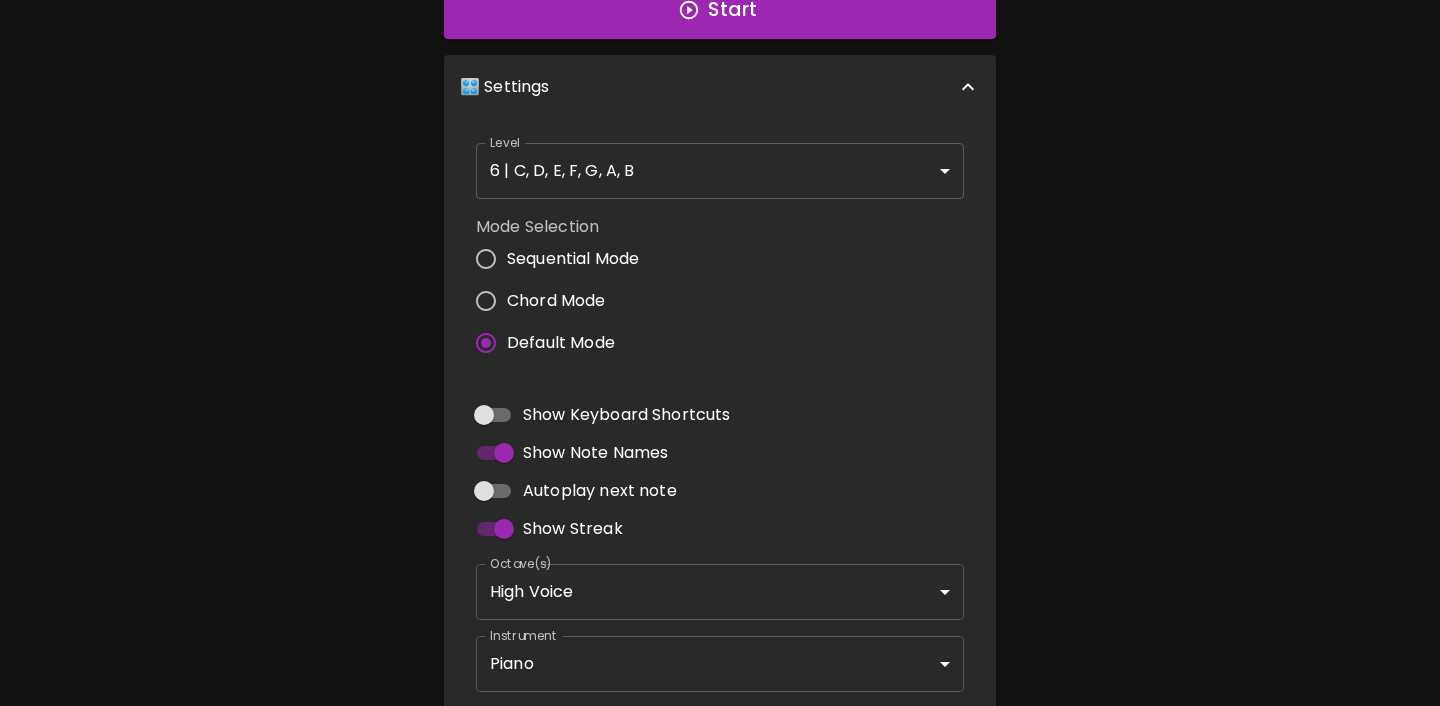 scroll, scrollTop: 417, scrollLeft: 0, axis: vertical 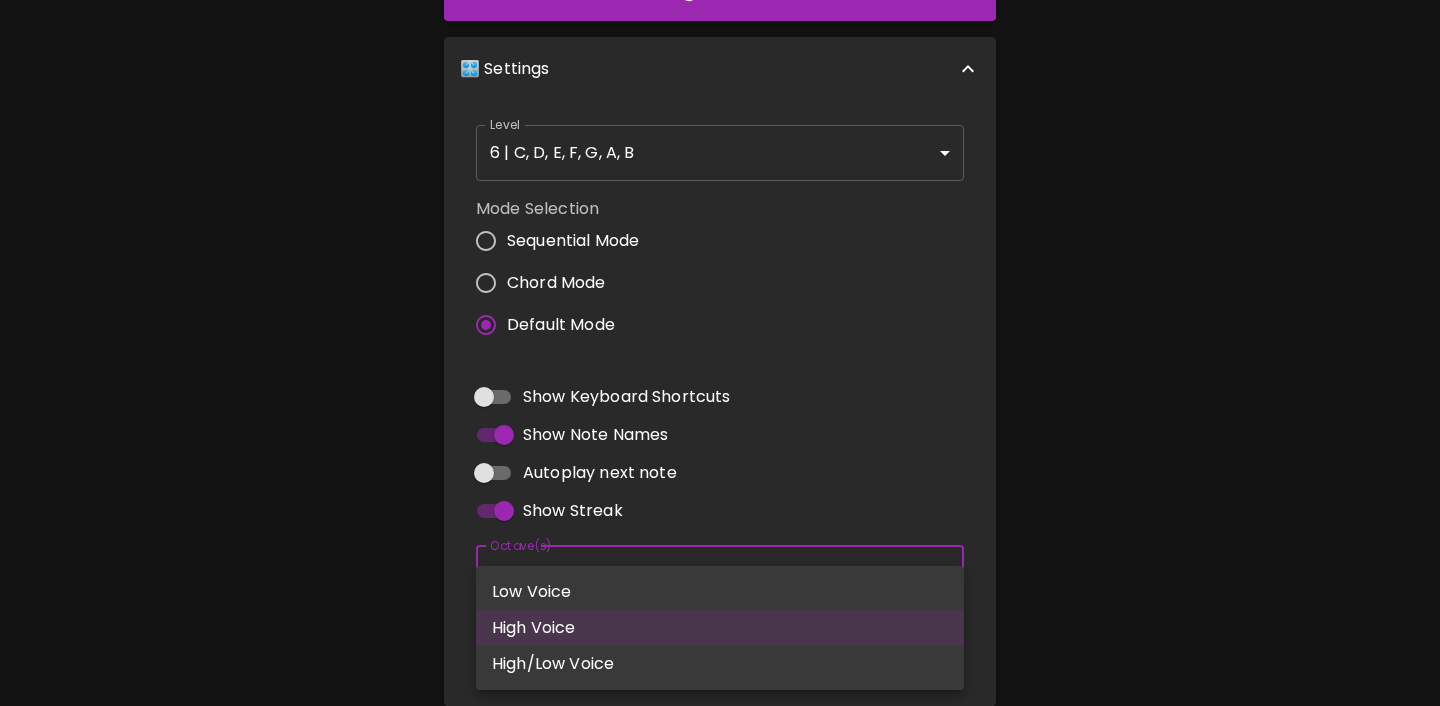click on "🎹 PitchCraft About Badges   Log In C C# D D# E F F# G G# A A# B Start 🎛️ Settings Level 6 | C, D, E, F, G, A, B 11 Level Mode Selection Sequential Mode Chord Mode Default Mode Show Keyboard Shortcuts Show Note Names Autoplay next note Show Streak Octave(s) High Voice 4 Octave Instrument Piano acoustic_grand_piano Instrument ©  2025  🎹 PitchCraft. All rights reserved. Privacy Policy About Badges Sign In Profile My account Low Voice High Voice High/Low Voice" at bounding box center (720, 188) 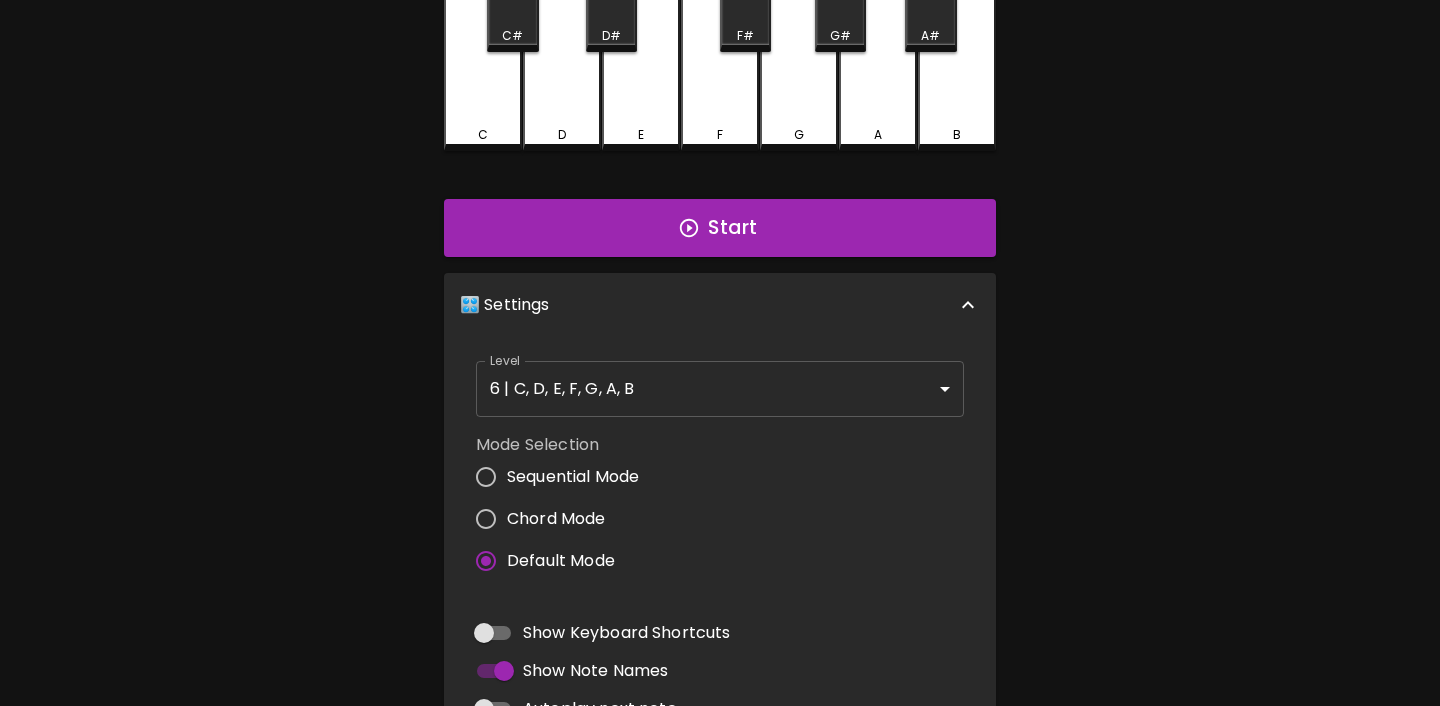 scroll, scrollTop: 0, scrollLeft: 0, axis: both 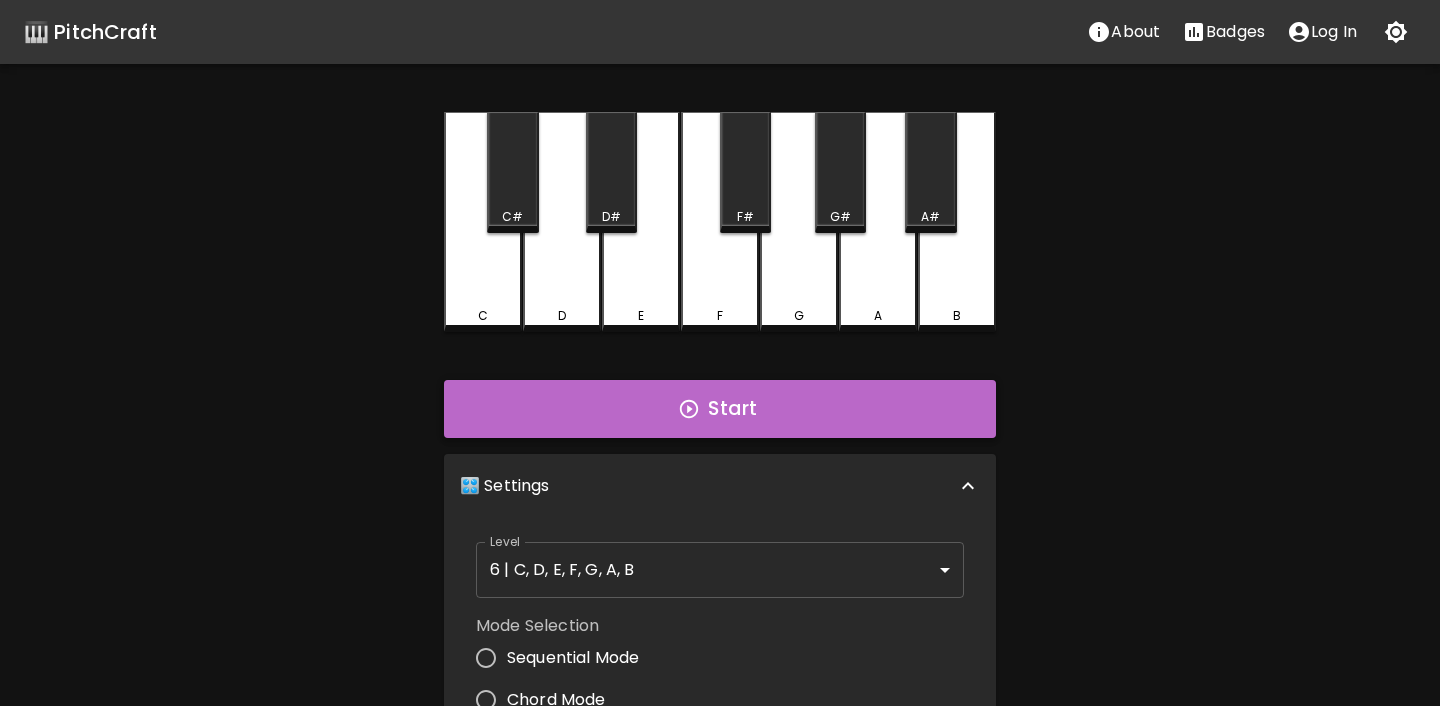 click on "Start" at bounding box center [720, 409] 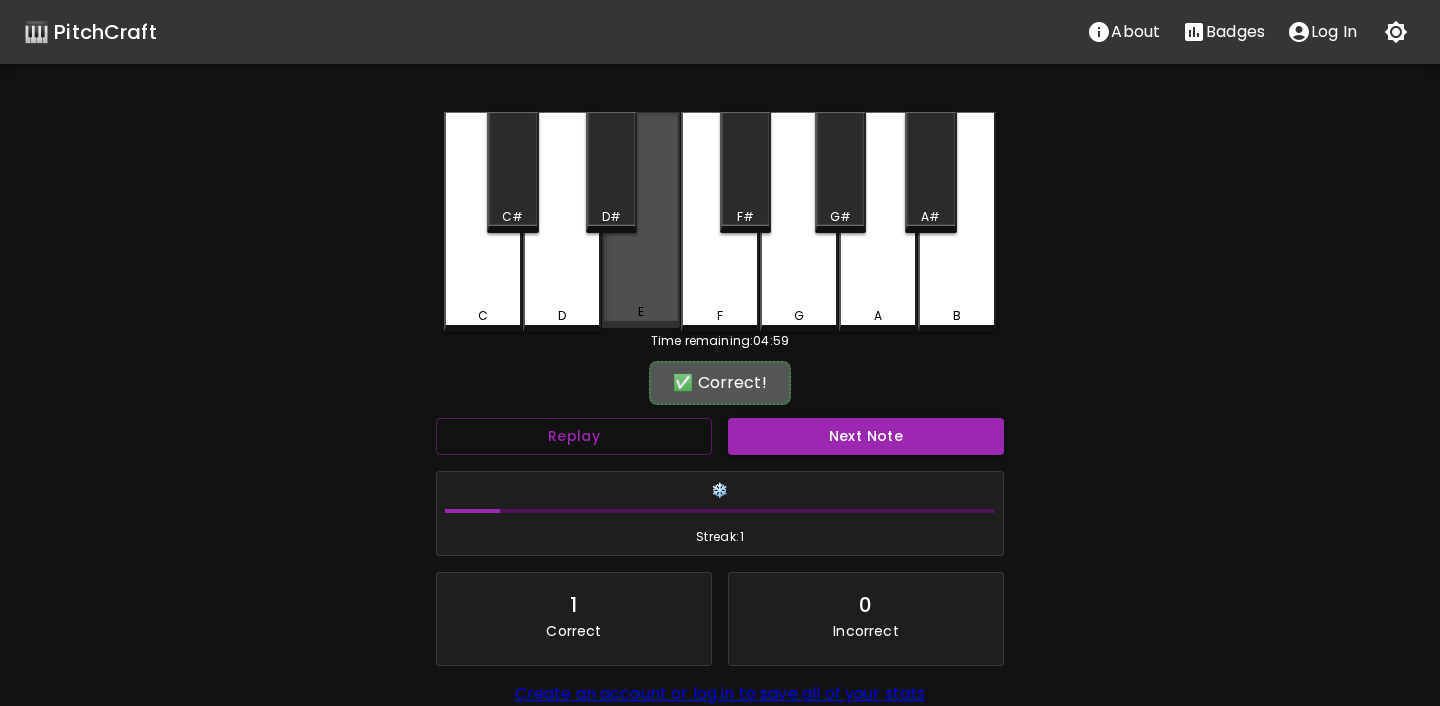 click on "E" at bounding box center (641, 312) 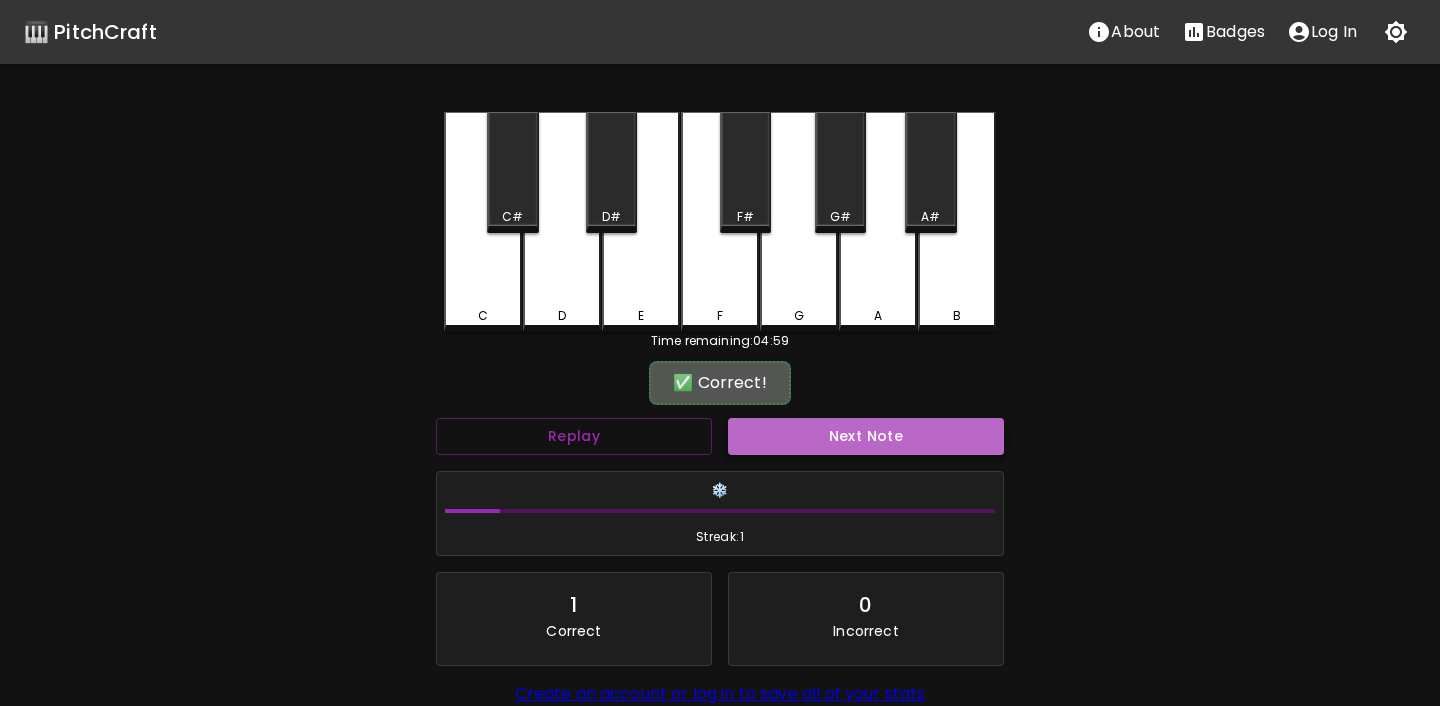 click on "Next Note" at bounding box center [866, 436] 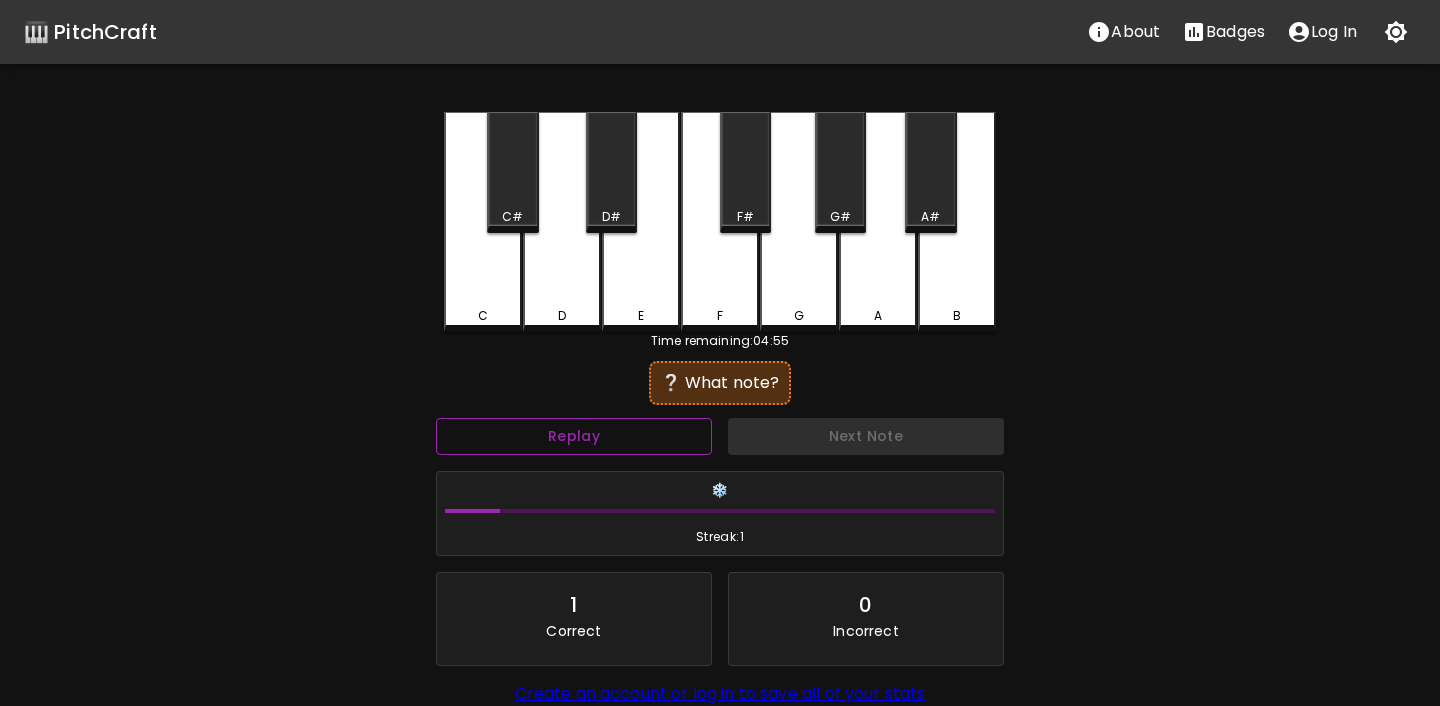 click on "Replay" at bounding box center (574, 436) 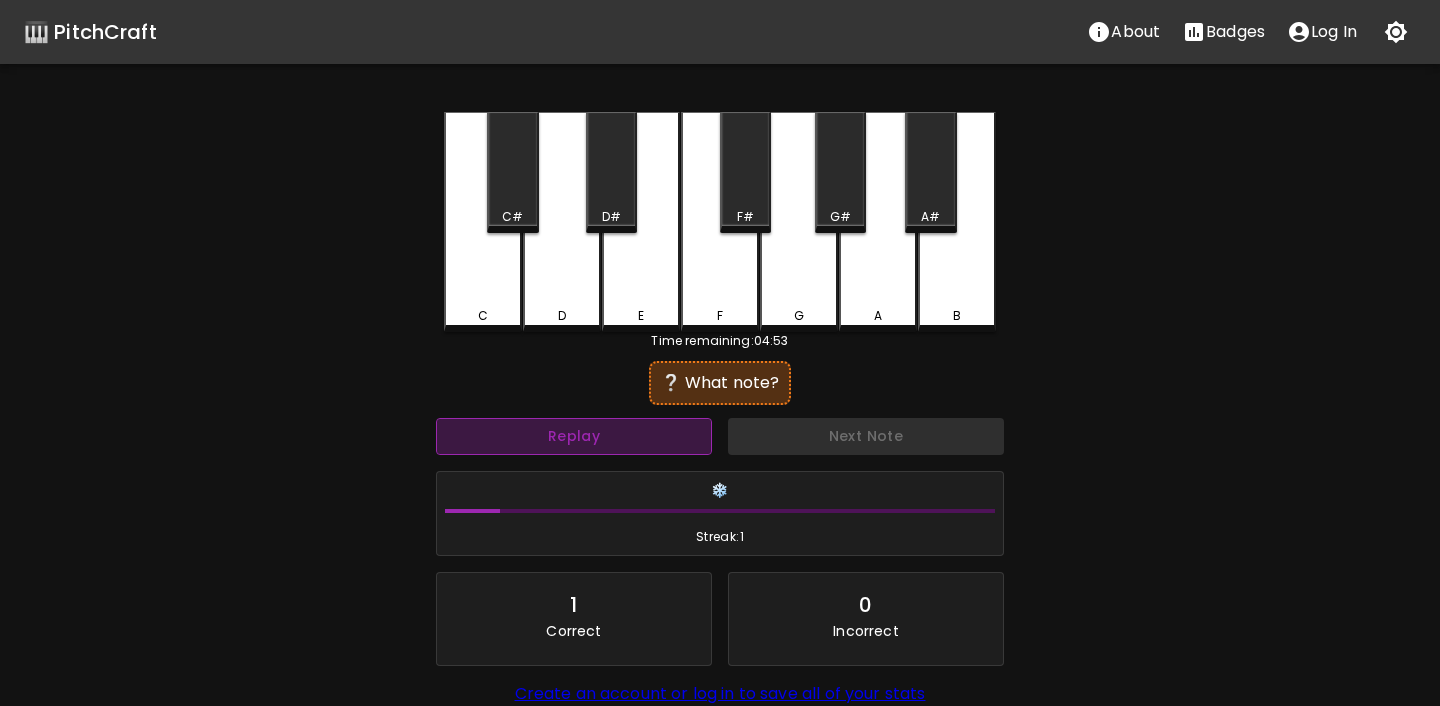 click on "Replay" at bounding box center (574, 436) 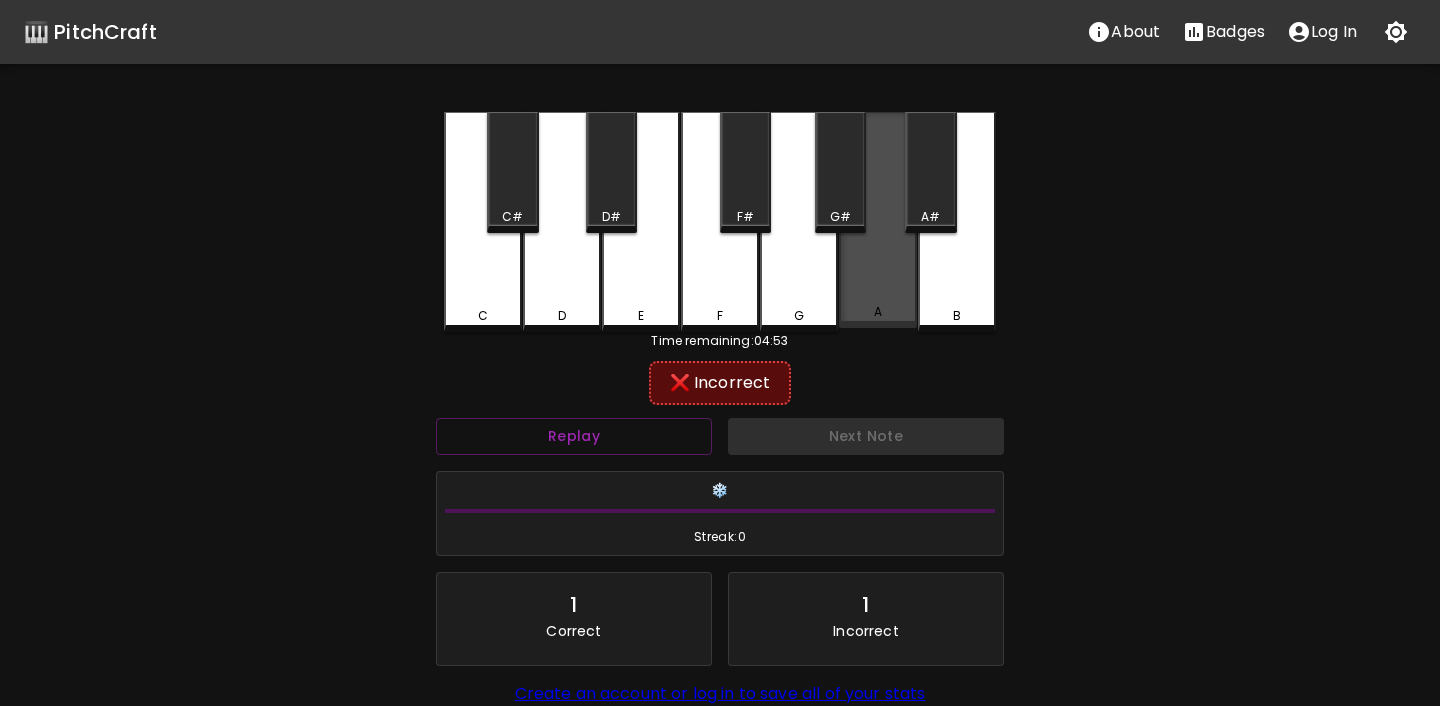 click on "A" at bounding box center [878, 220] 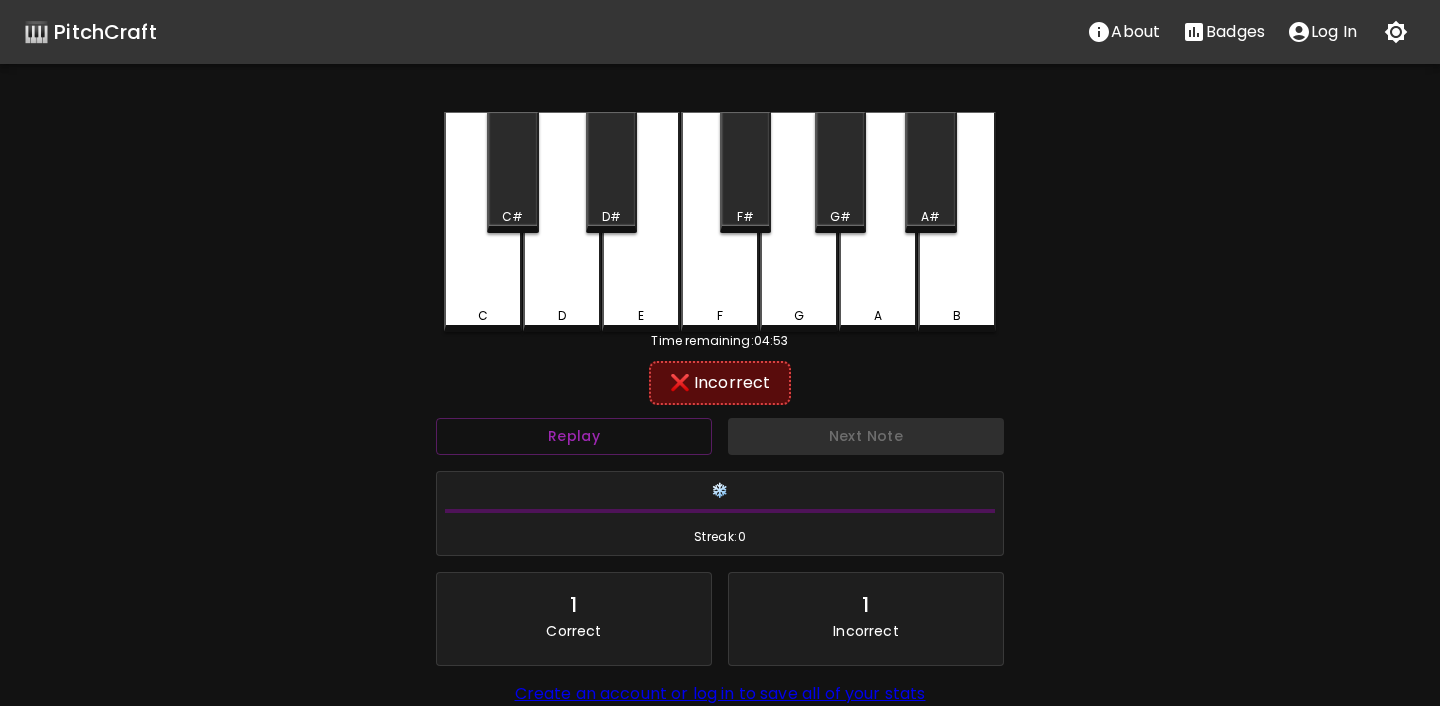 click on "G" at bounding box center (799, 316) 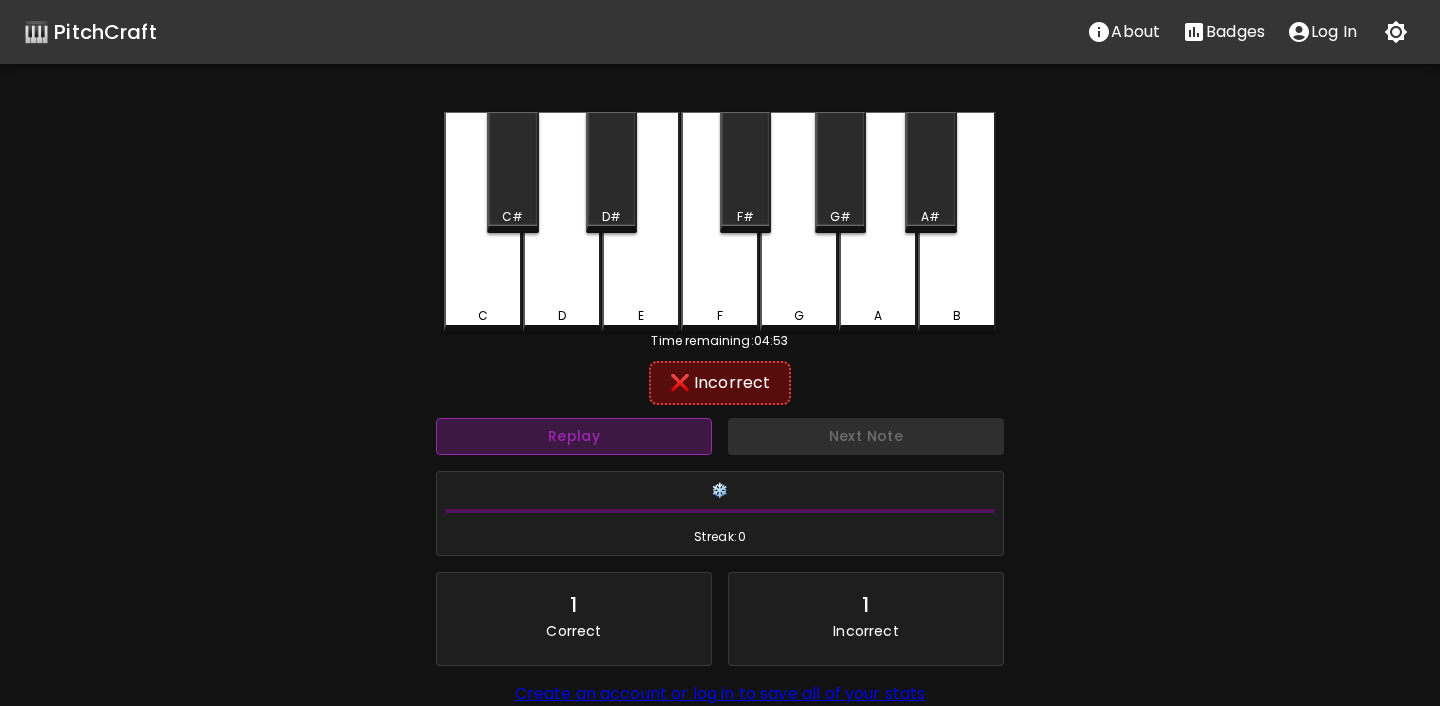 click on "Replay" at bounding box center (574, 436) 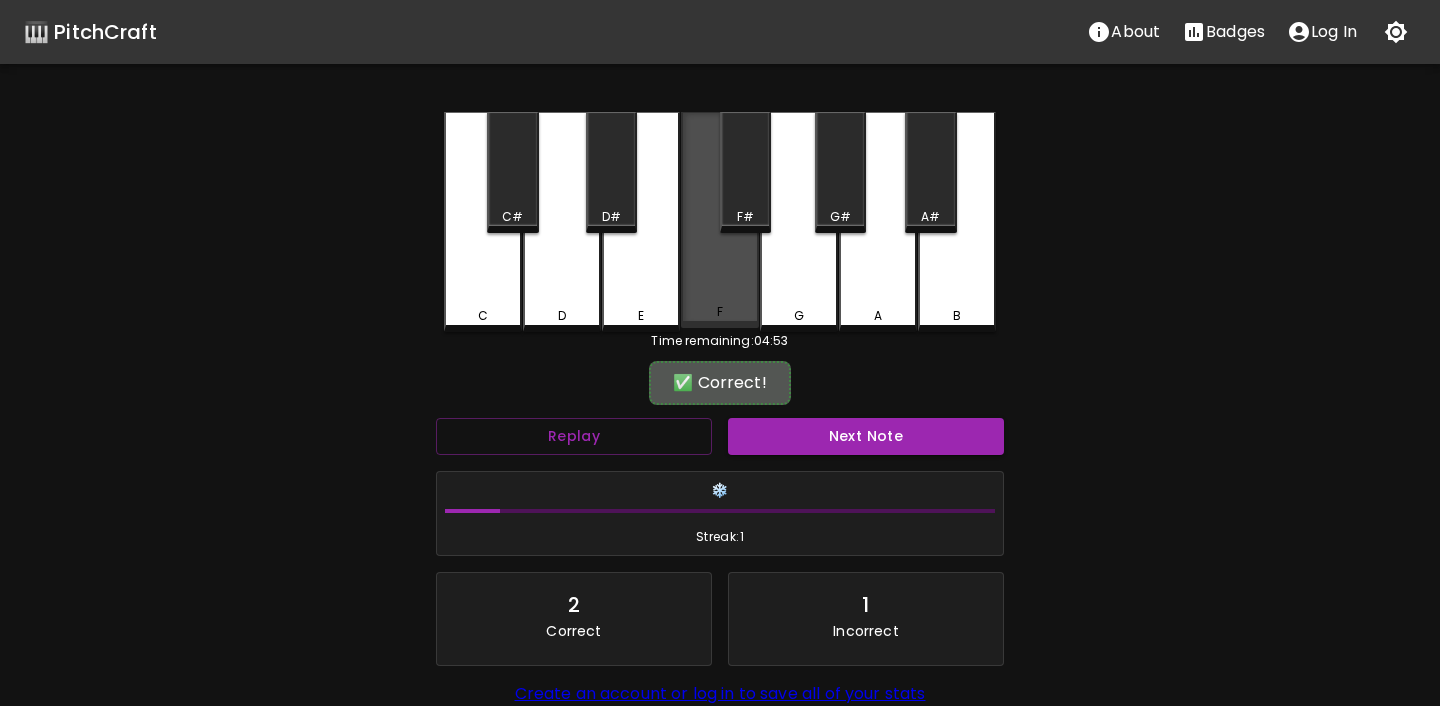 click on "F" at bounding box center [720, 312] 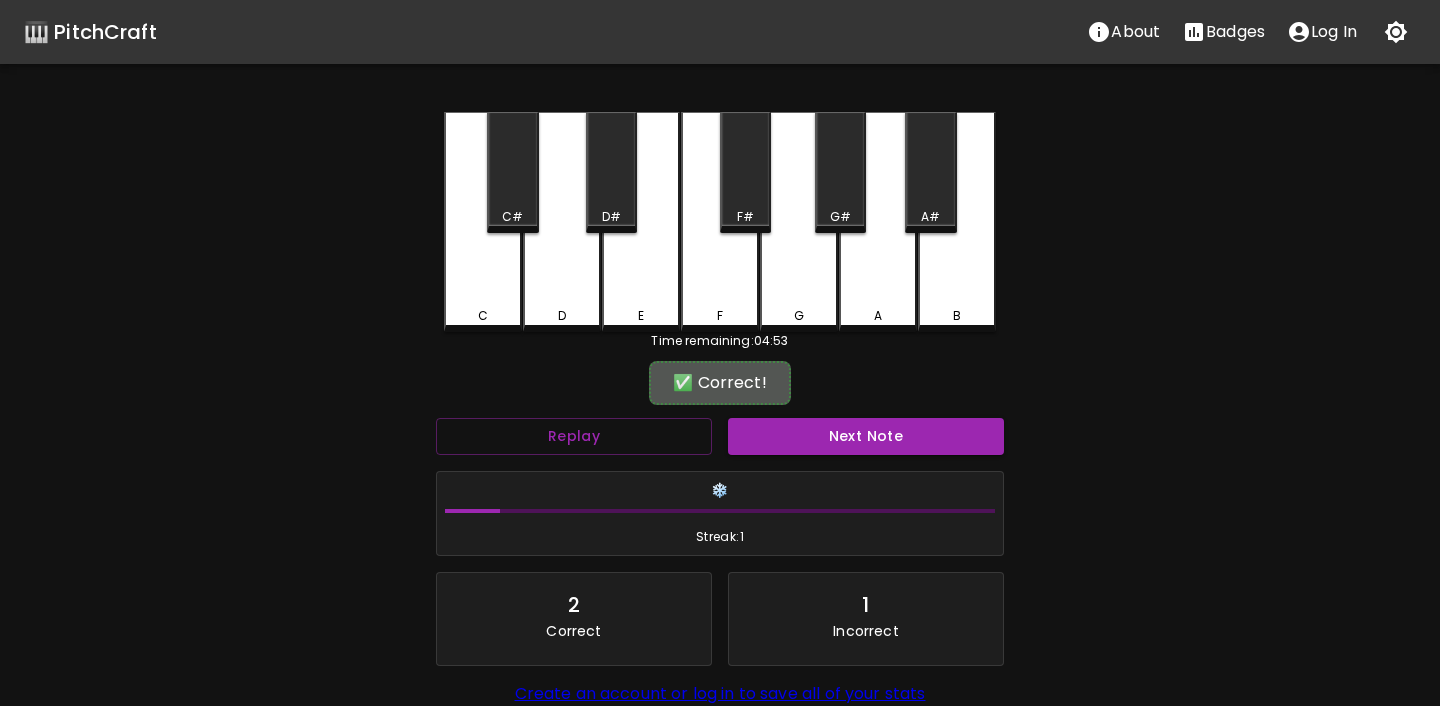 click on "Next Note" at bounding box center (866, 436) 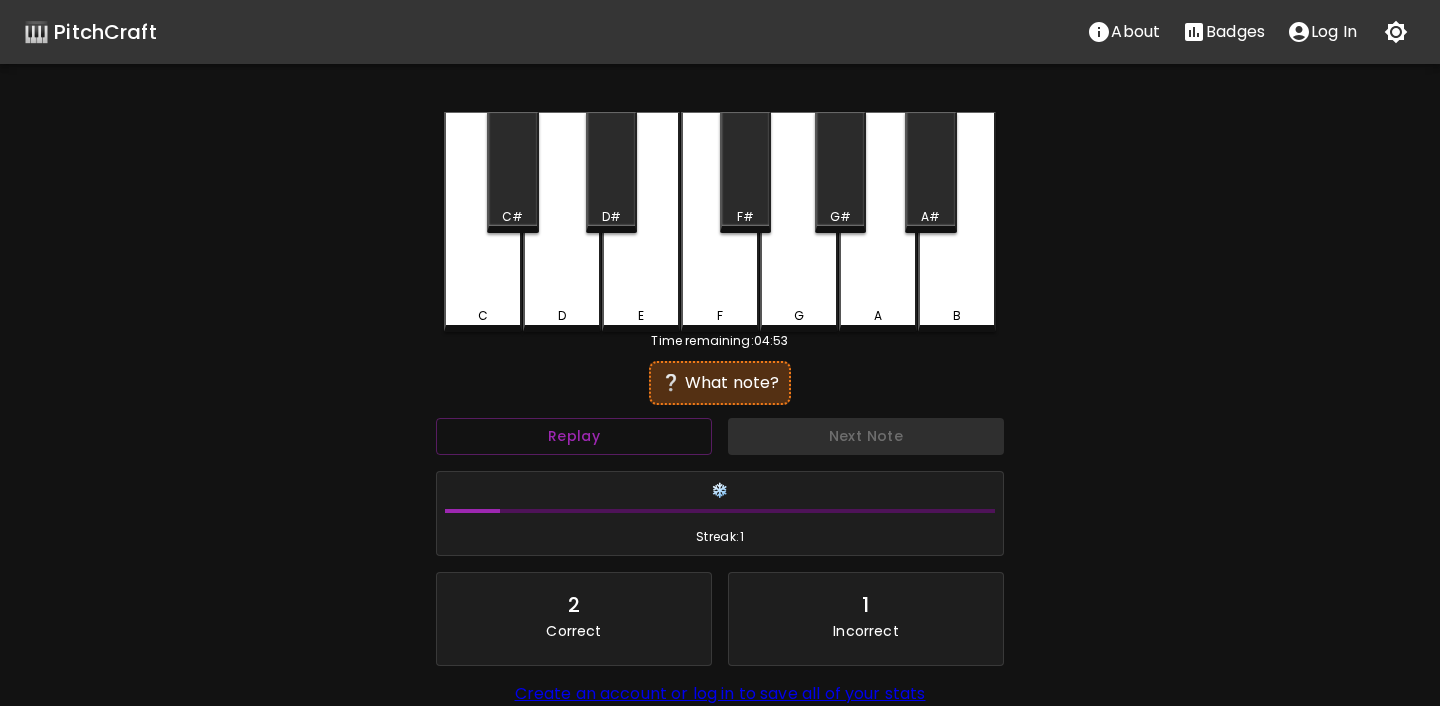click on "G" at bounding box center [799, 316] 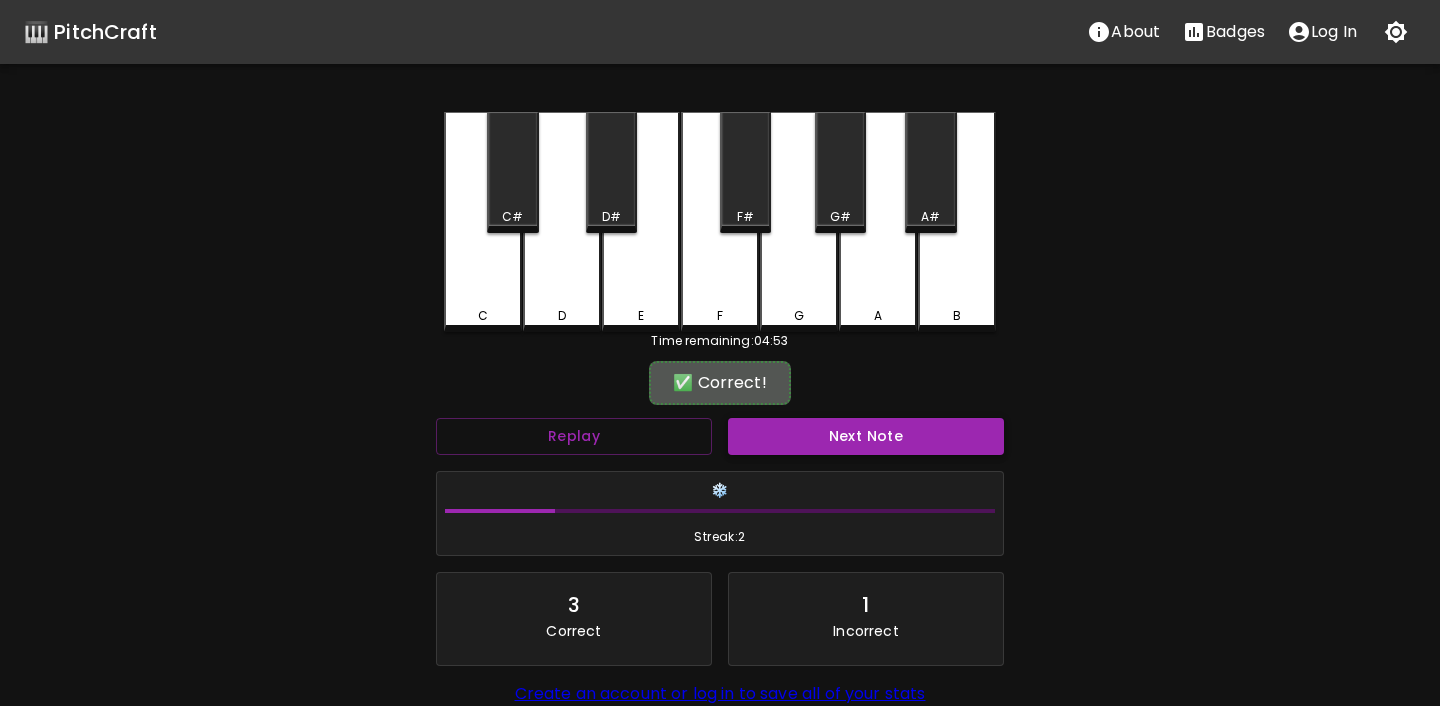 click on "Next Note" at bounding box center [866, 436] 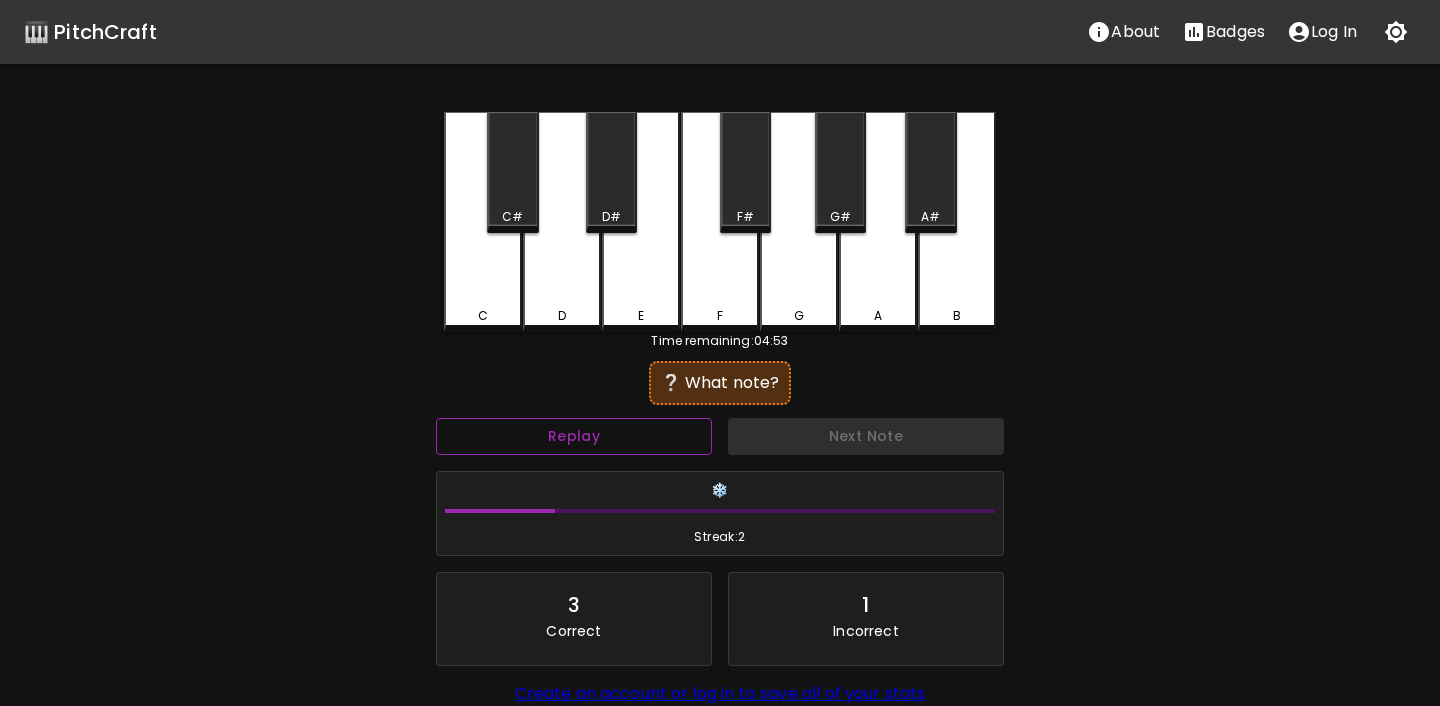click on "Replay" at bounding box center (574, 436) 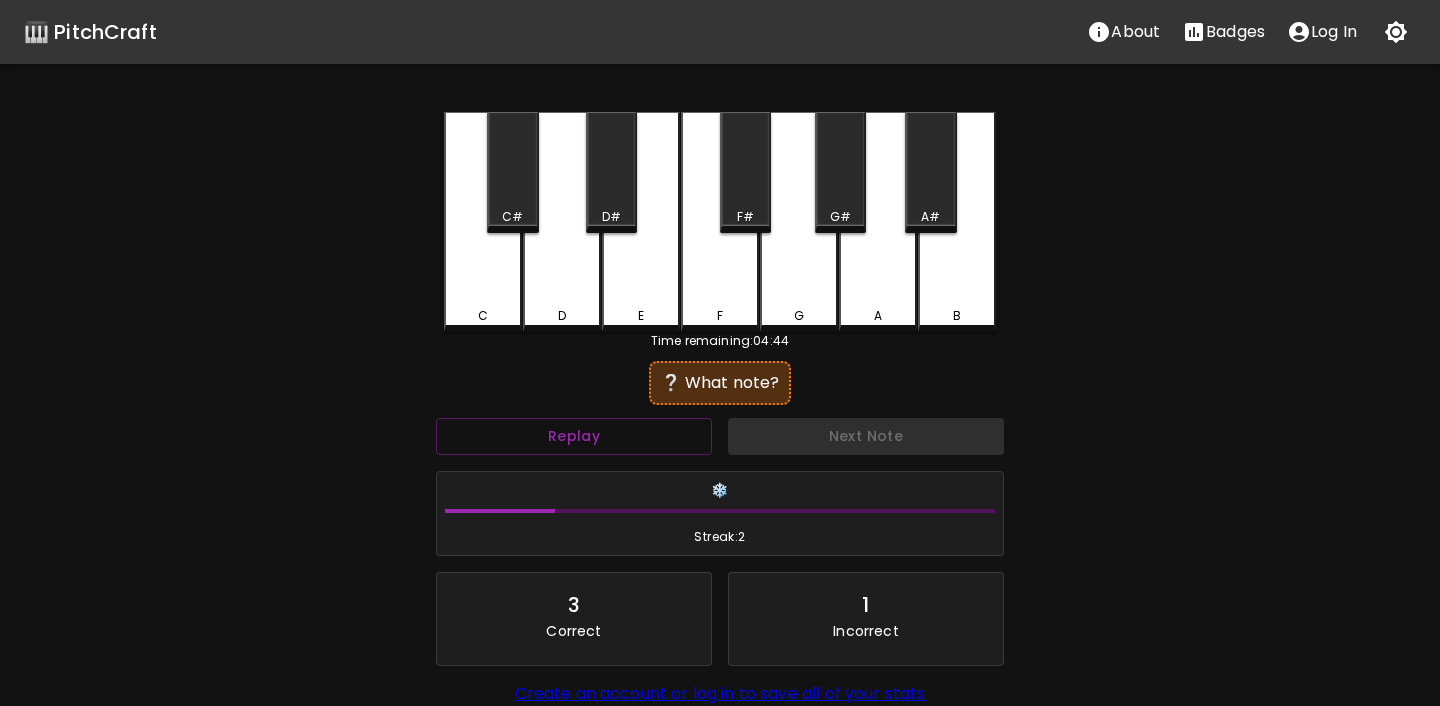 click on "D" at bounding box center (562, 316) 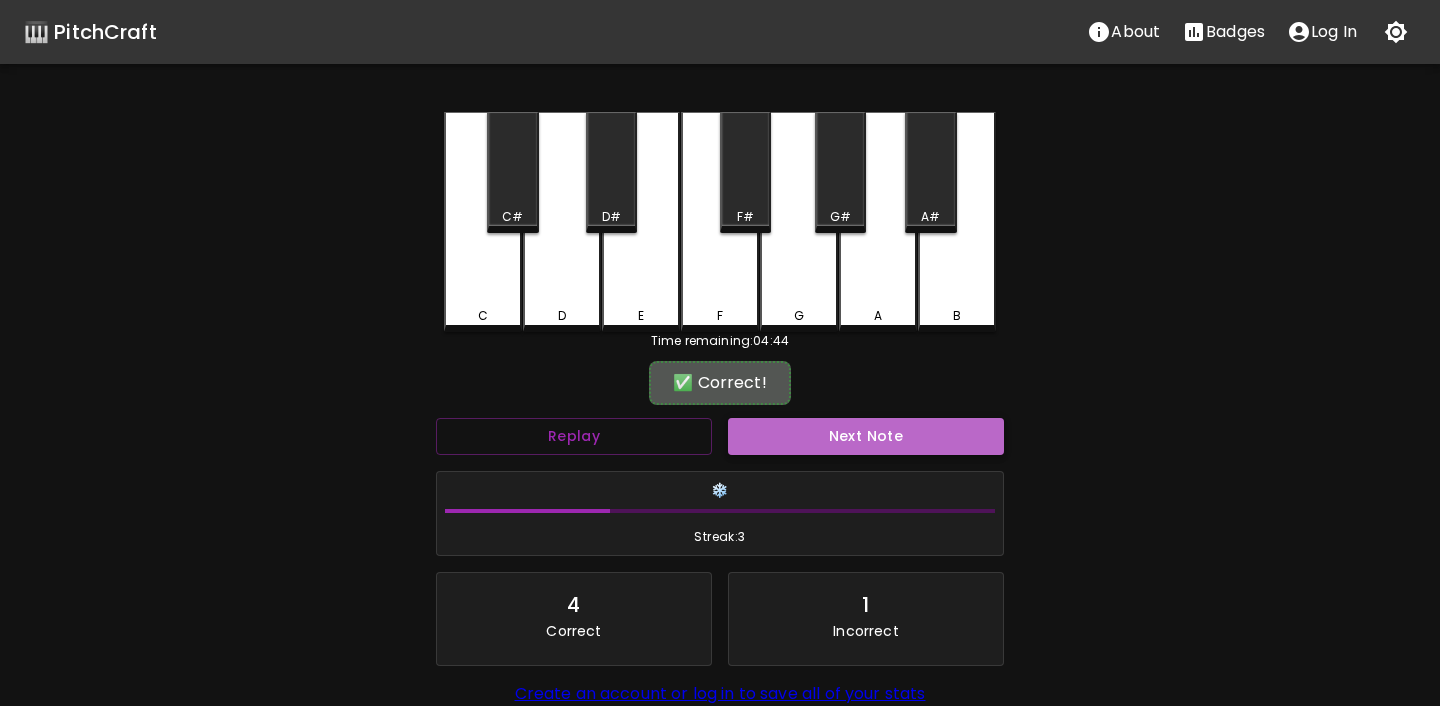 click on "Next Note" at bounding box center [866, 436] 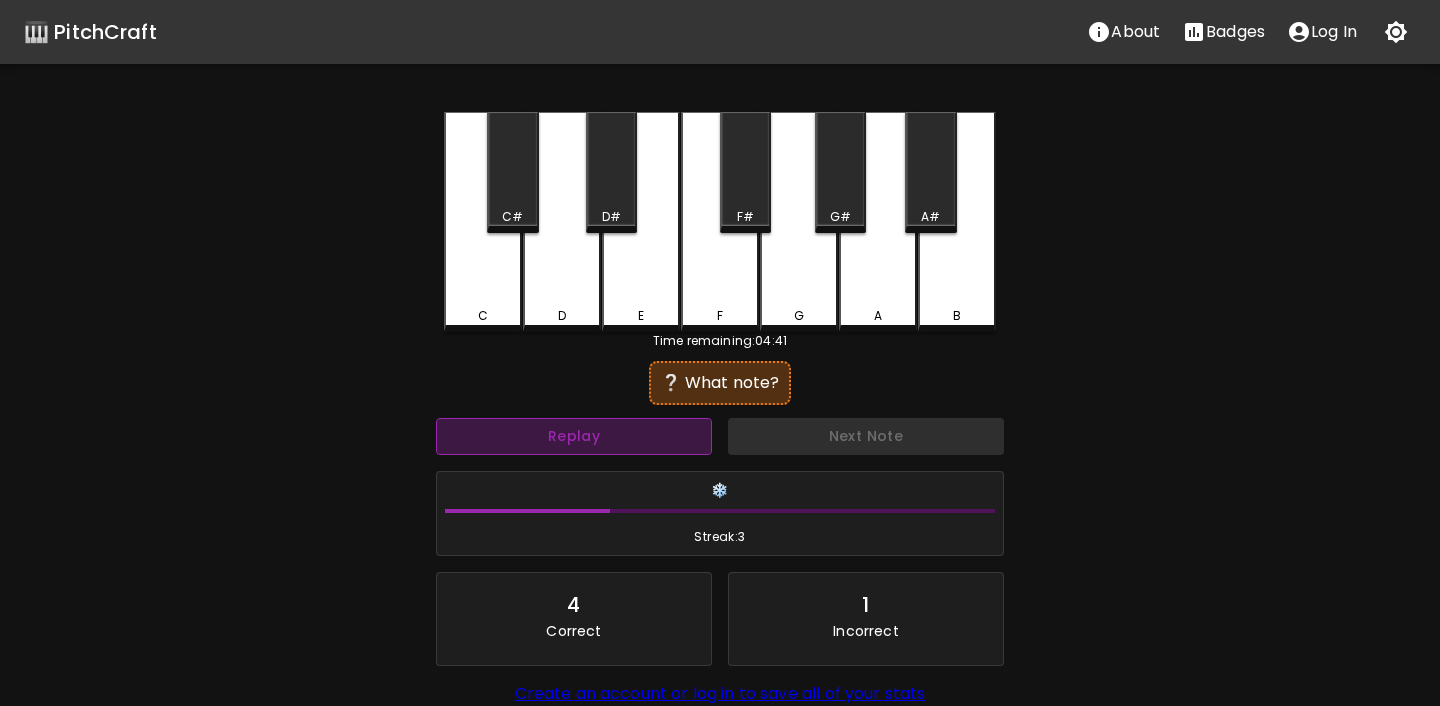 click on "Replay" at bounding box center (574, 436) 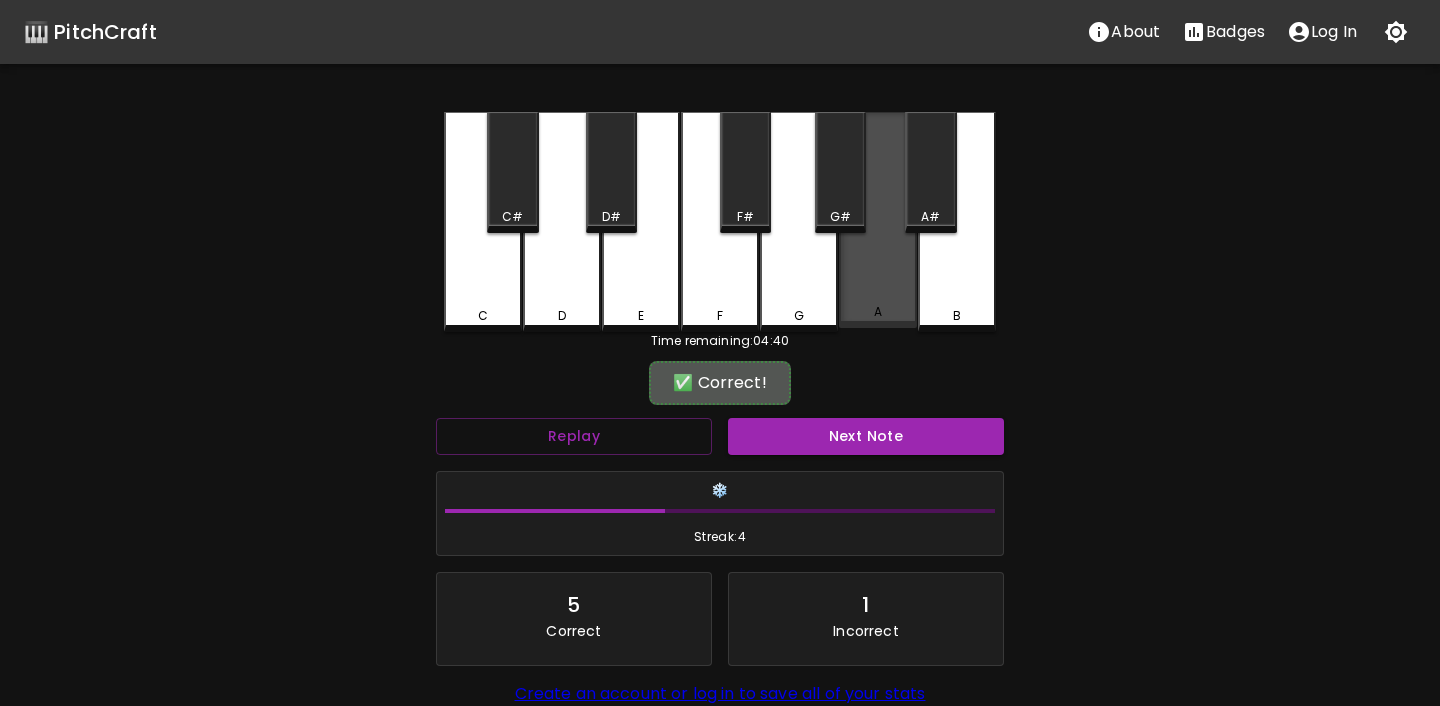 click on "A" at bounding box center (878, 312) 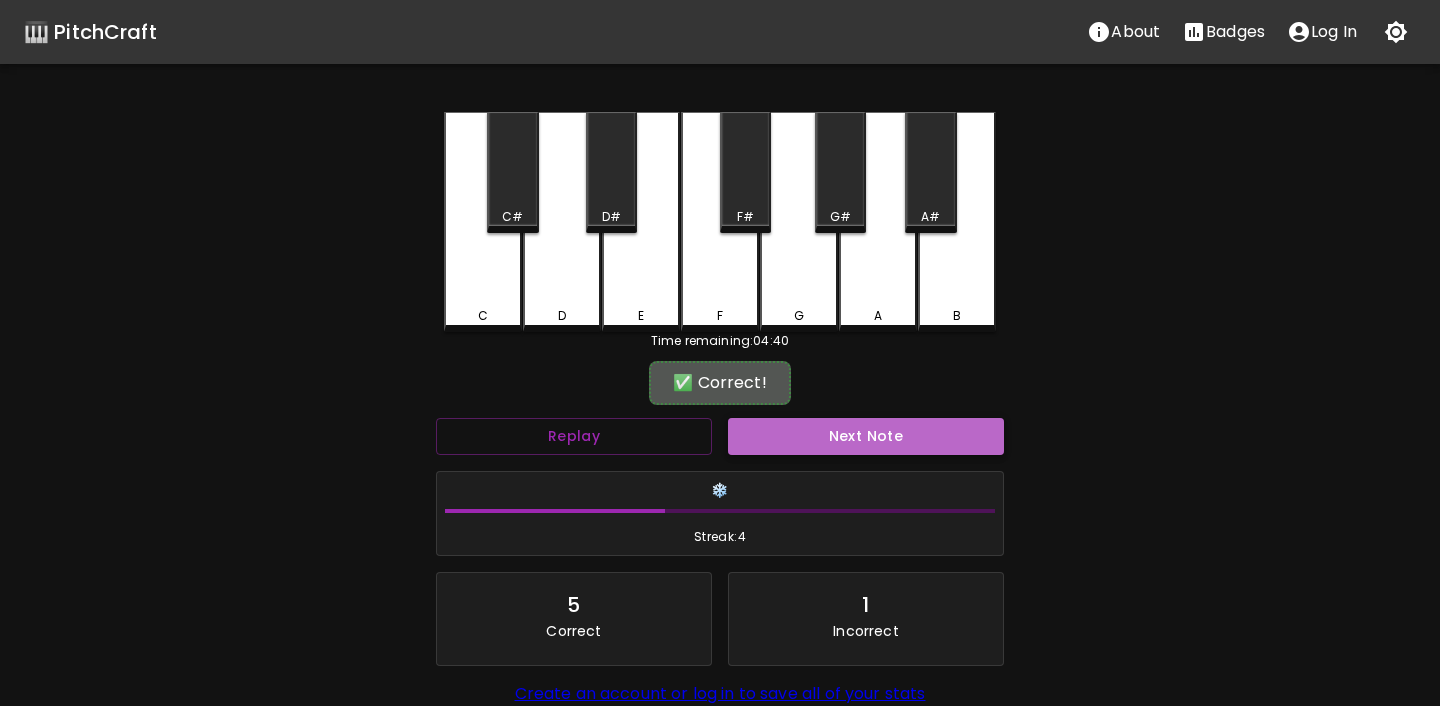 click on "Next Note" at bounding box center (866, 436) 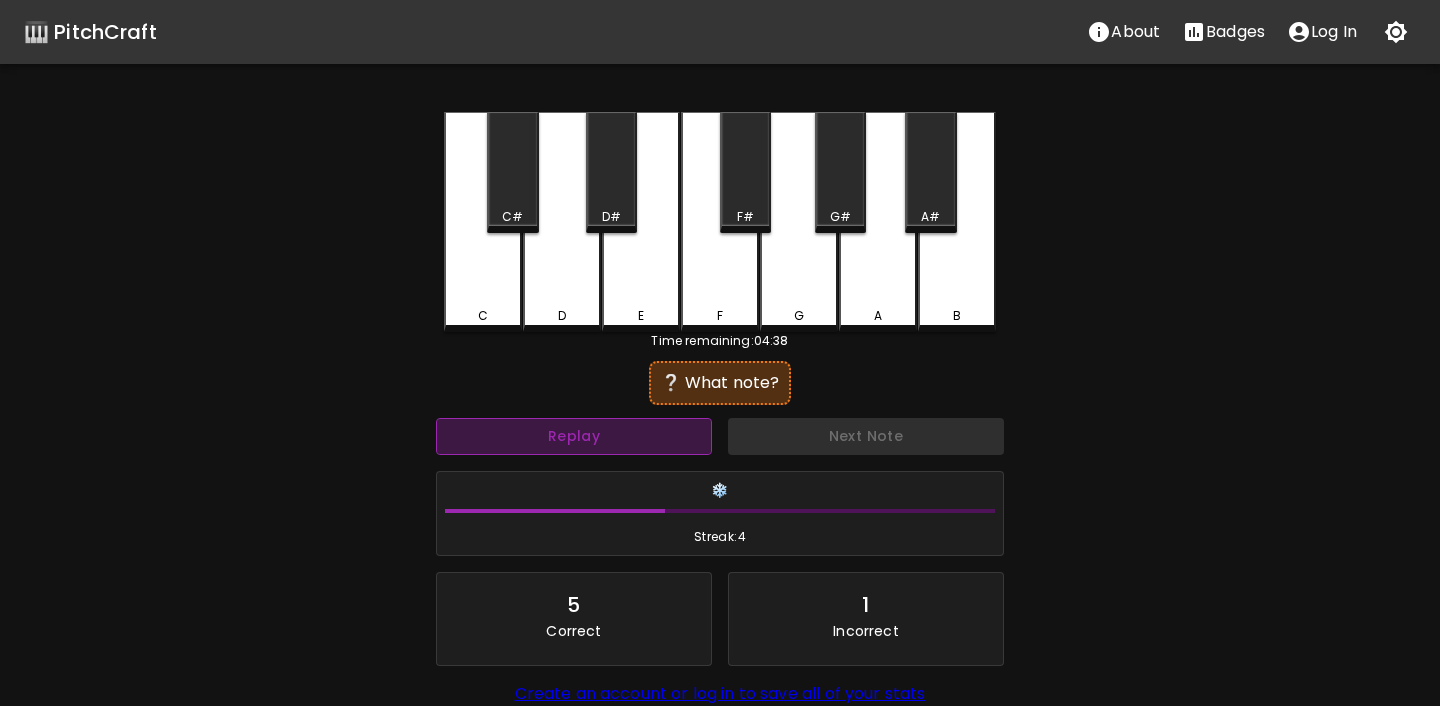 click on "Replay" at bounding box center [574, 436] 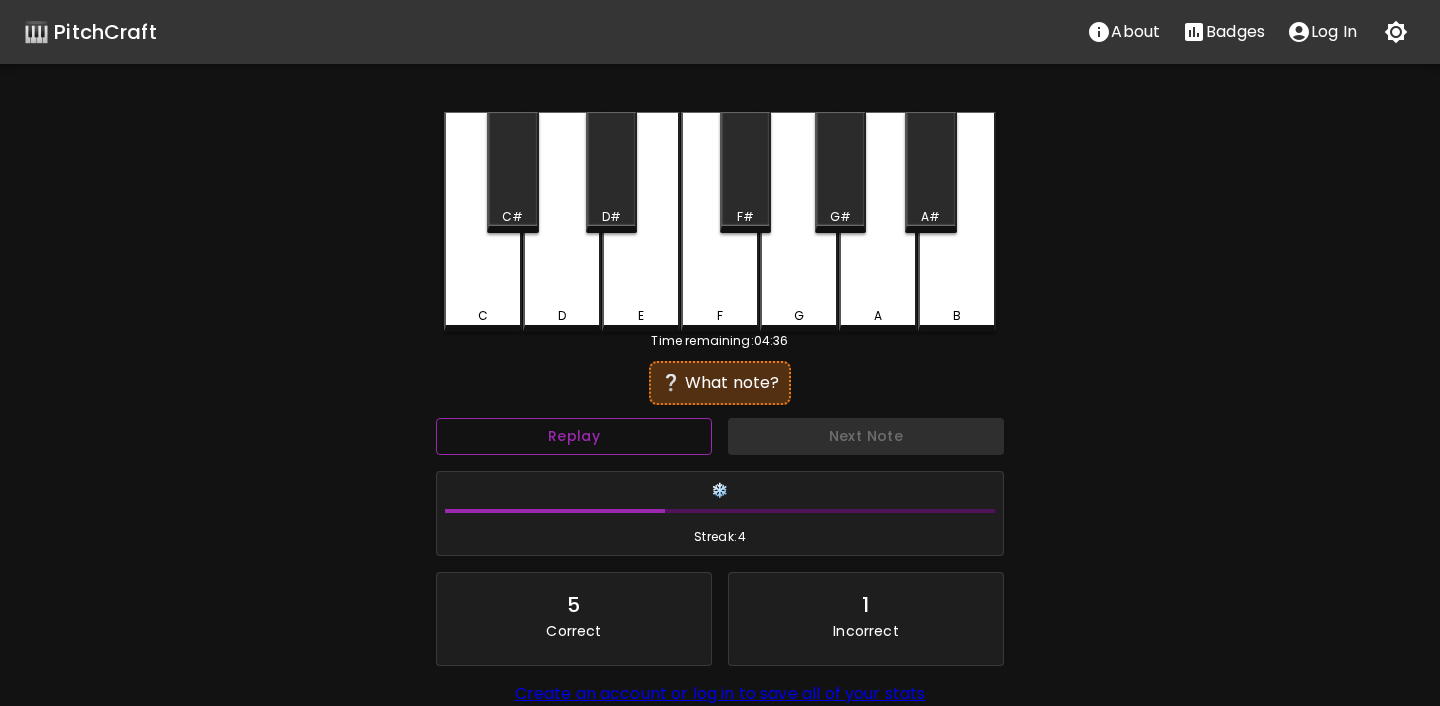 click on "Replay" at bounding box center [574, 436] 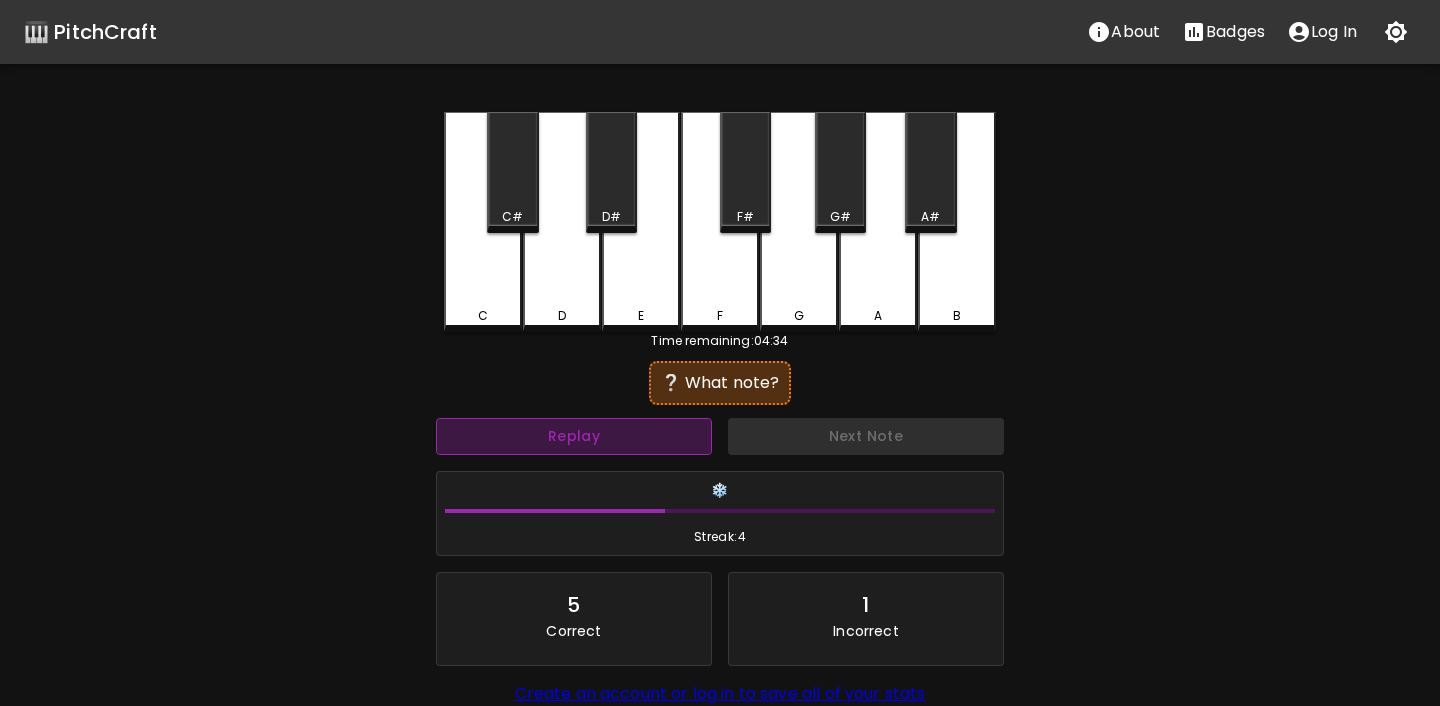 click on "Replay" at bounding box center [574, 436] 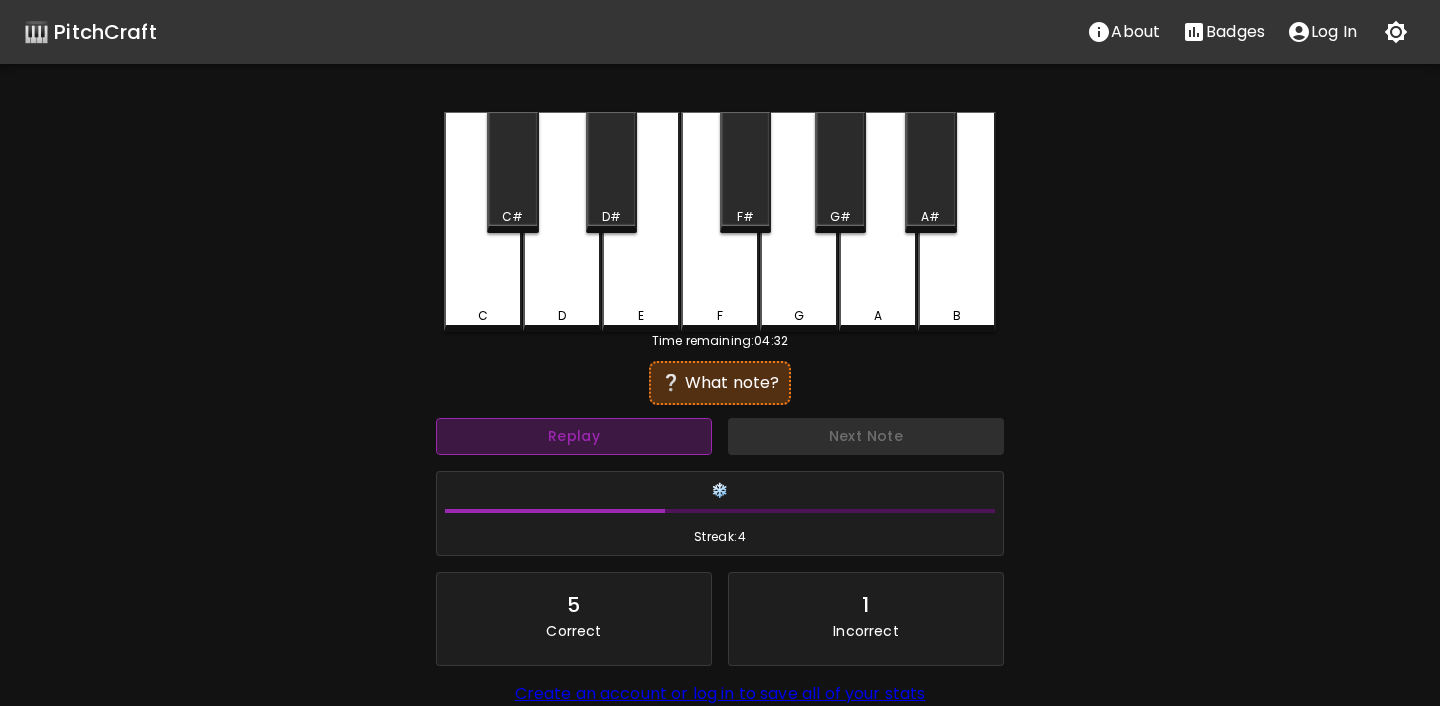 click on "Replay" at bounding box center (574, 436) 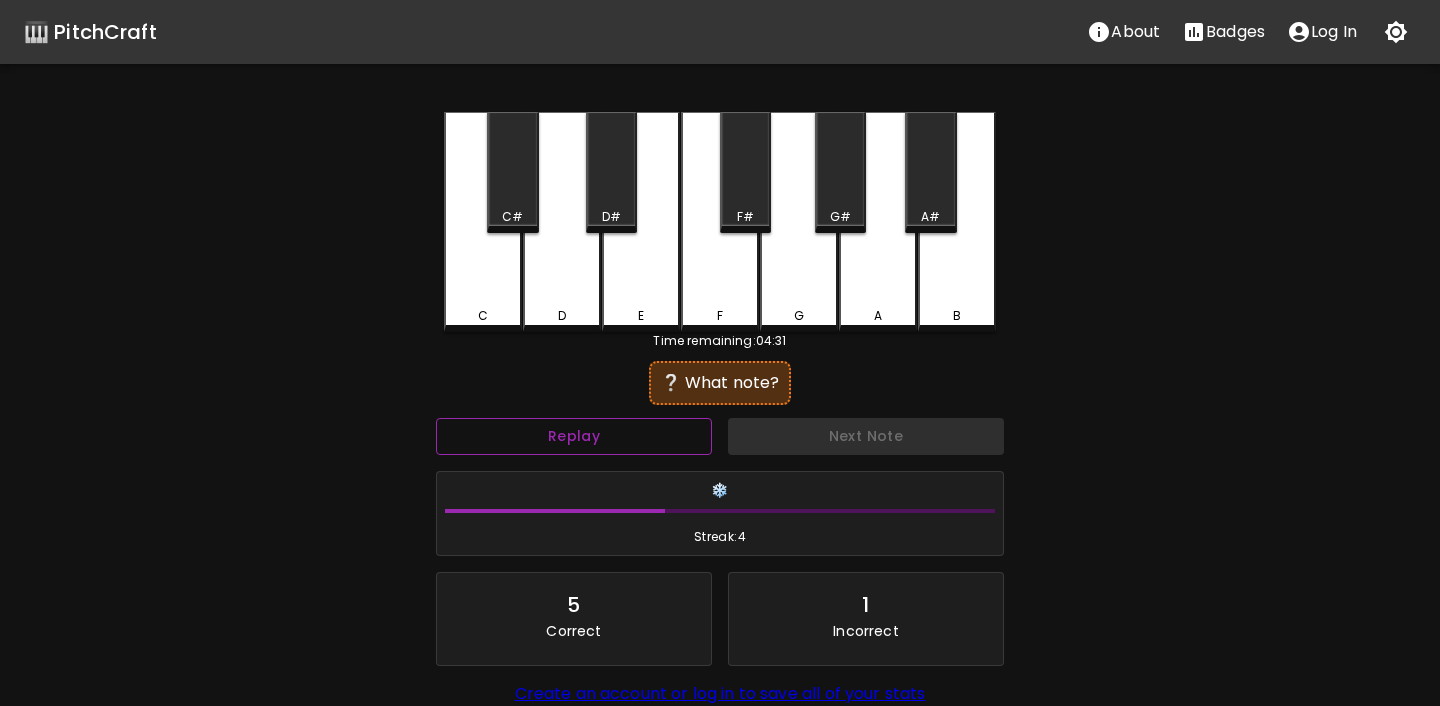 click on "Replay" at bounding box center [574, 436] 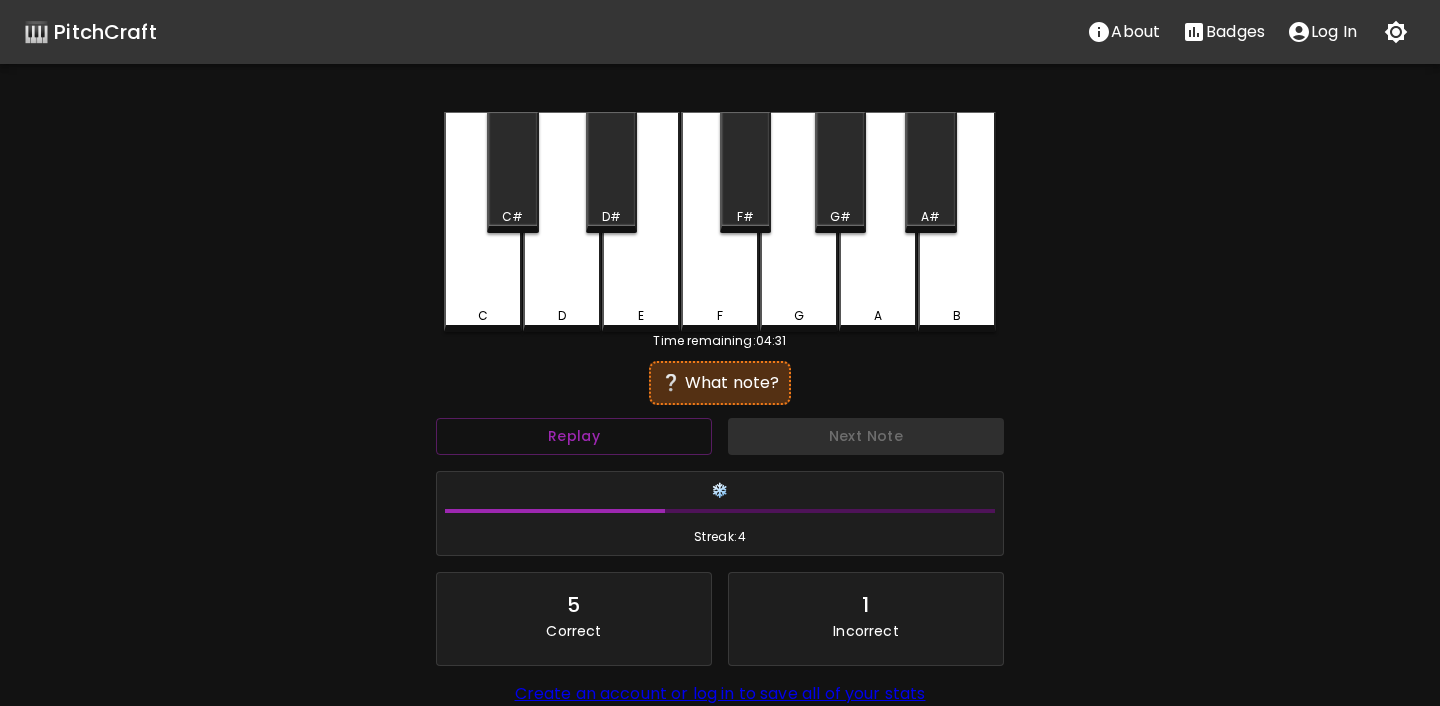 click on "A" at bounding box center (878, 222) 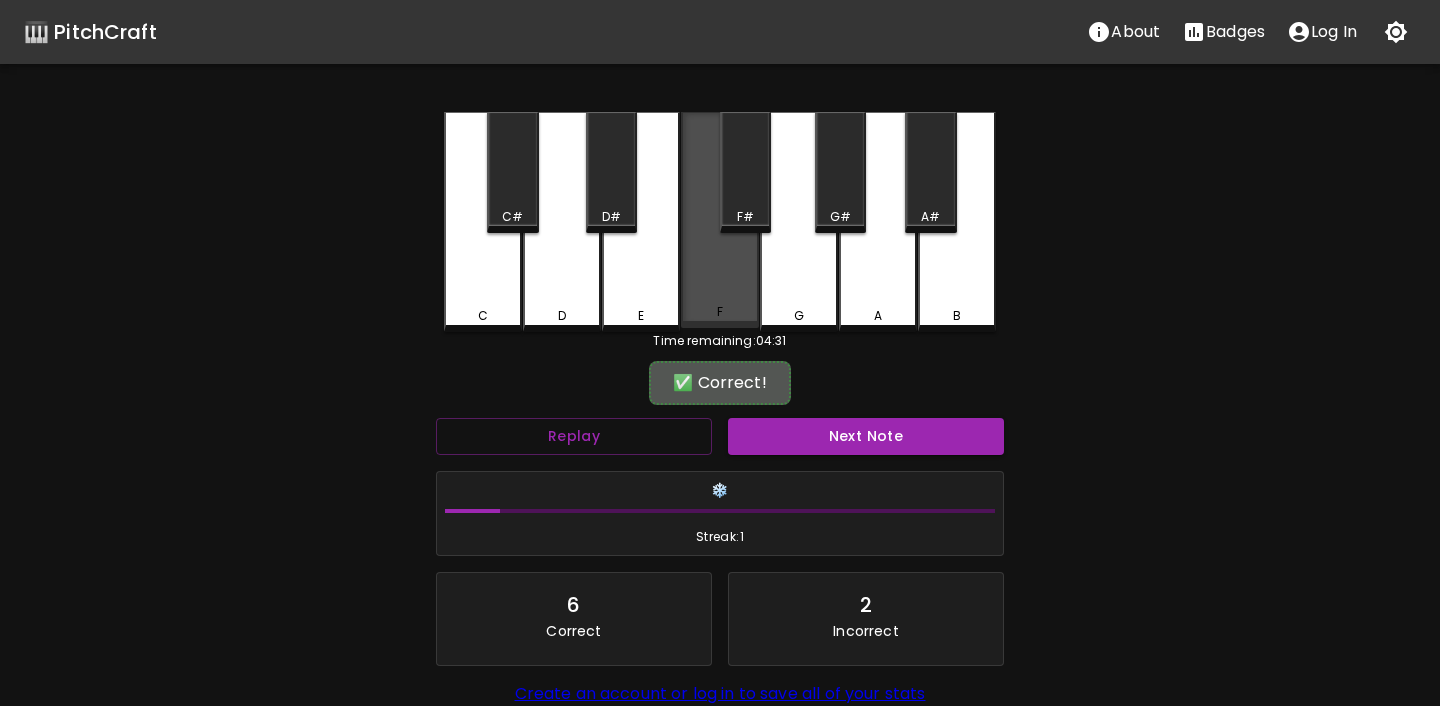 click on "F" at bounding box center (720, 312) 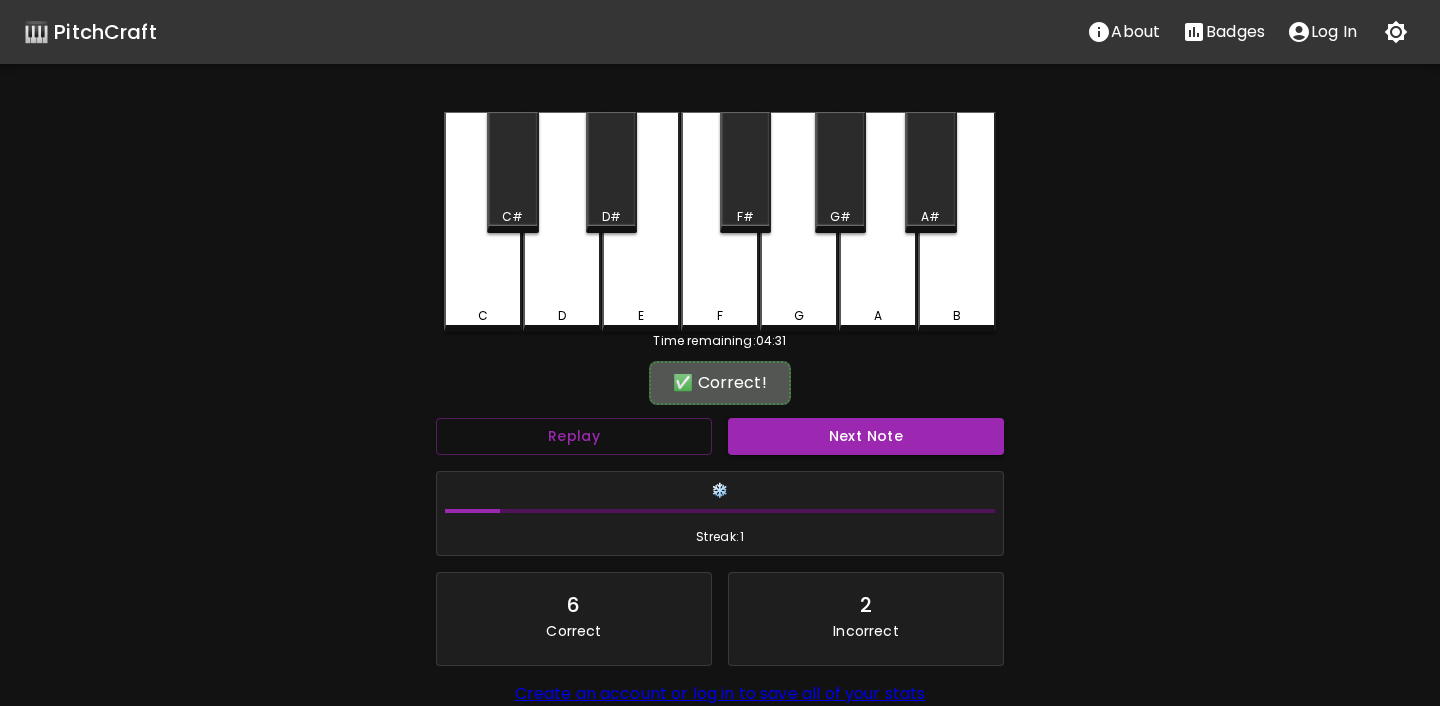 click on "✅ Correct!" at bounding box center [720, 383] 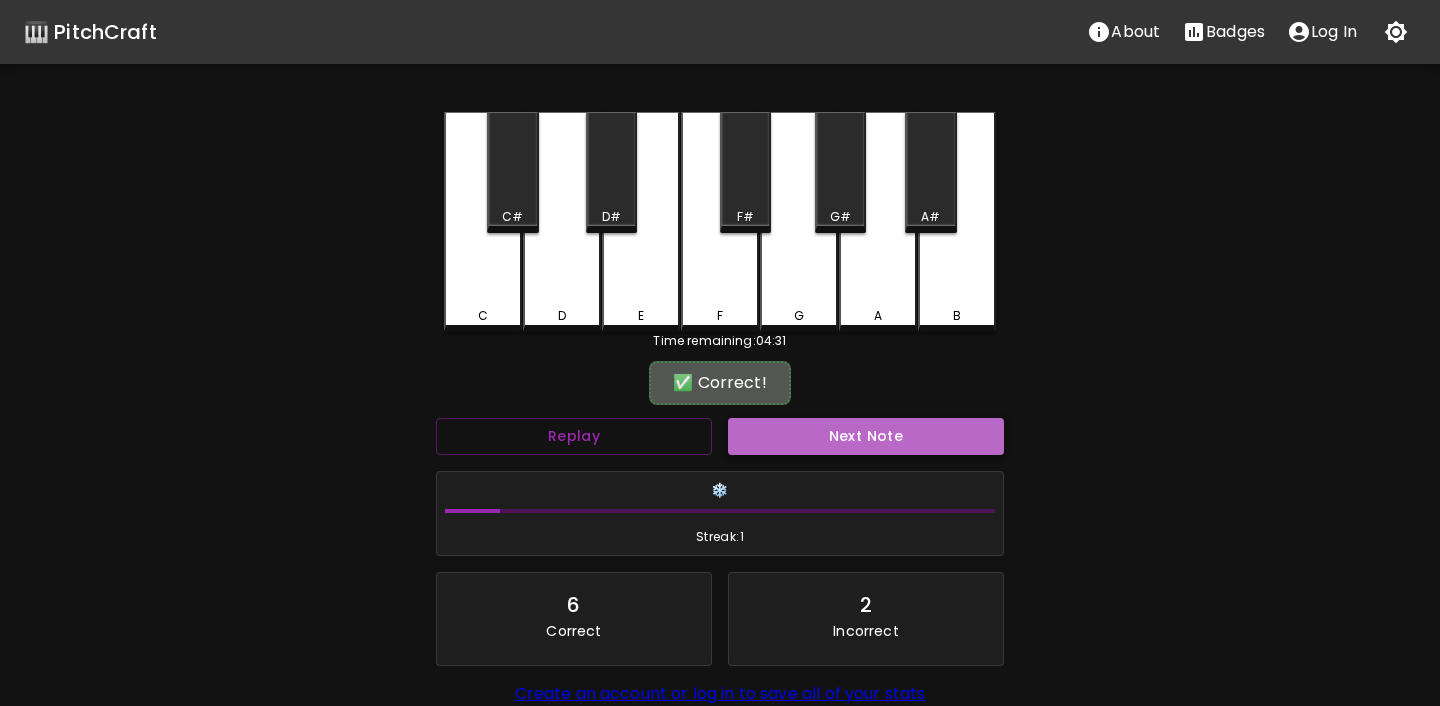click on "Next Note" at bounding box center [866, 436] 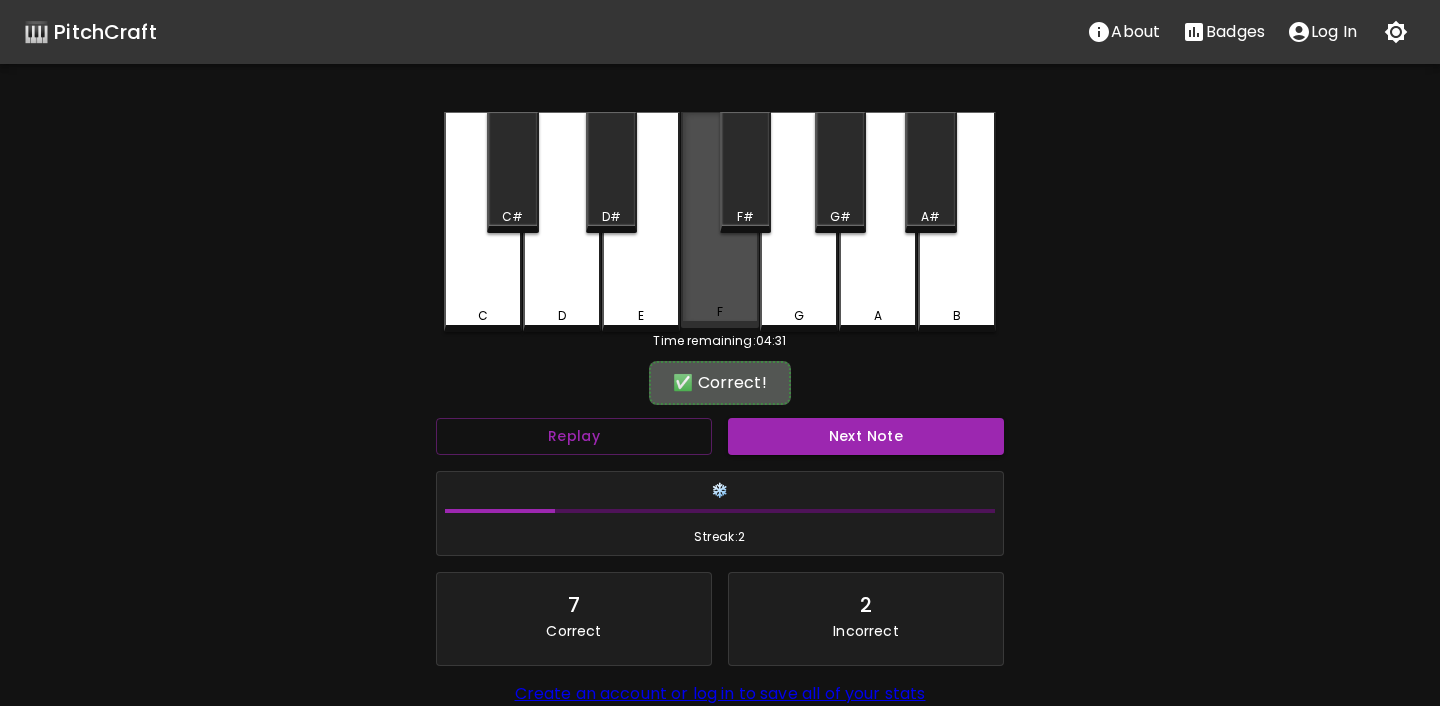 click on "F" at bounding box center (720, 312) 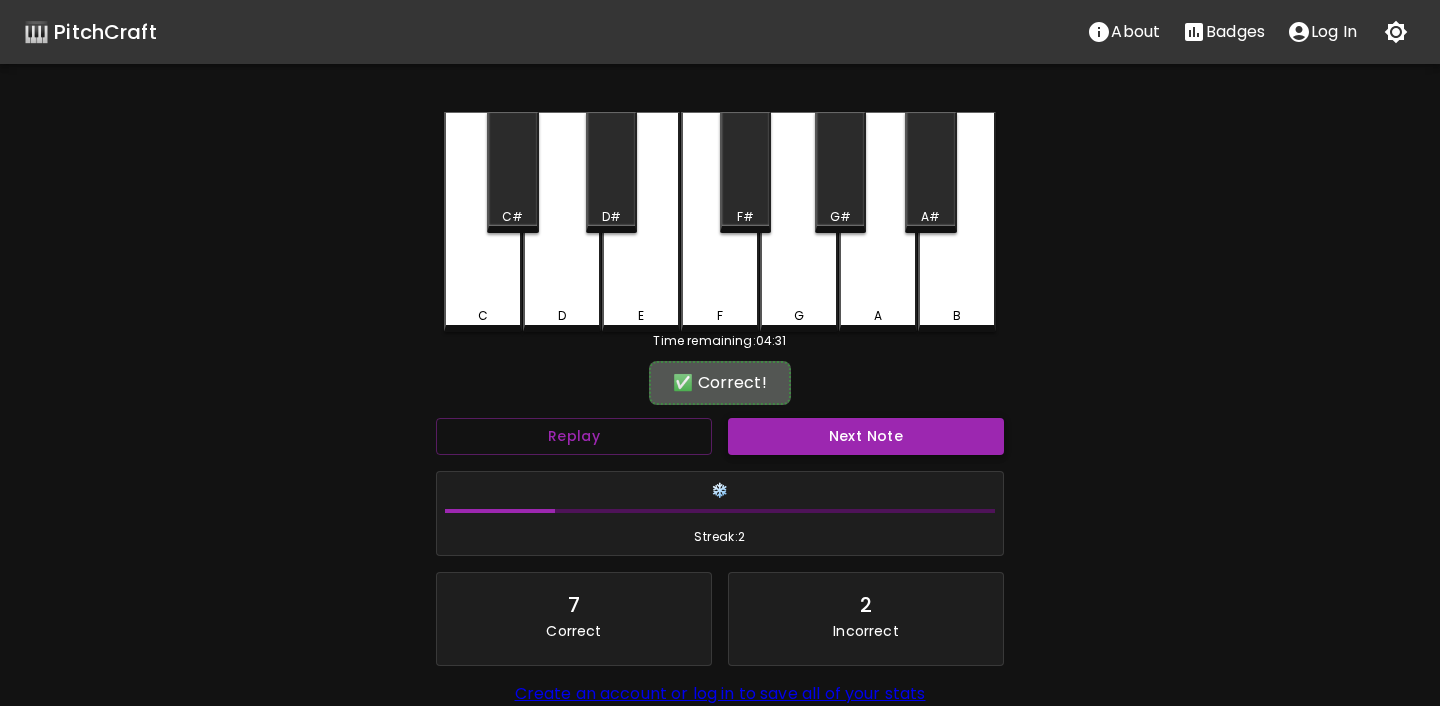click on "Next Note" at bounding box center (866, 436) 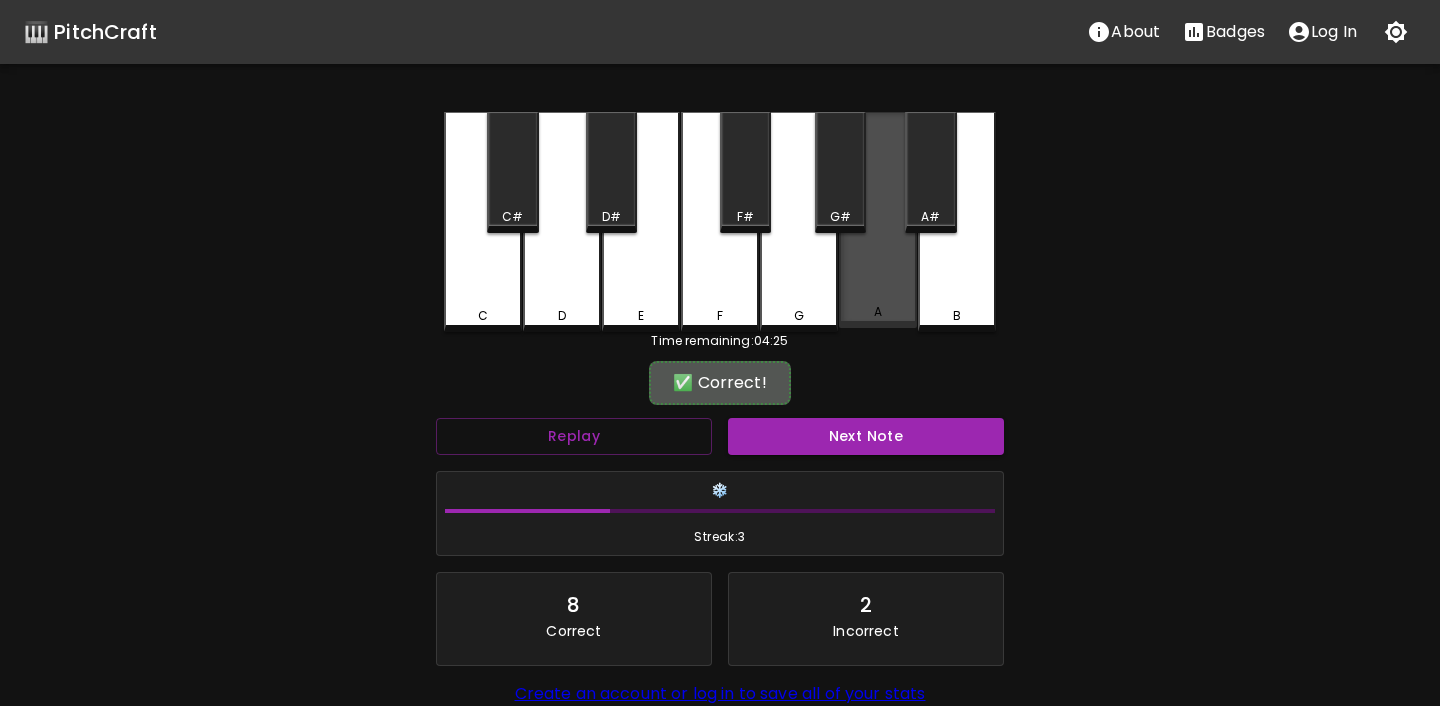 click on "A" at bounding box center (878, 312) 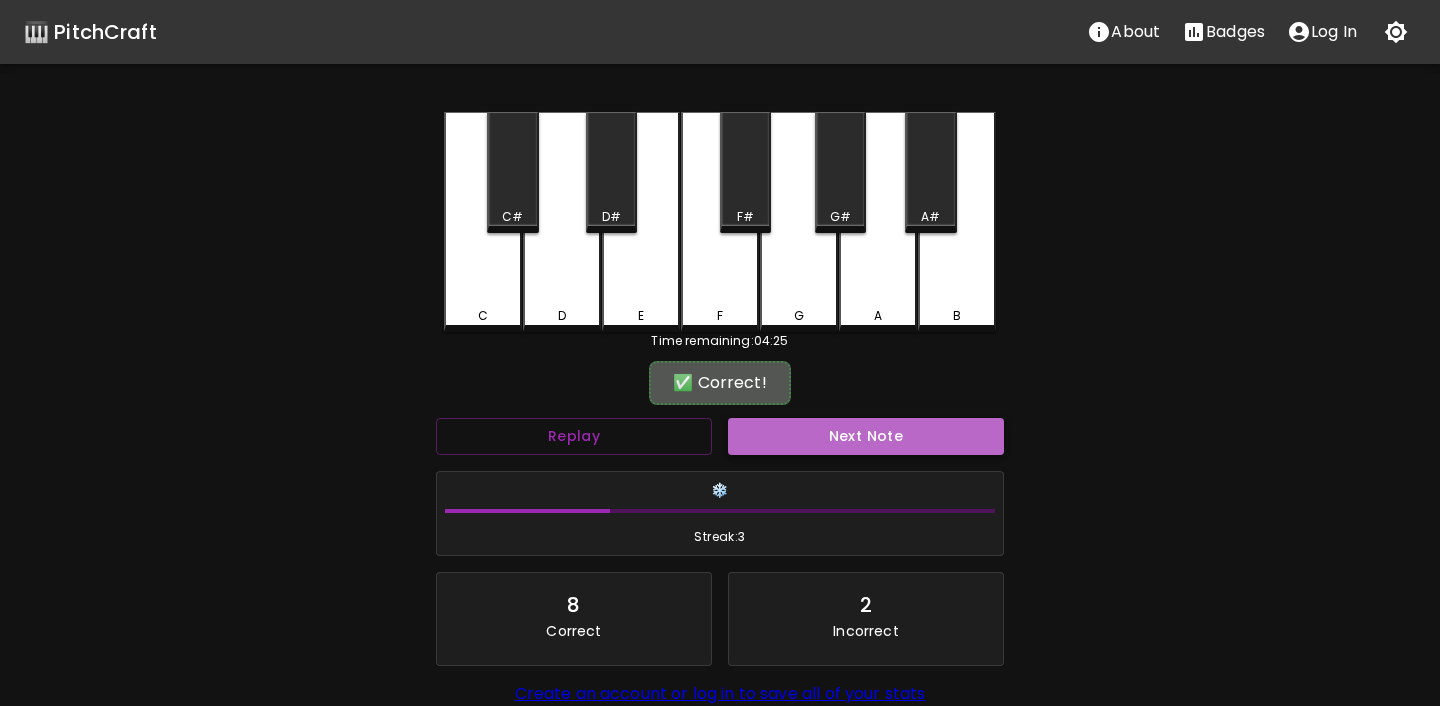 click on "Next Note" at bounding box center [866, 436] 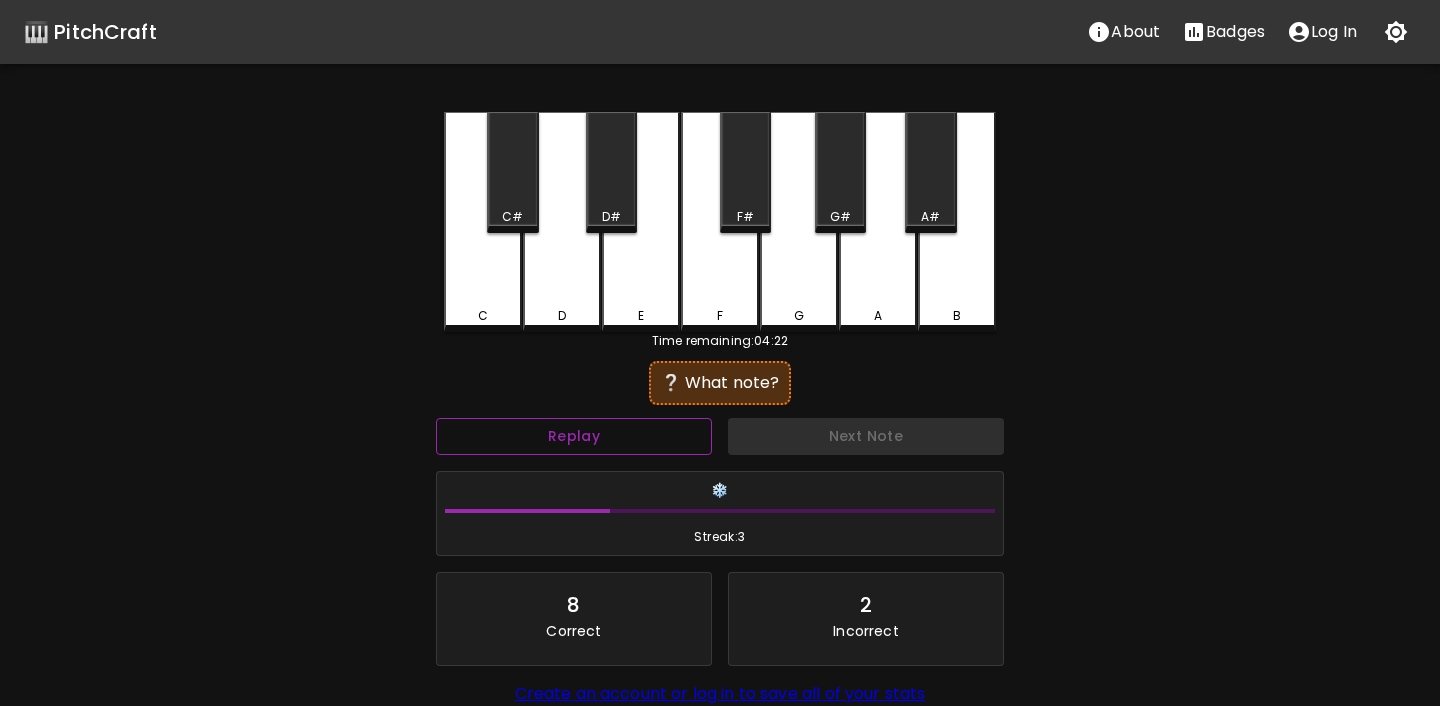 click on "Replay" at bounding box center [574, 436] 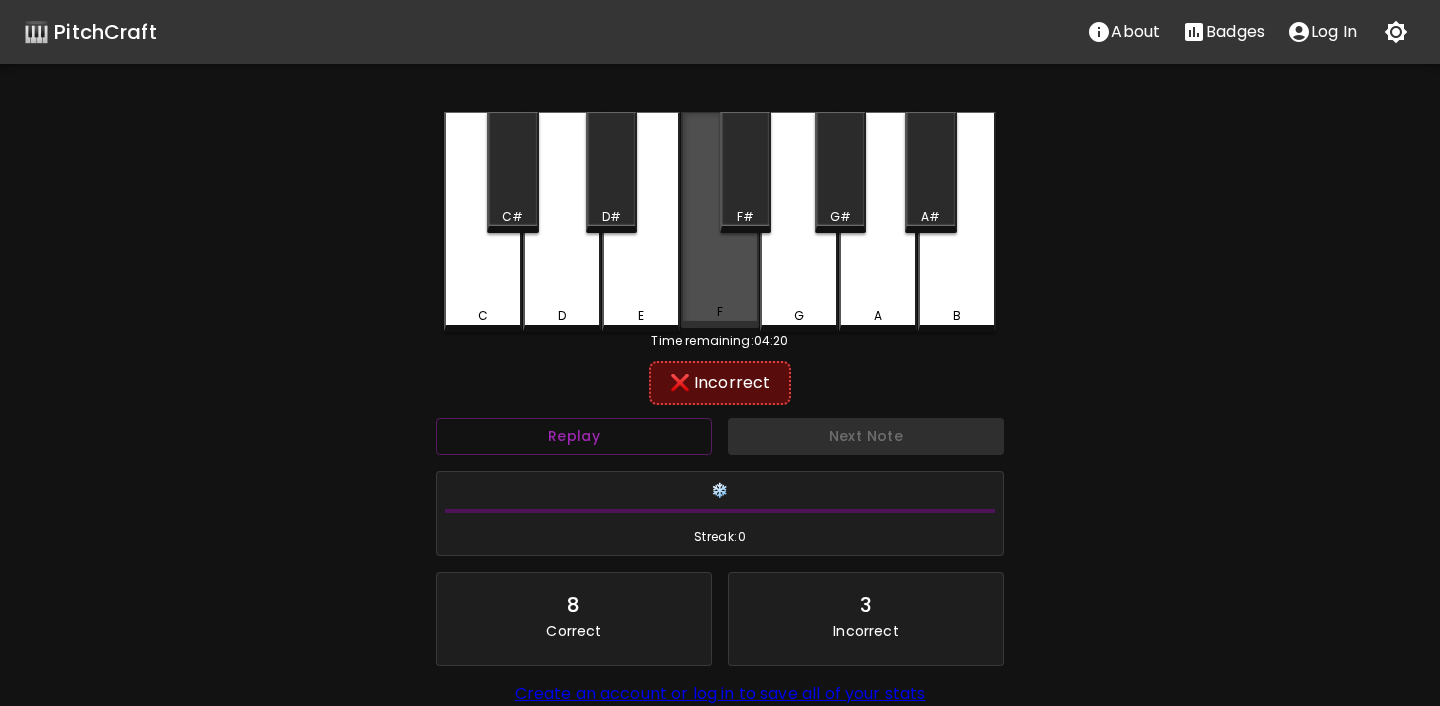 click on "F" at bounding box center [720, 312] 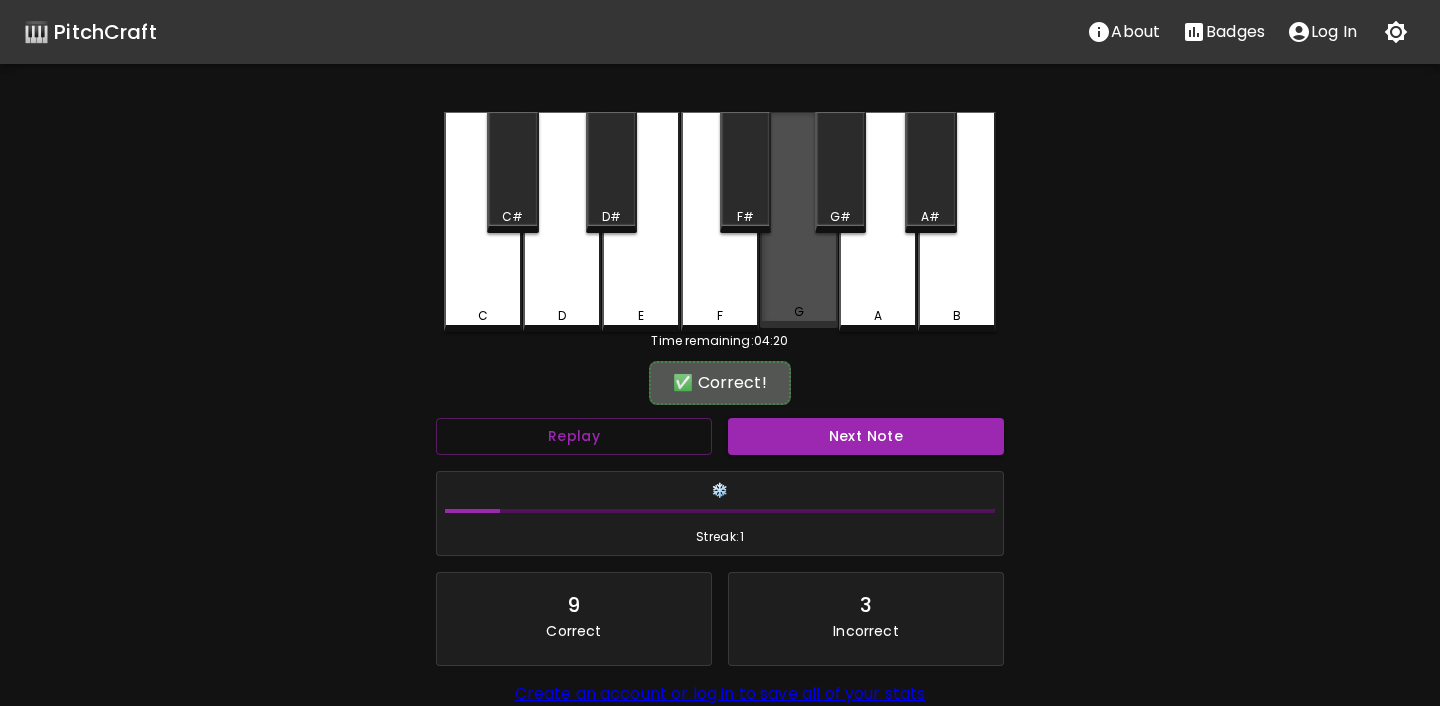 click on "G" at bounding box center (799, 312) 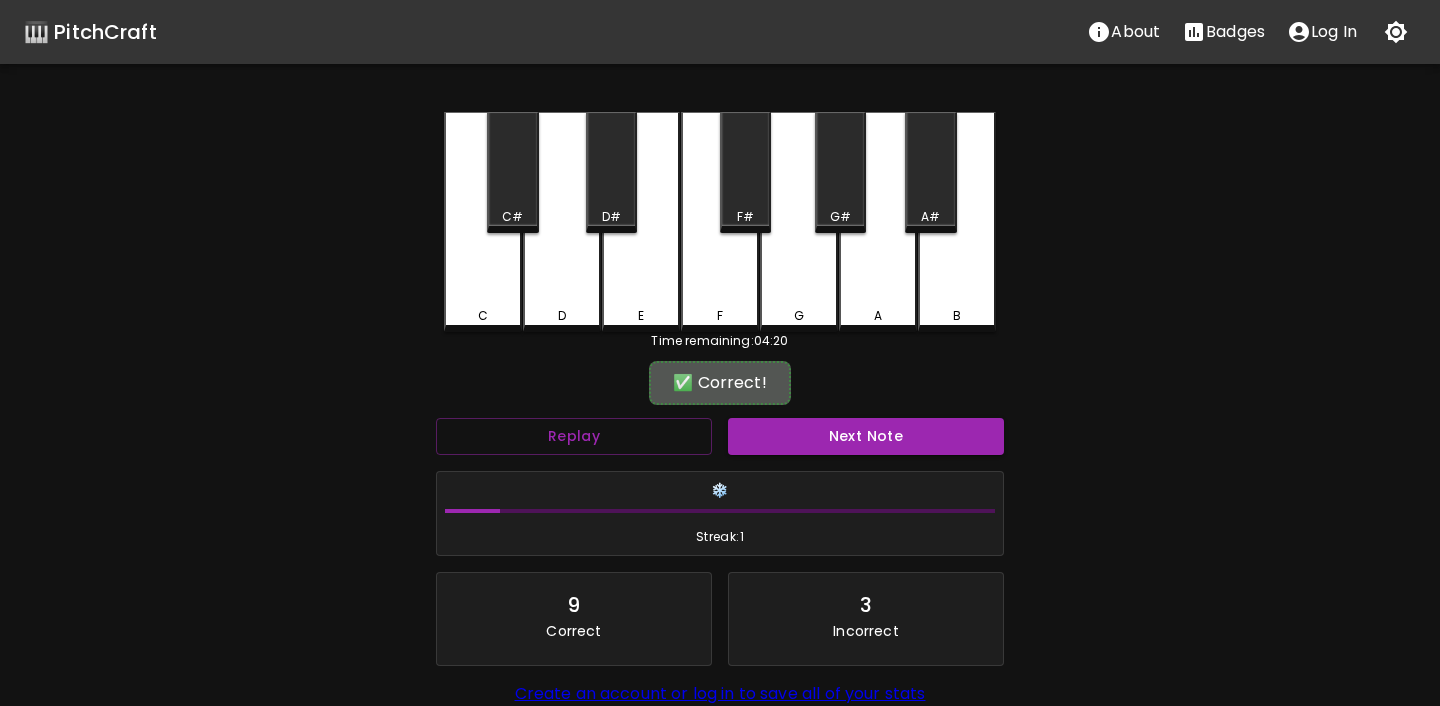 click on "Next Note" at bounding box center [866, 436] 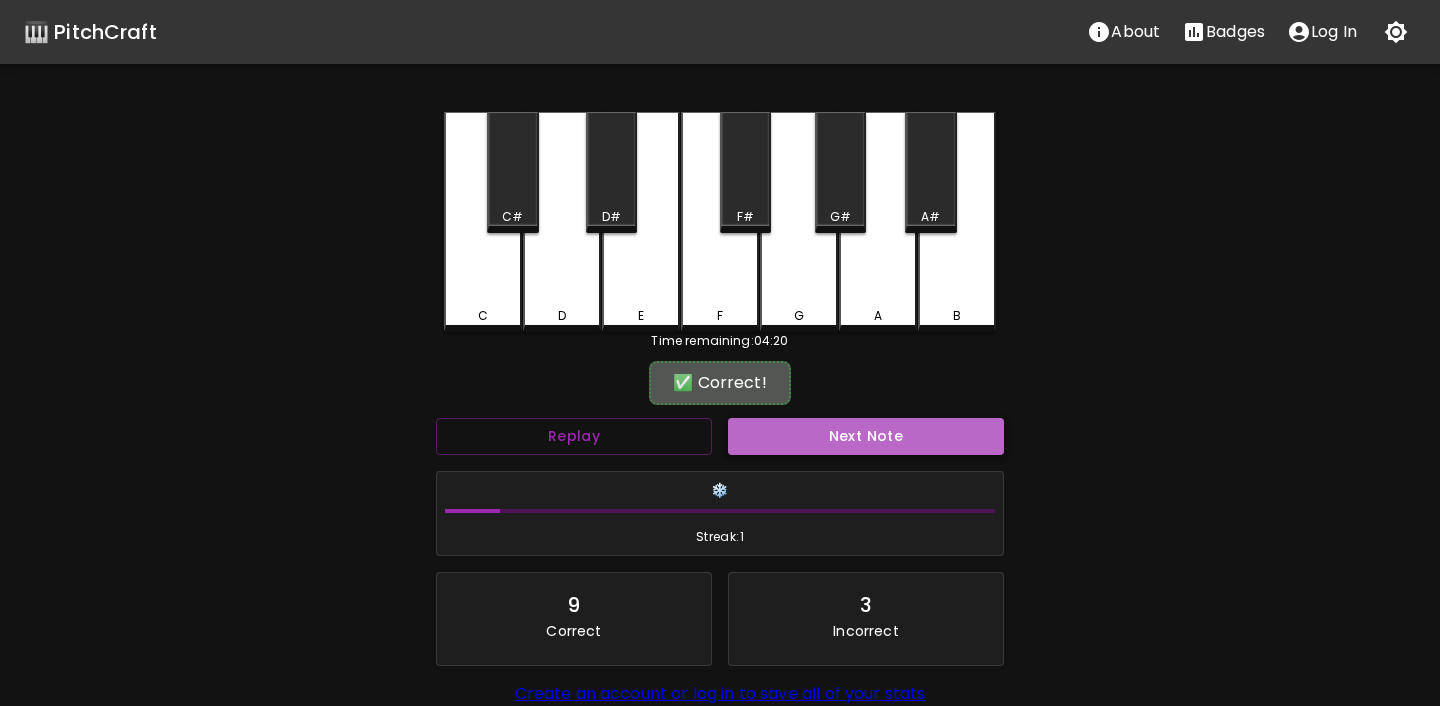 click on "Next Note" at bounding box center (866, 436) 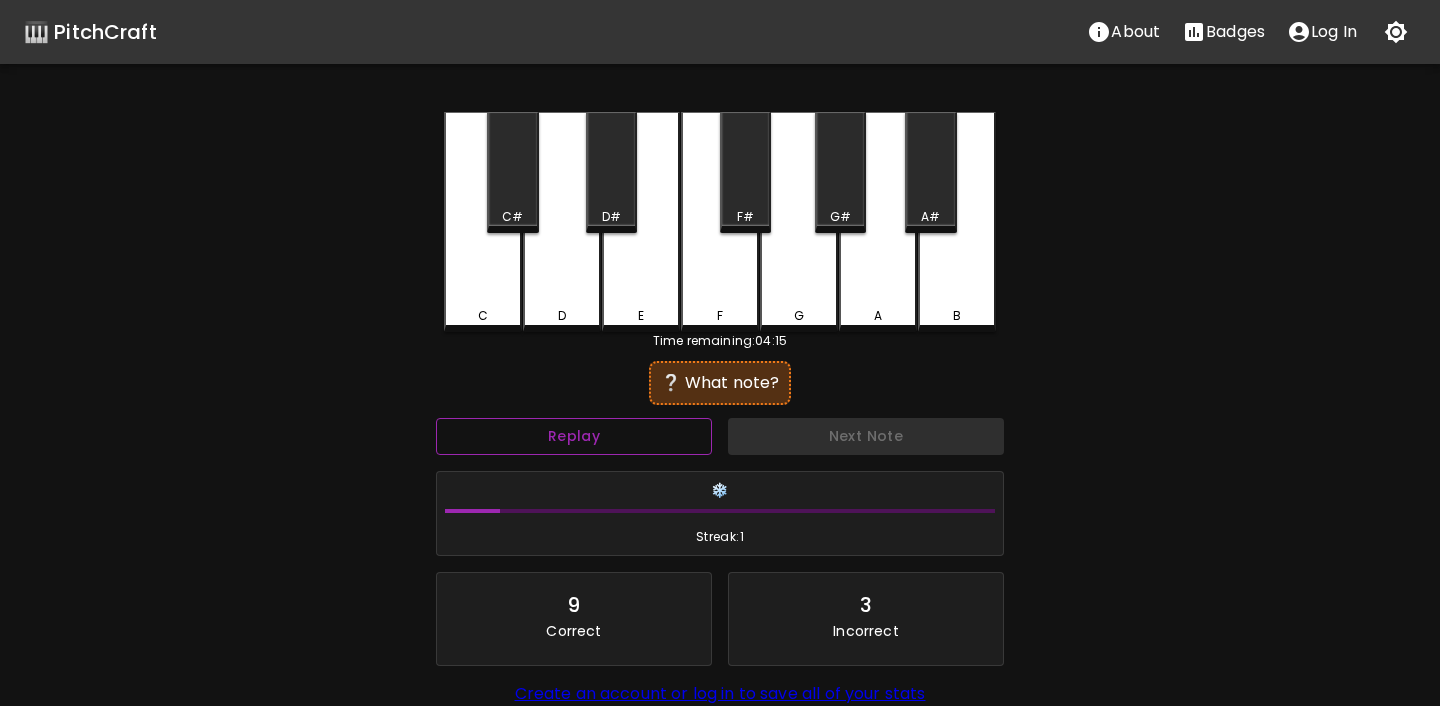 click on "Replay" at bounding box center [574, 436] 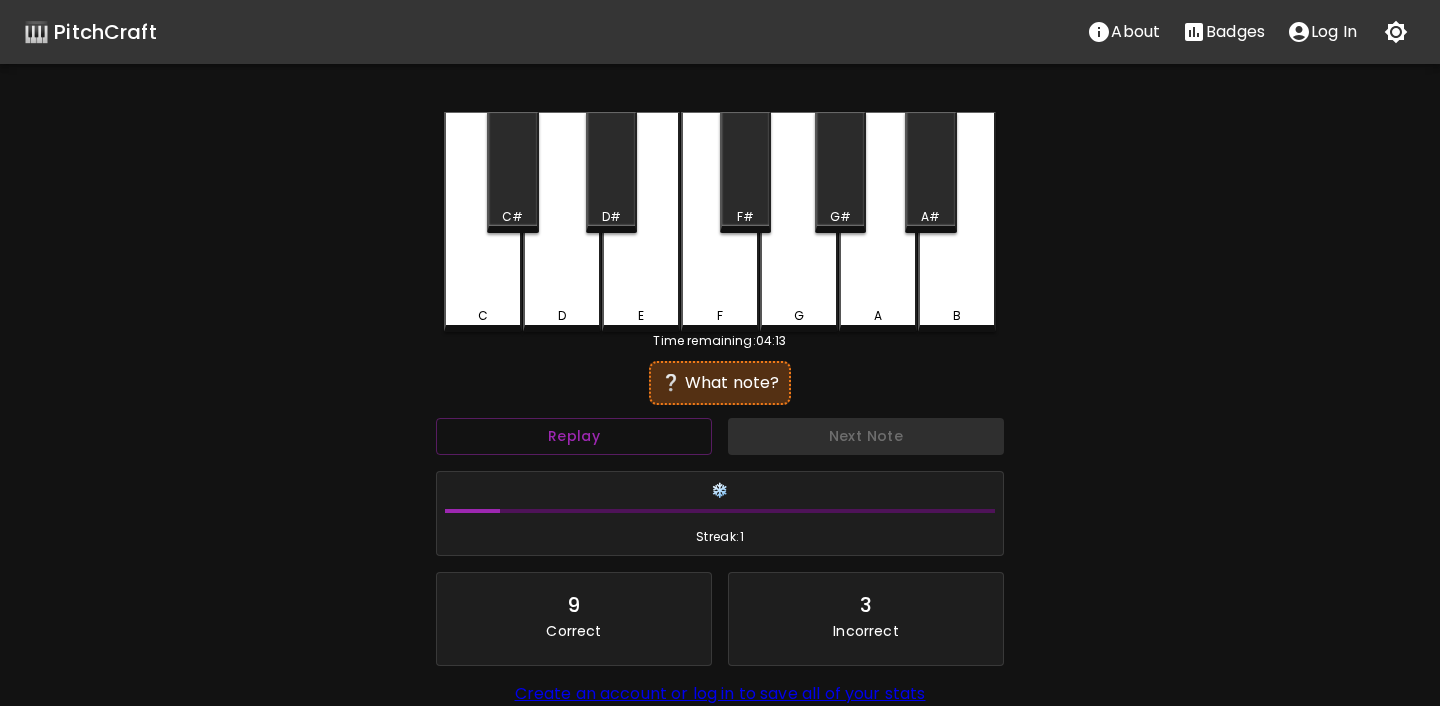 click on "D" at bounding box center [562, 222] 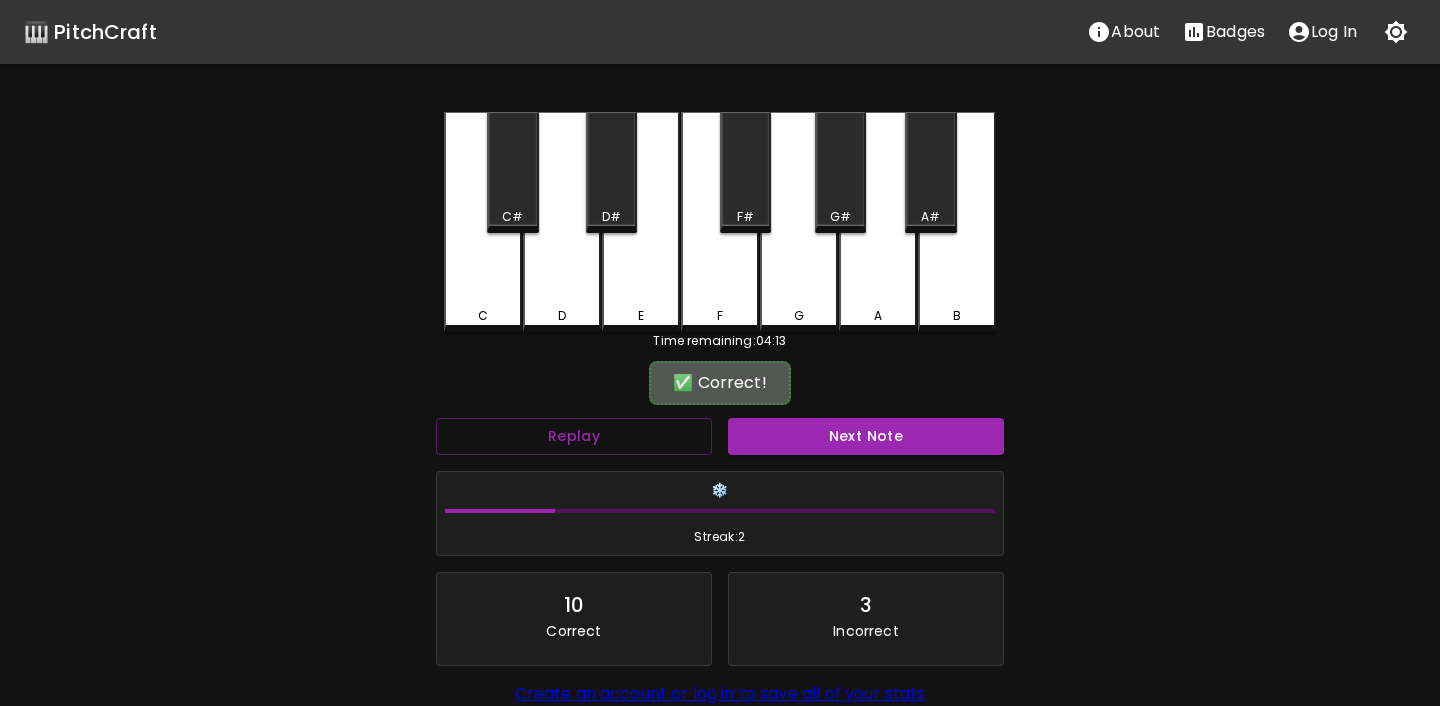 click on "Next Note" at bounding box center [866, 436] 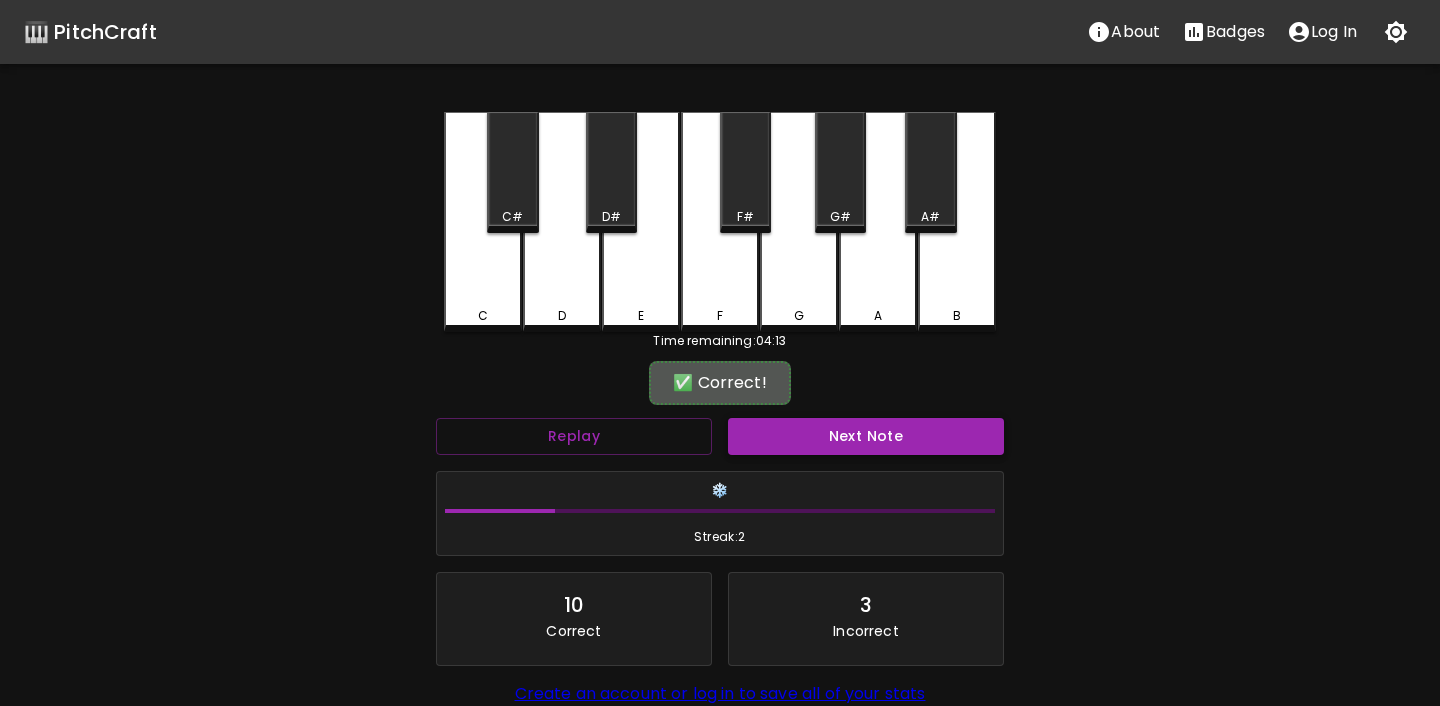 click on "Next Note" at bounding box center [866, 436] 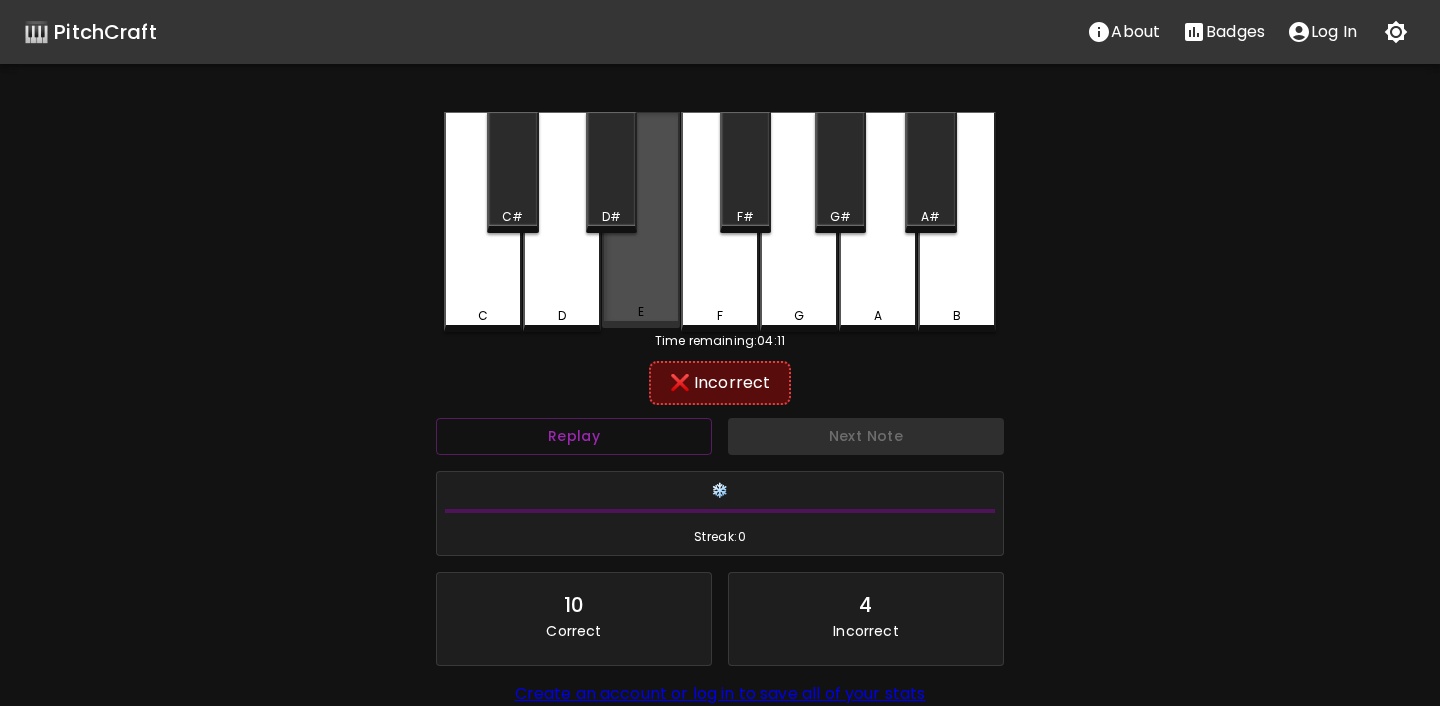 click on "E" at bounding box center (641, 220) 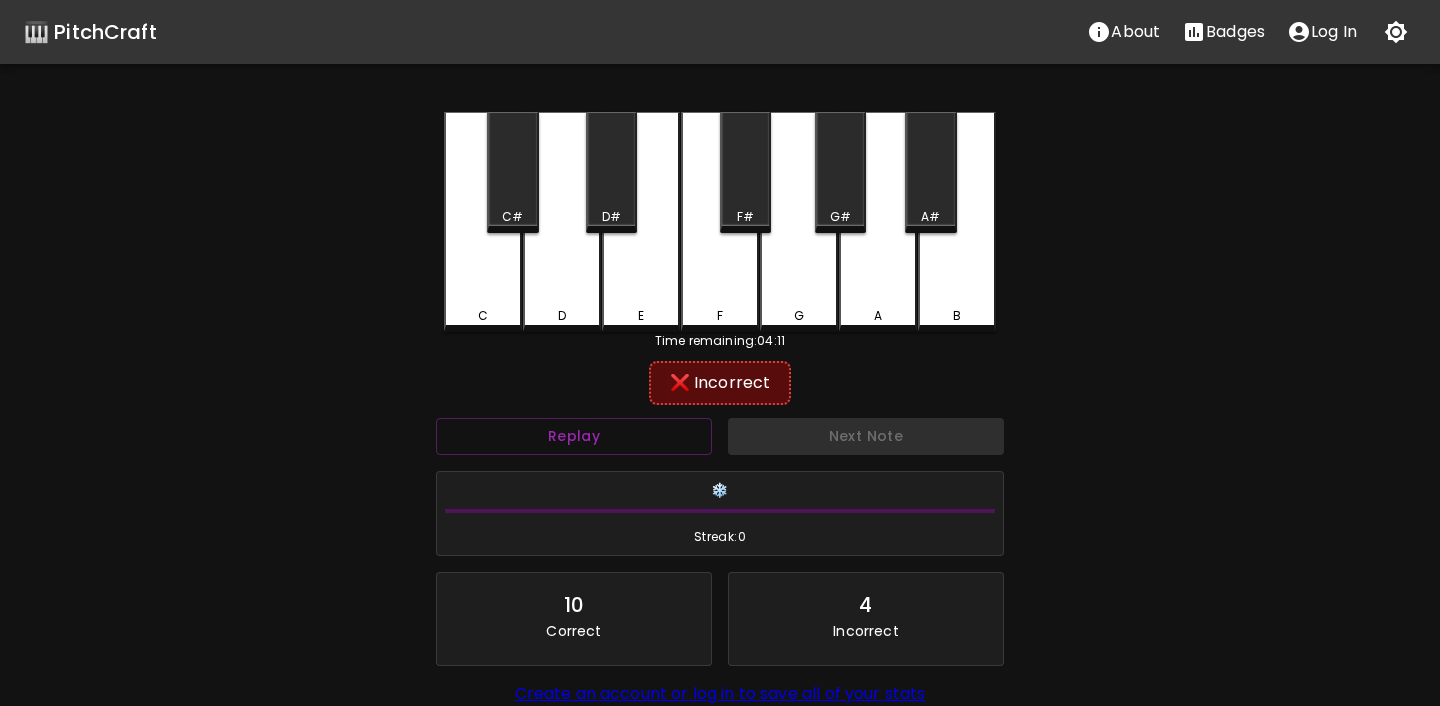 click on "F" at bounding box center [720, 222] 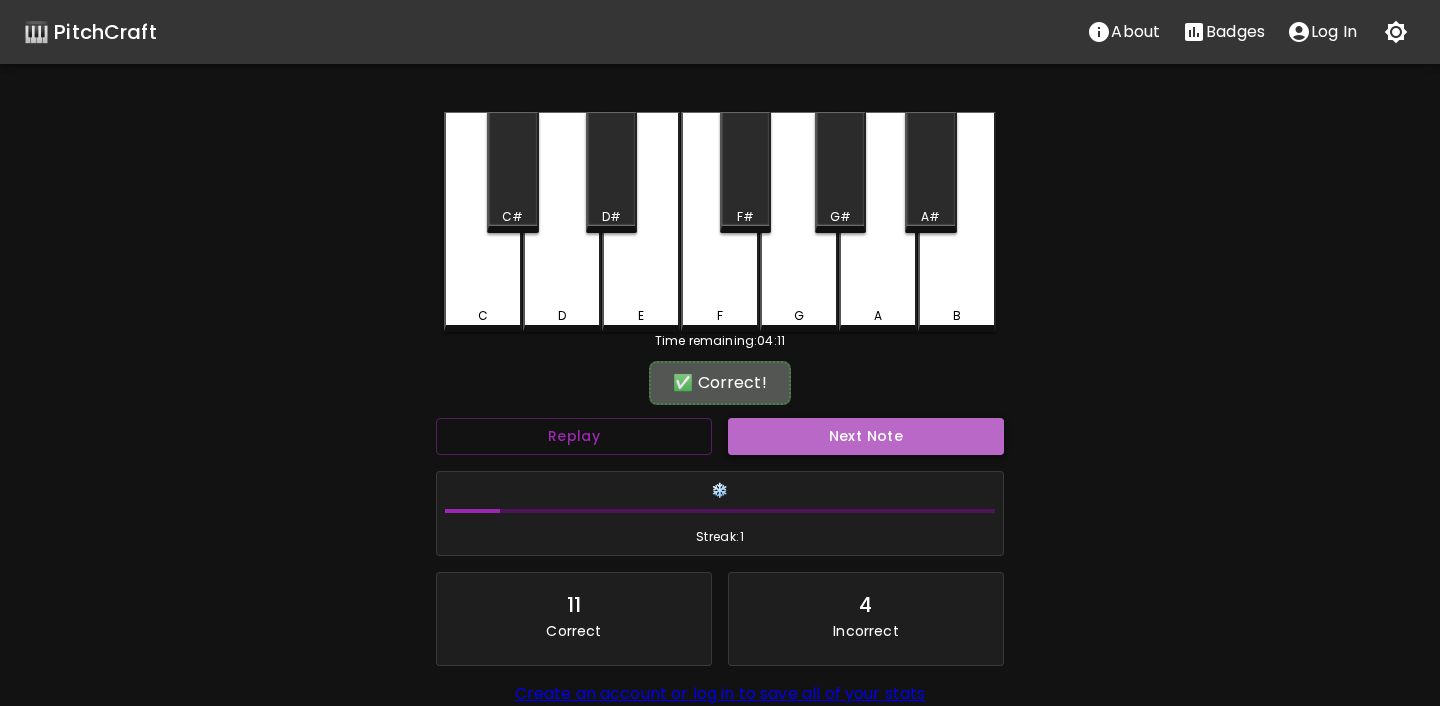 click on "Next Note" at bounding box center (866, 436) 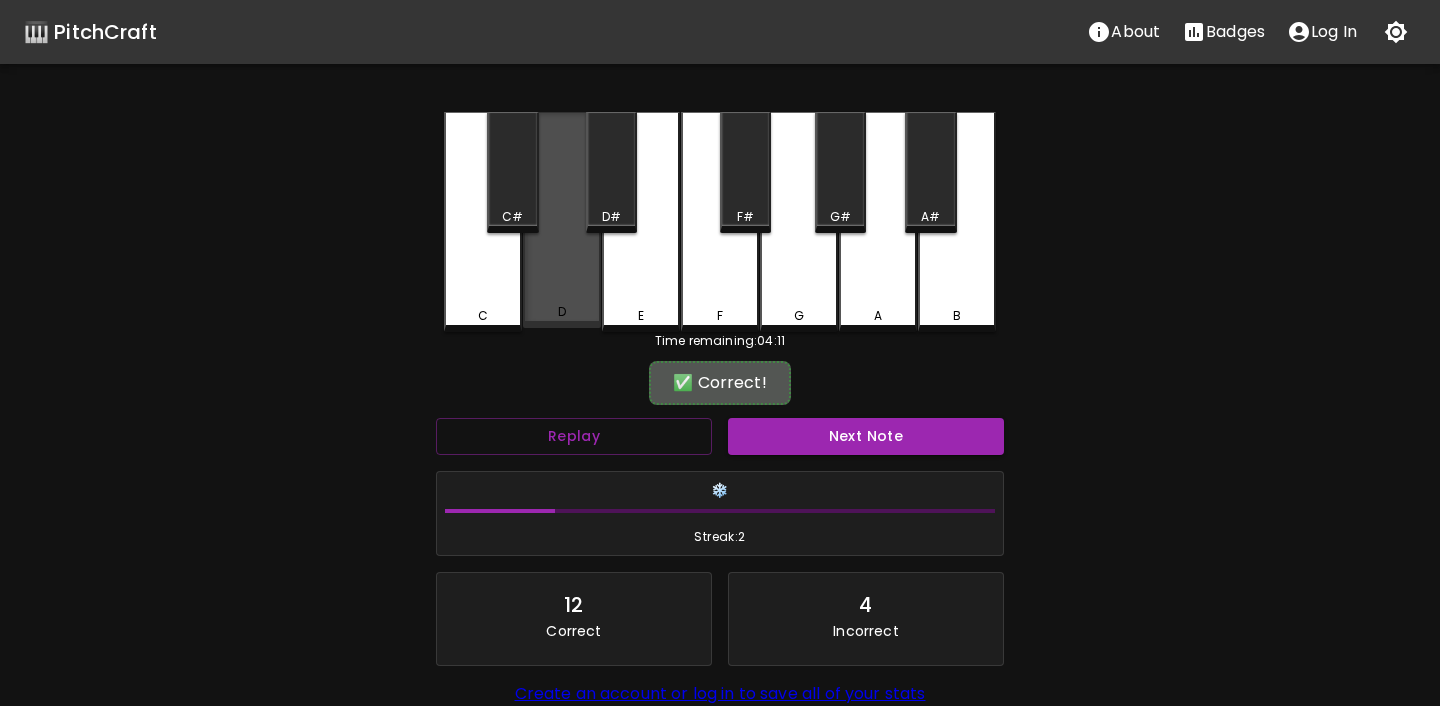 click on "D" at bounding box center (562, 220) 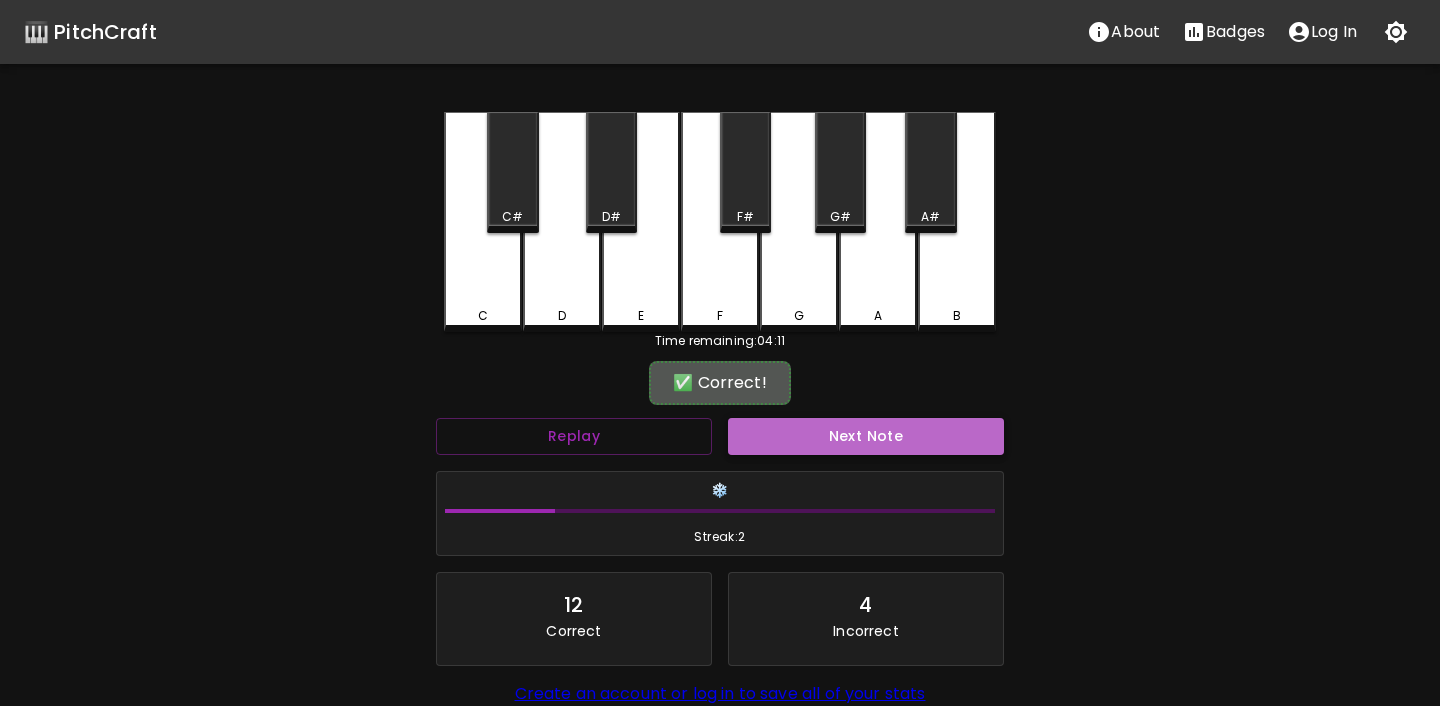 click on "Next Note" at bounding box center [866, 436] 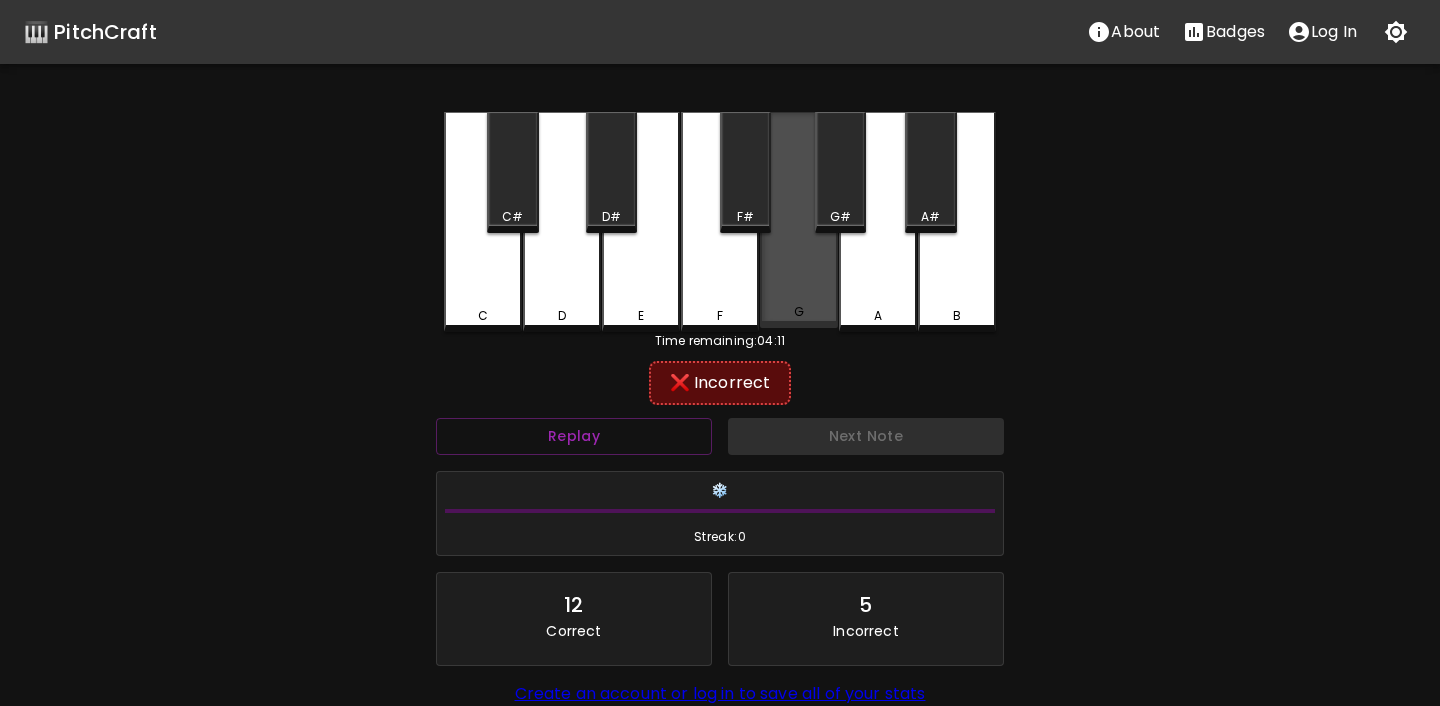 click on "G" at bounding box center (799, 312) 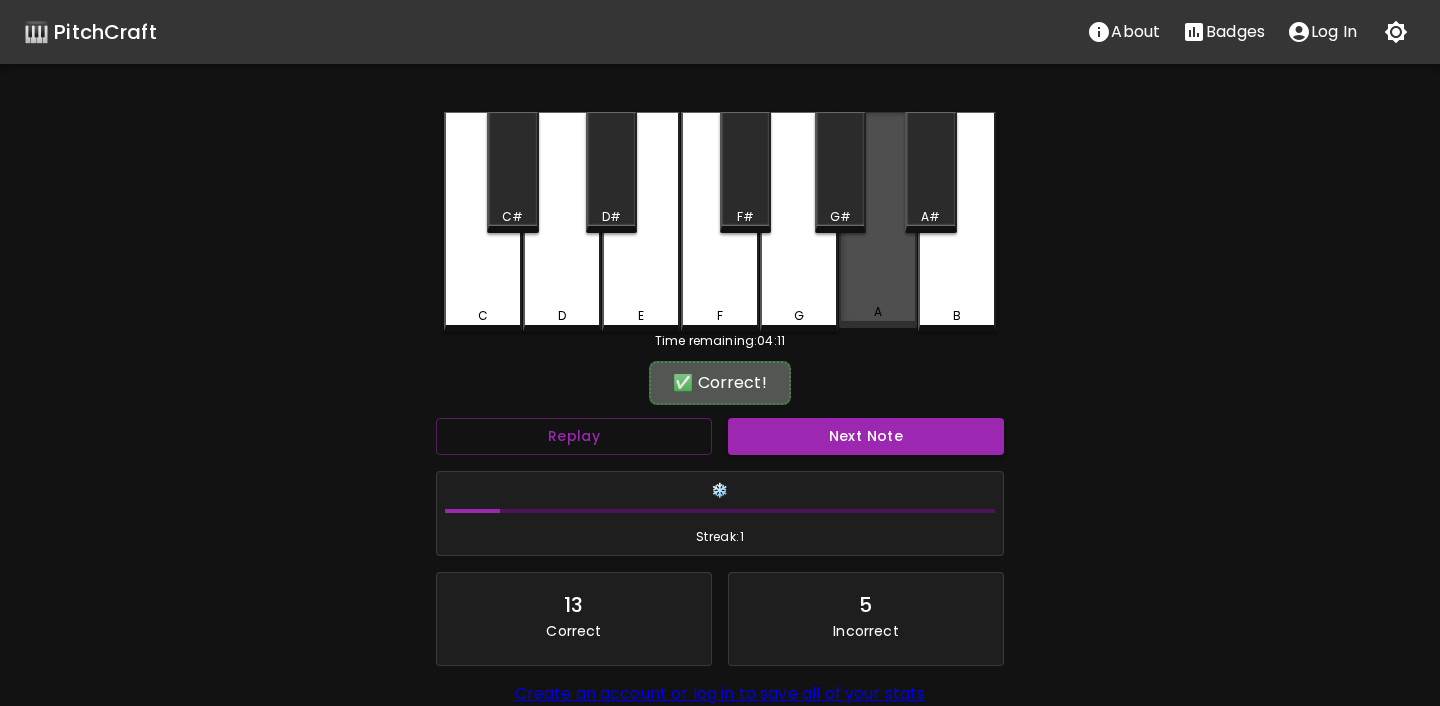 click on "A" at bounding box center (878, 312) 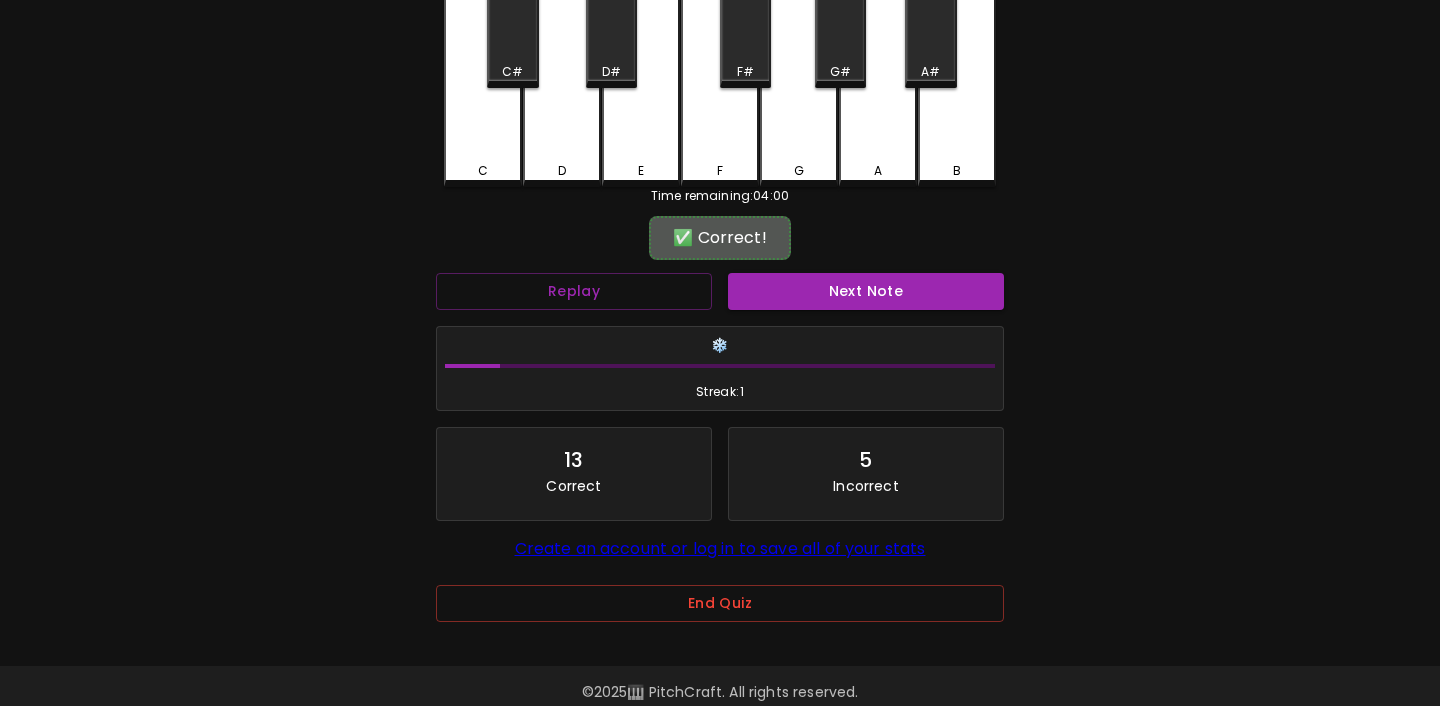 scroll, scrollTop: 177, scrollLeft: 0, axis: vertical 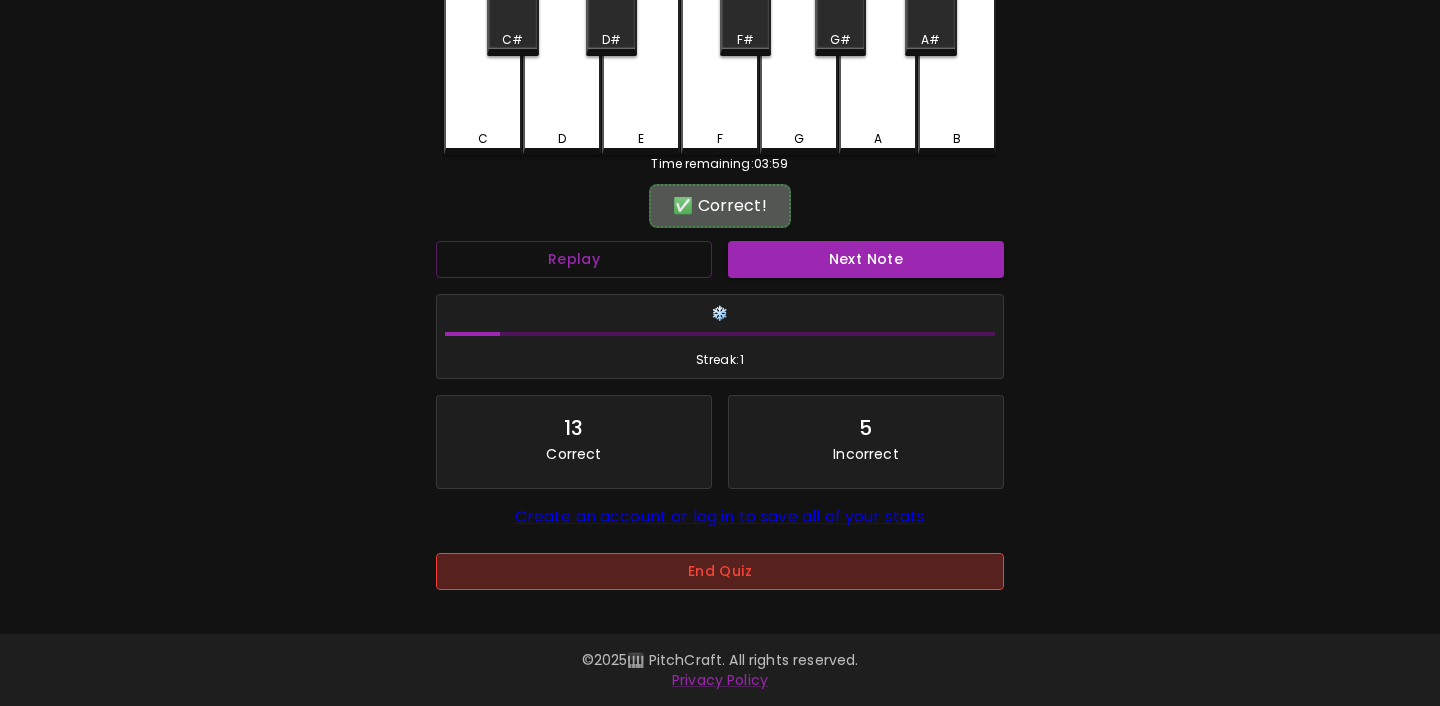click on "End Quiz" at bounding box center [720, 571] 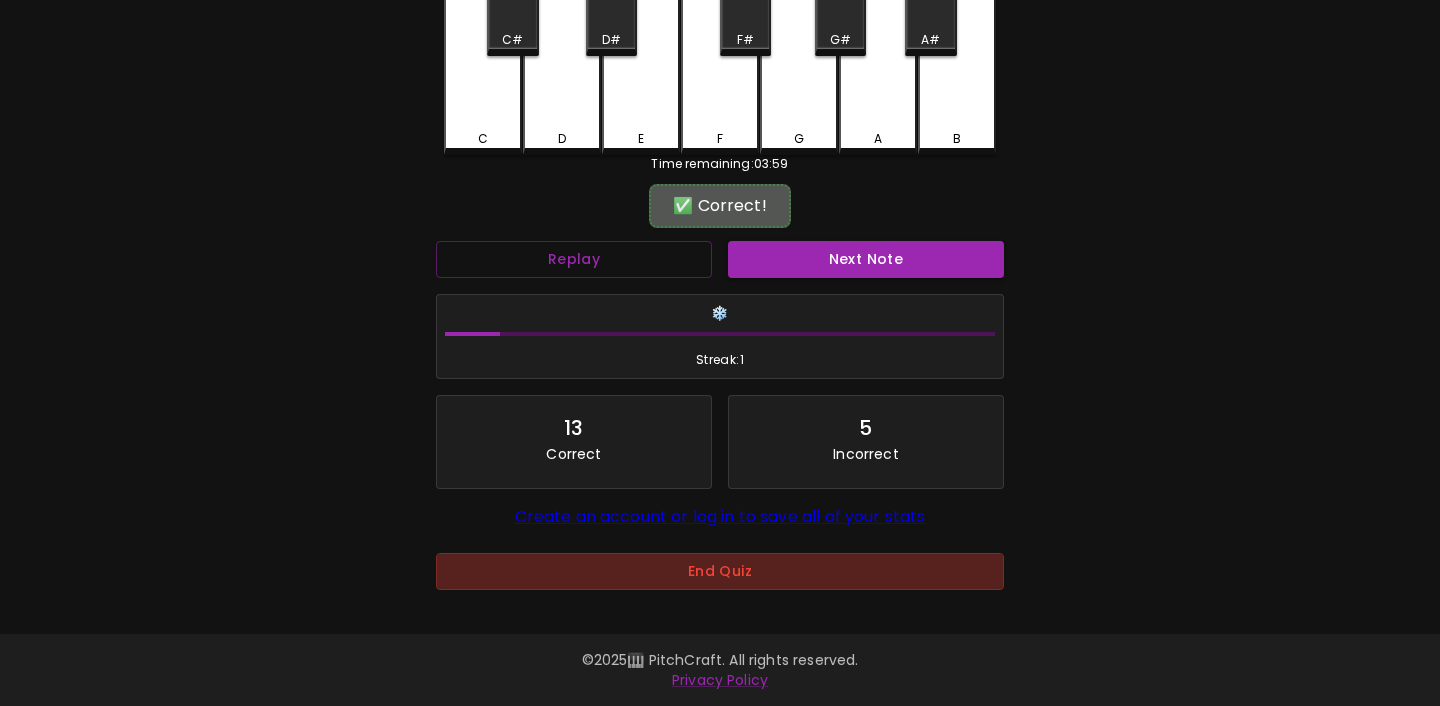 scroll, scrollTop: 0, scrollLeft: 0, axis: both 